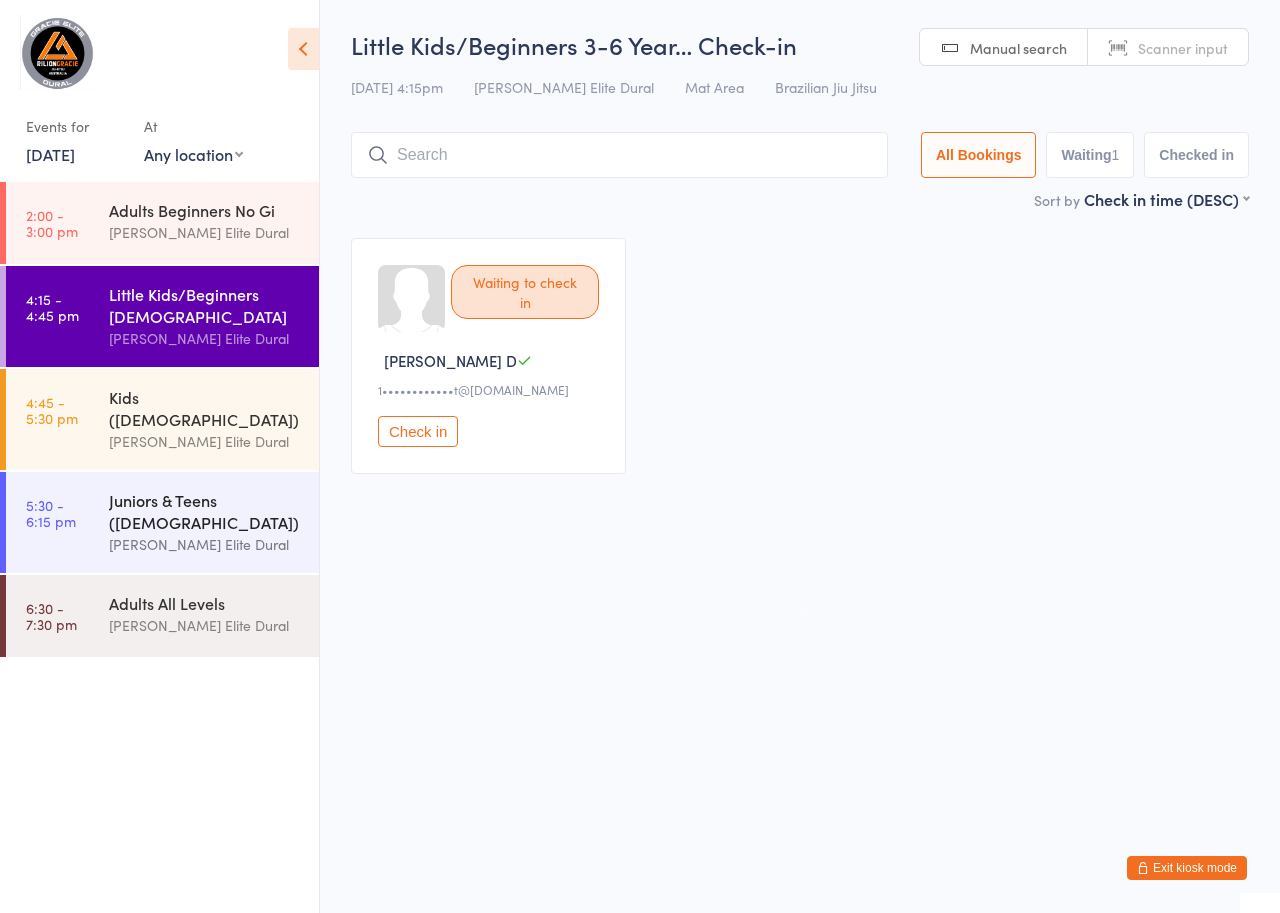 scroll, scrollTop: 0, scrollLeft: 0, axis: both 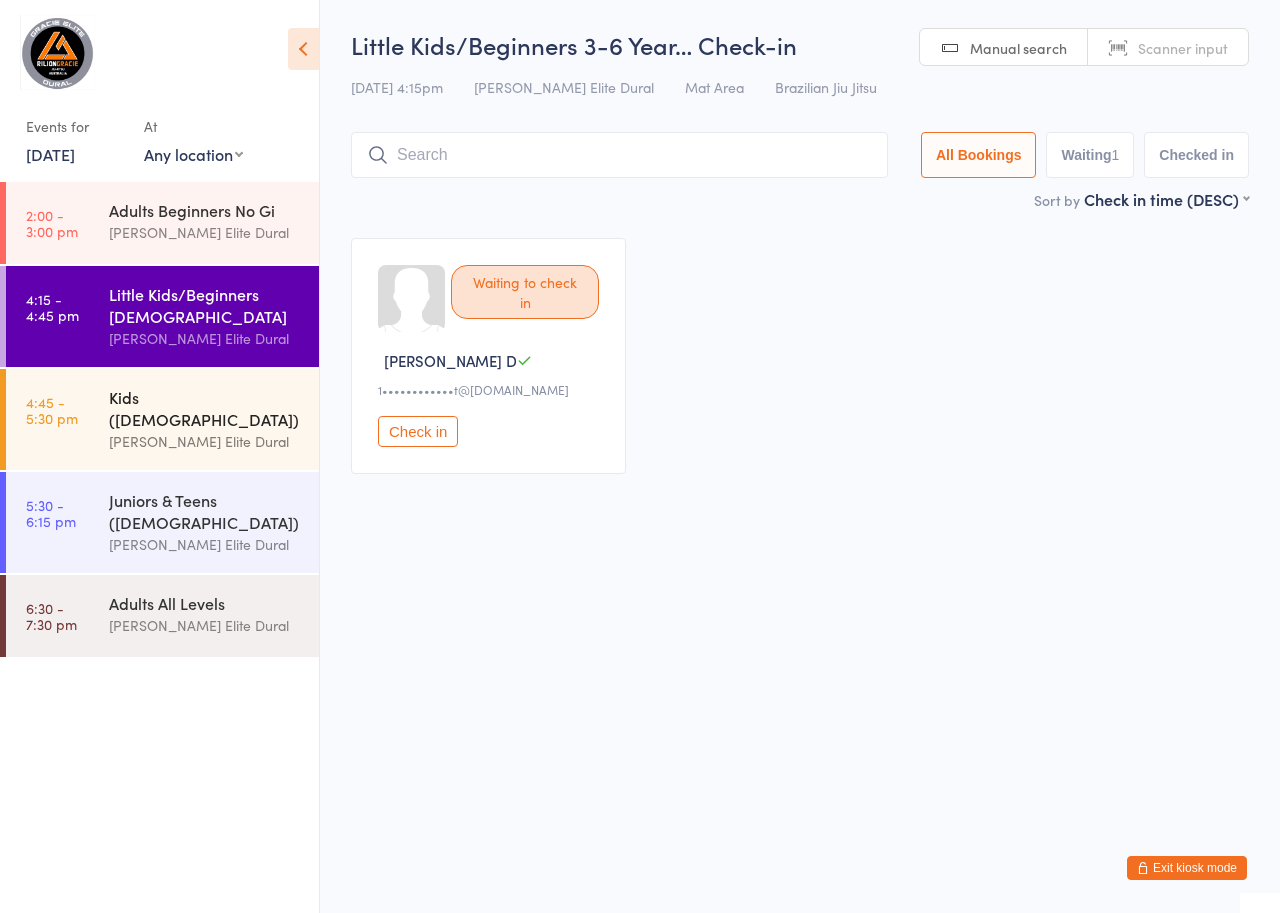 click on "Kids ([DEMOGRAPHIC_DATA]) [PERSON_NAME] Elite Dural" at bounding box center (214, 419) 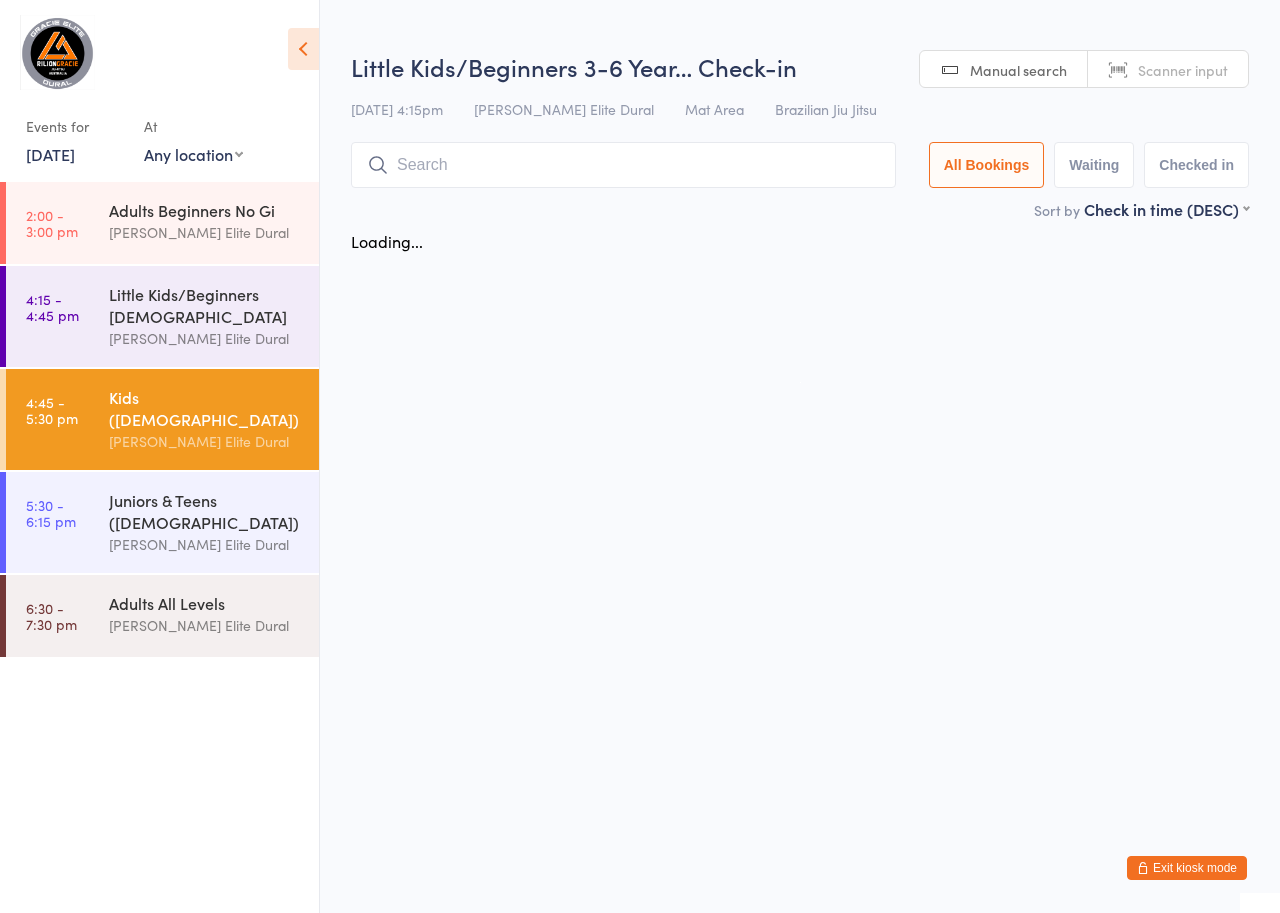 click on "Kids ([DEMOGRAPHIC_DATA])" at bounding box center (205, 408) 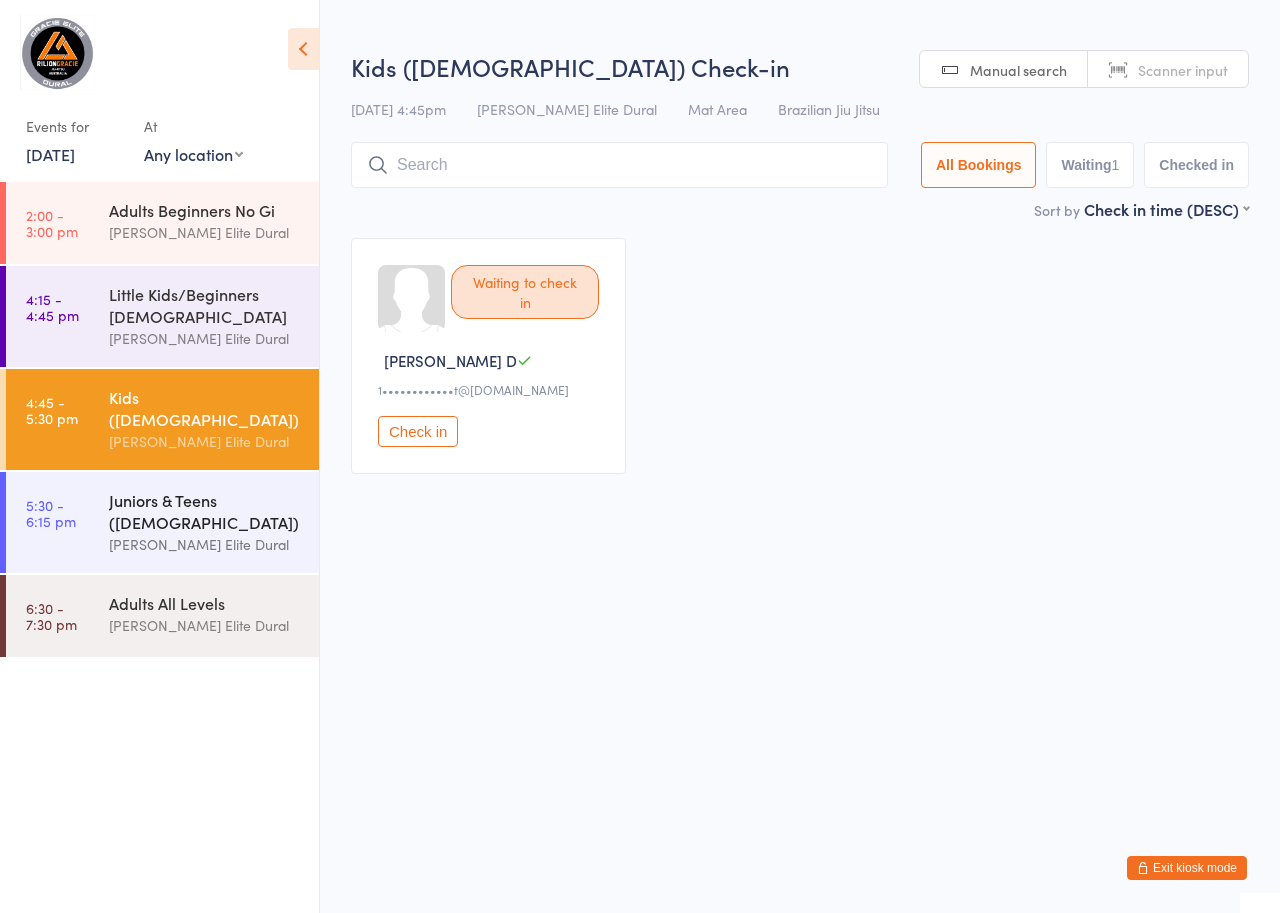 click on "Juniors & Teens ([DEMOGRAPHIC_DATA])" at bounding box center [205, 511] 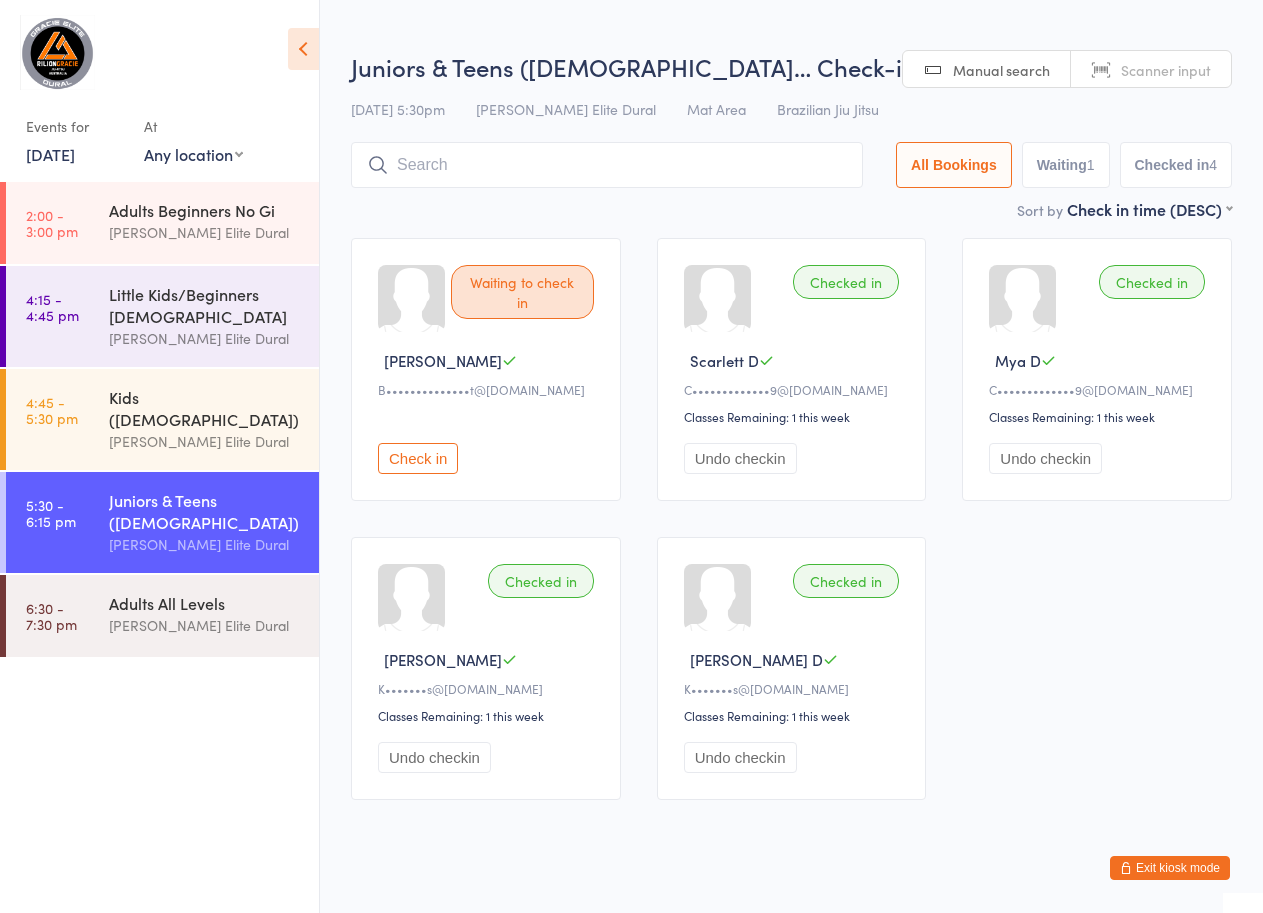 click on "Exit kiosk mode" at bounding box center [1170, 868] 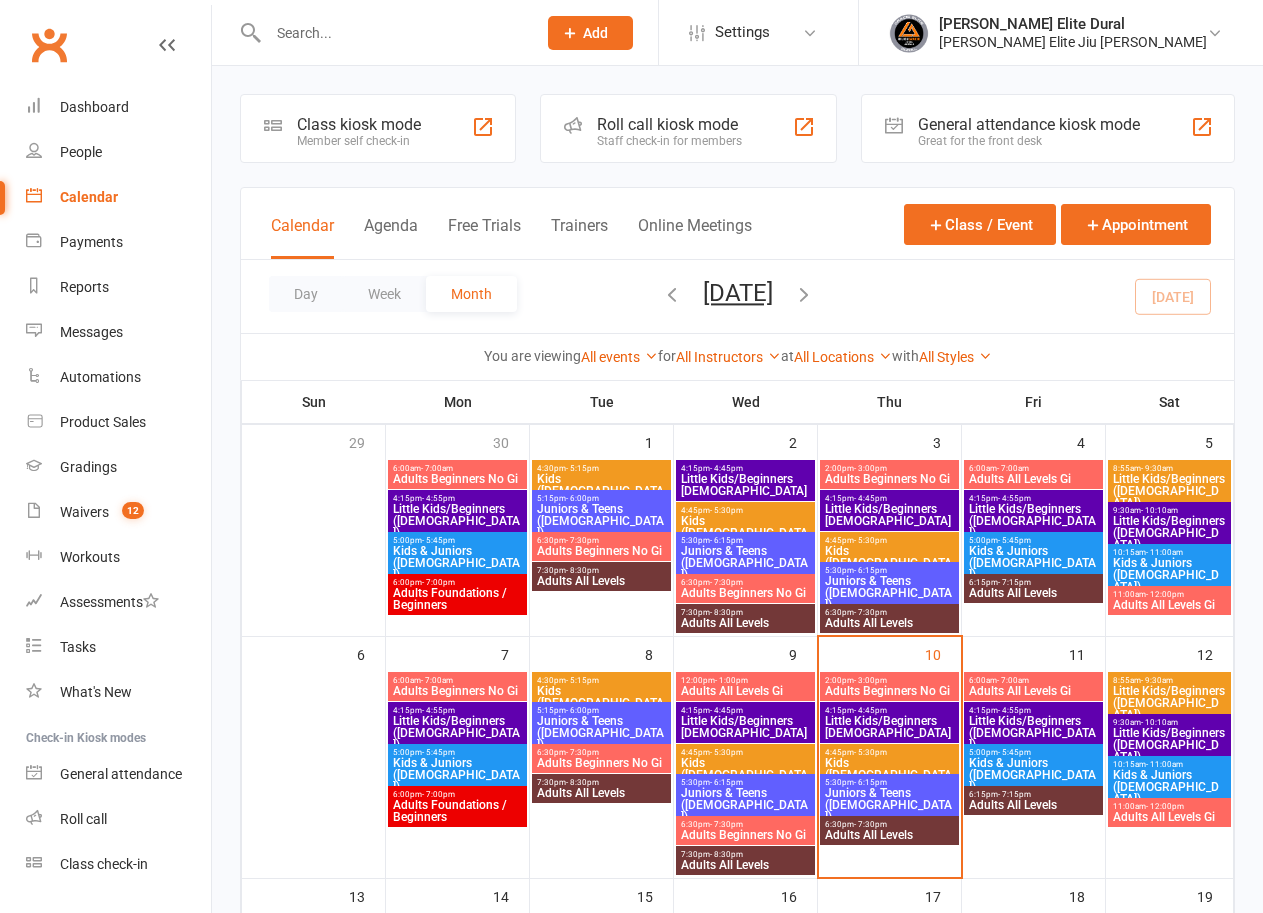 scroll, scrollTop: 0, scrollLeft: 0, axis: both 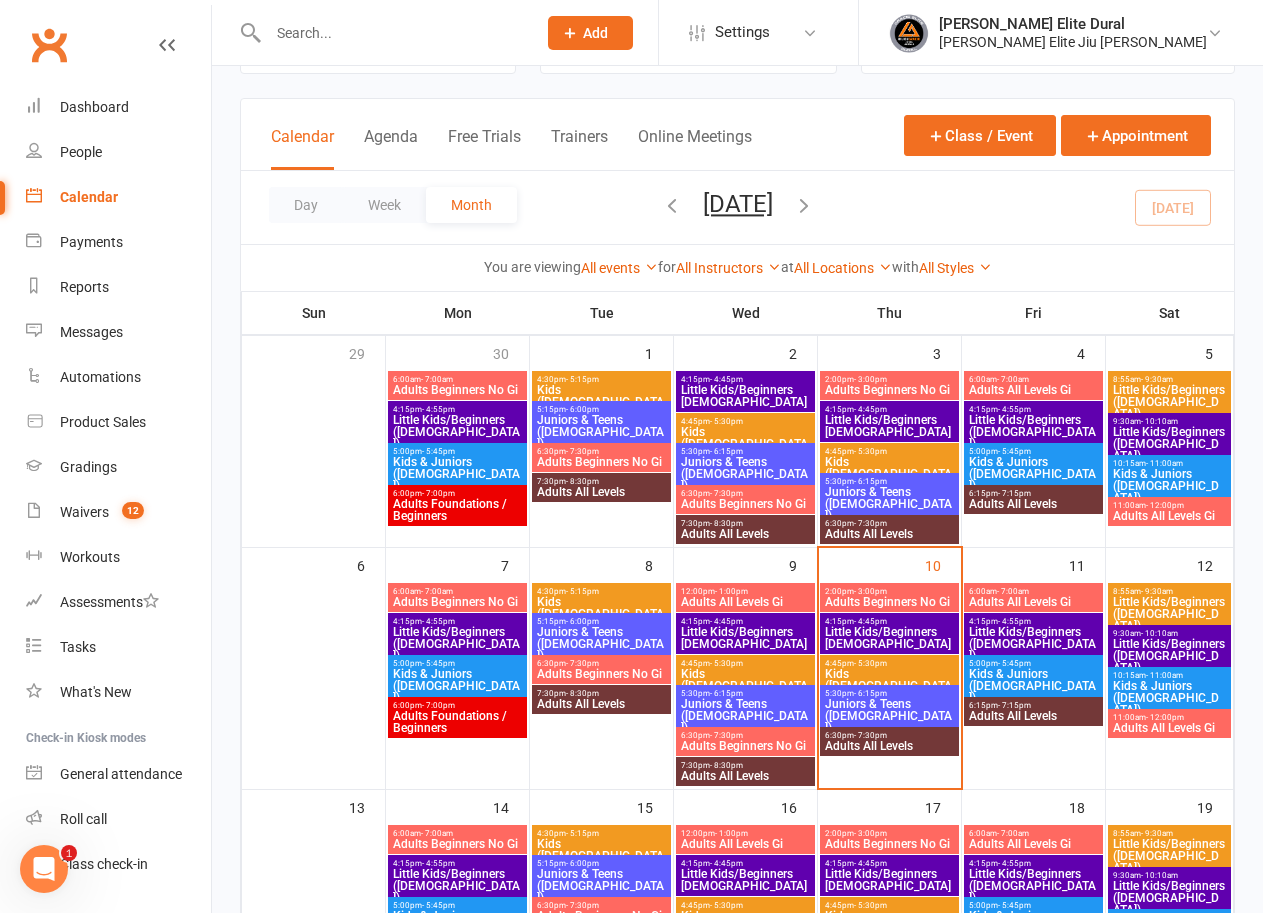 click on "Juniors & Teens ([DEMOGRAPHIC_DATA])" at bounding box center (889, 716) 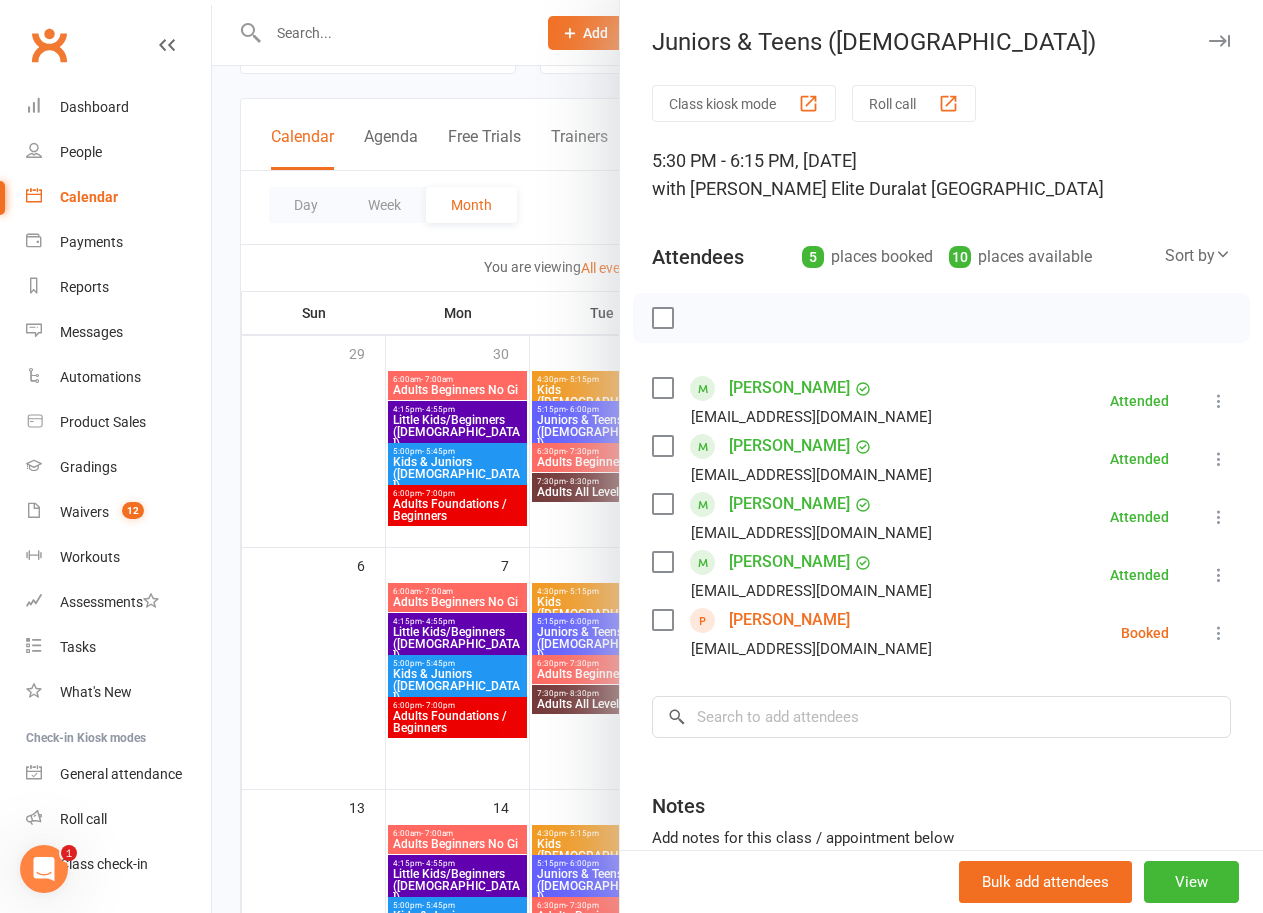 click at bounding box center [1219, 401] 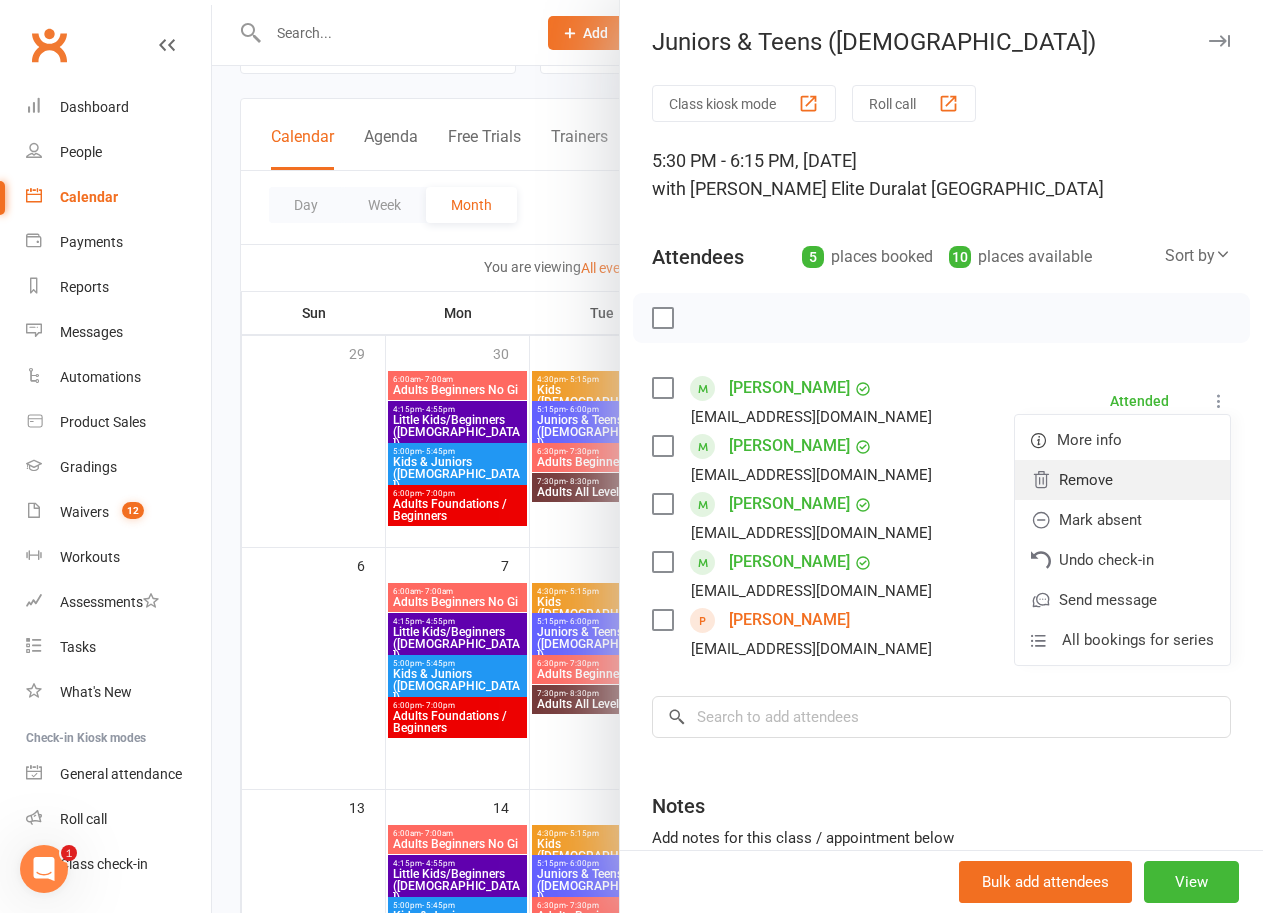 click on "Remove" at bounding box center (1122, 480) 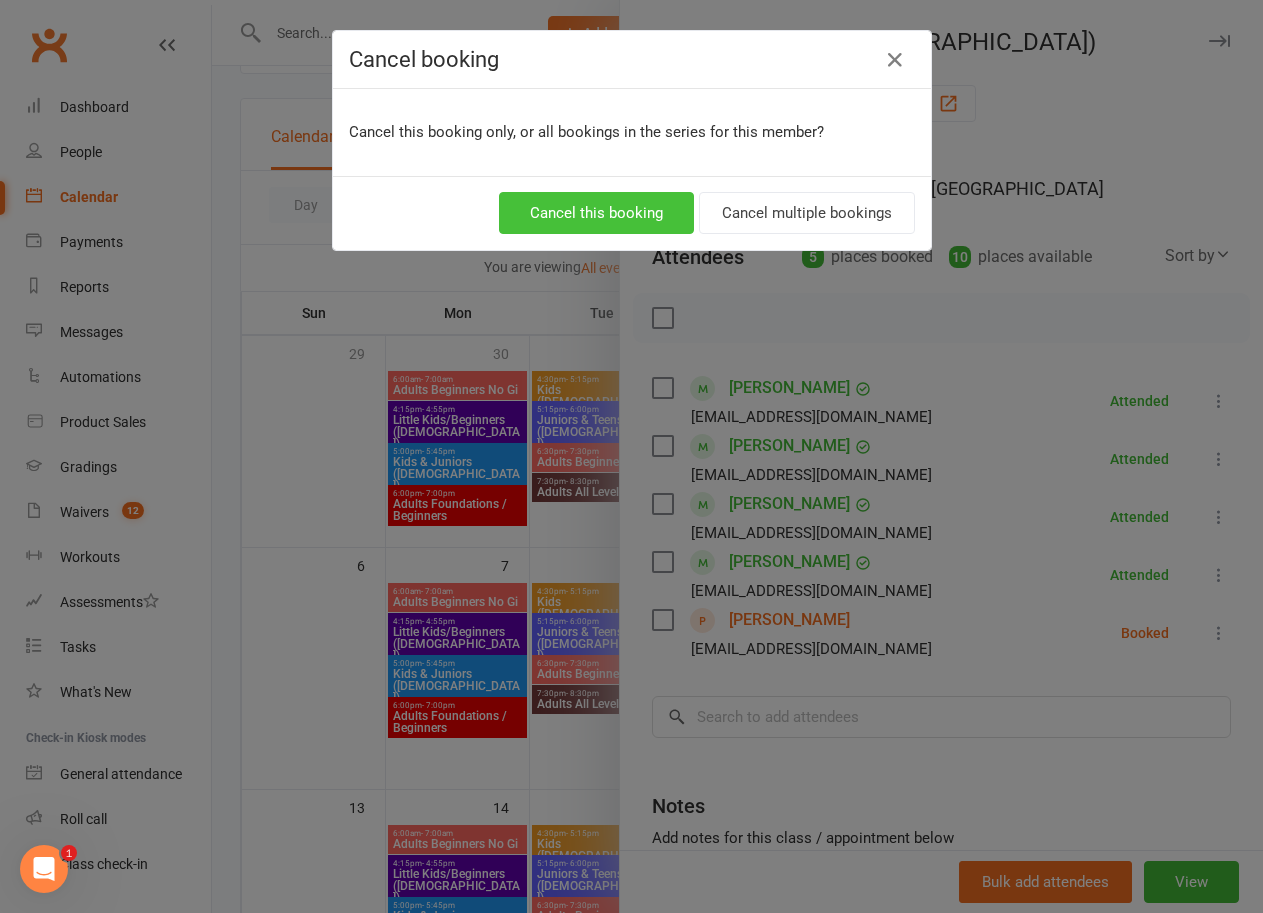 click on "Cancel this booking" at bounding box center (596, 213) 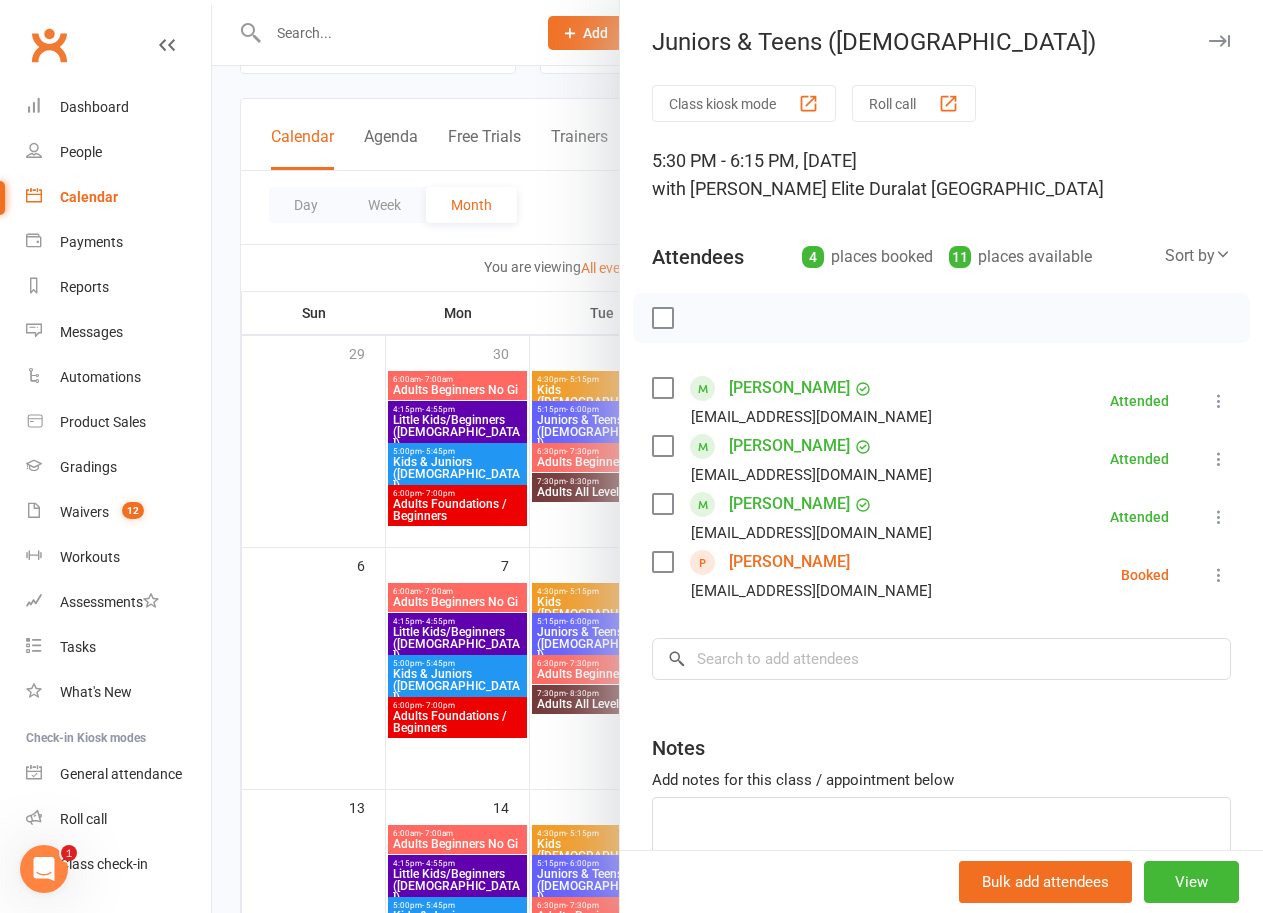 click at bounding box center [1219, 401] 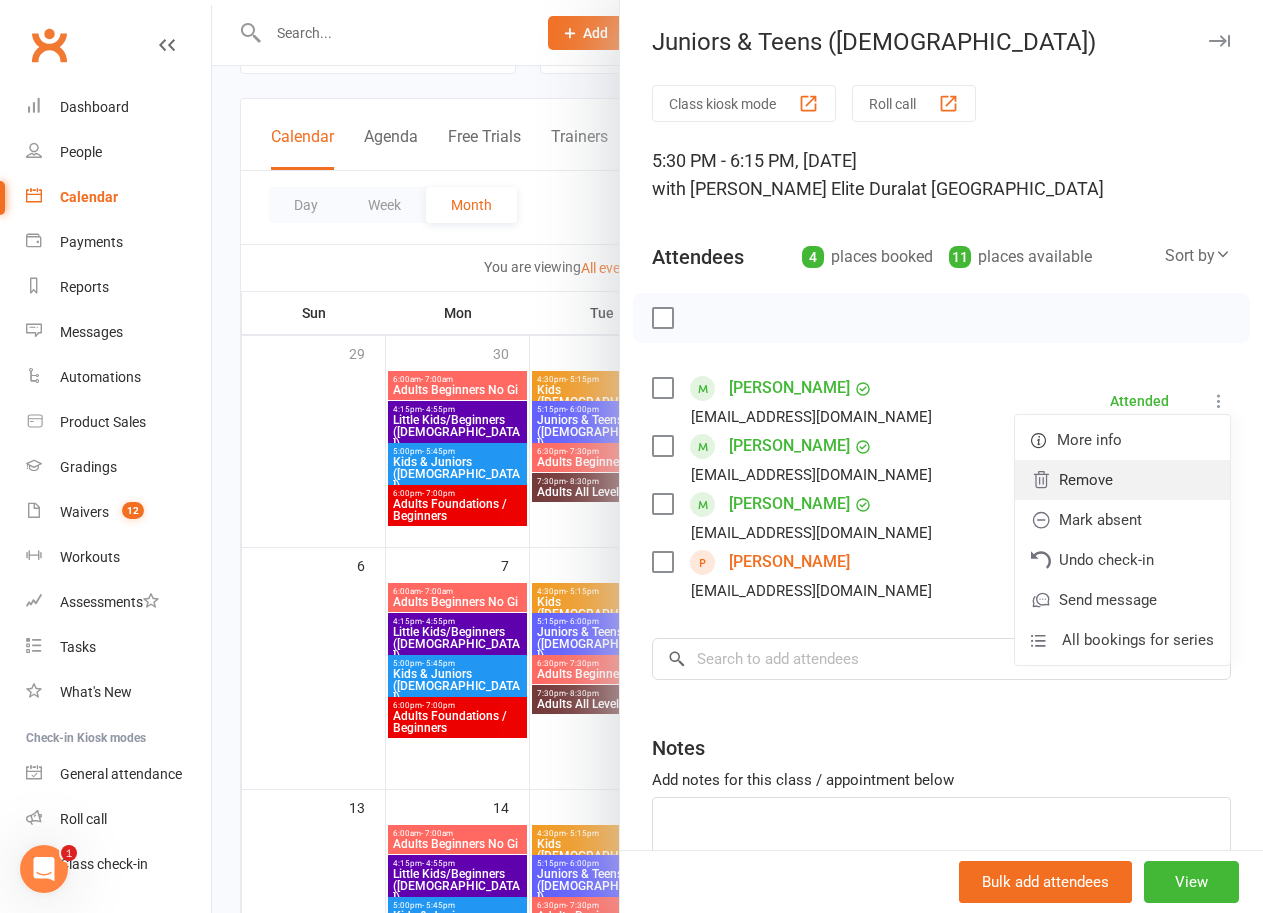 click on "Remove" at bounding box center [1122, 480] 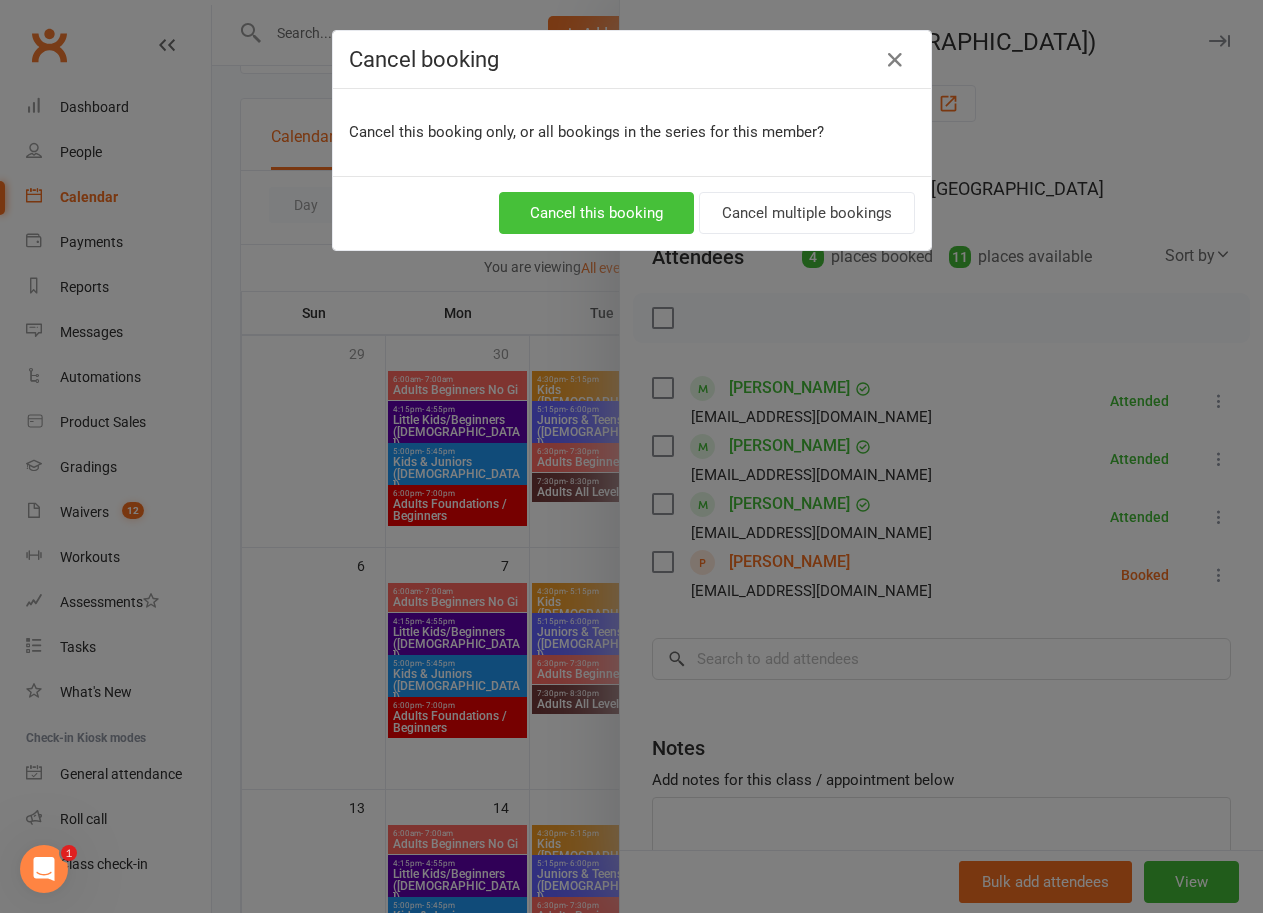 click on "Cancel this booking" at bounding box center (596, 213) 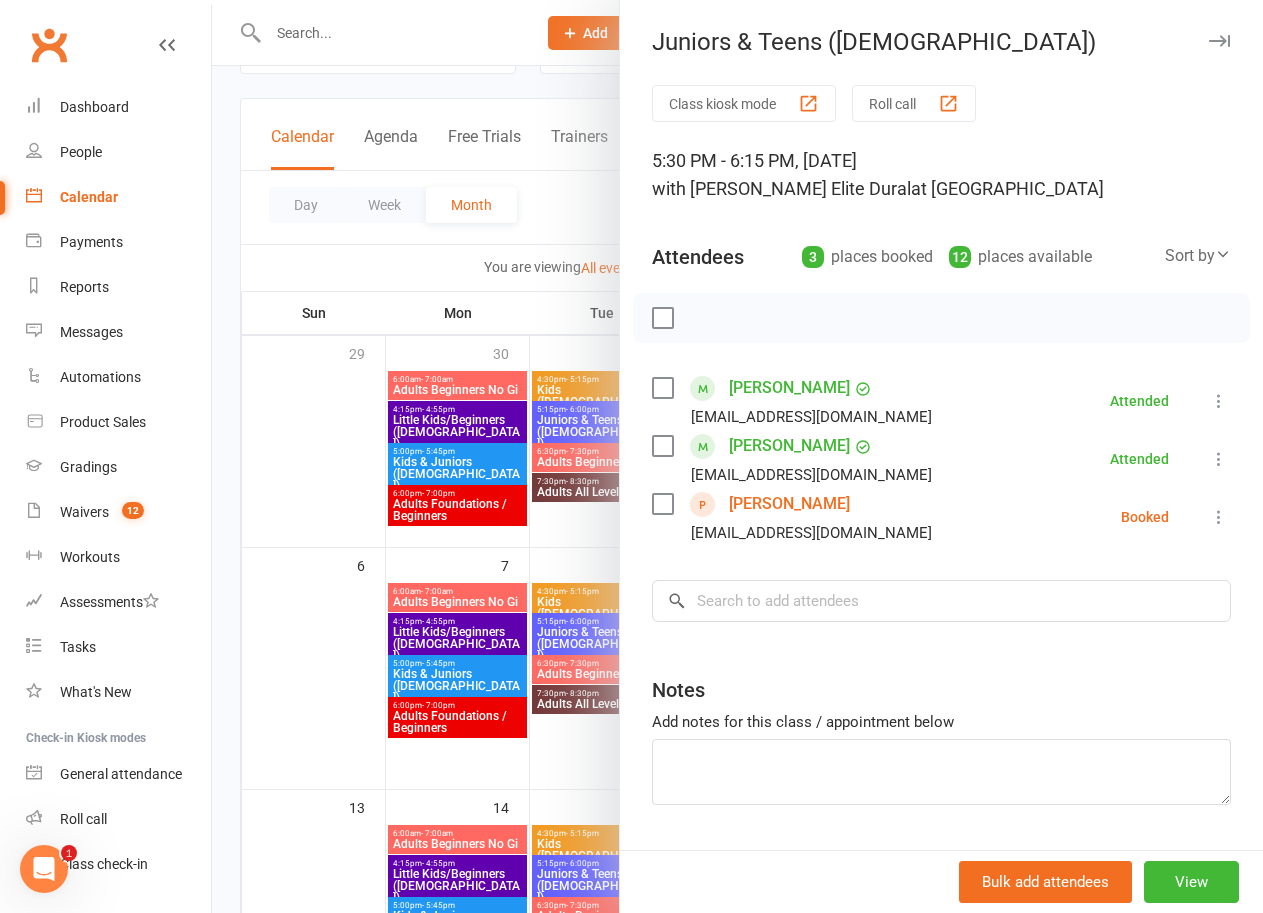 click at bounding box center (1219, 401) 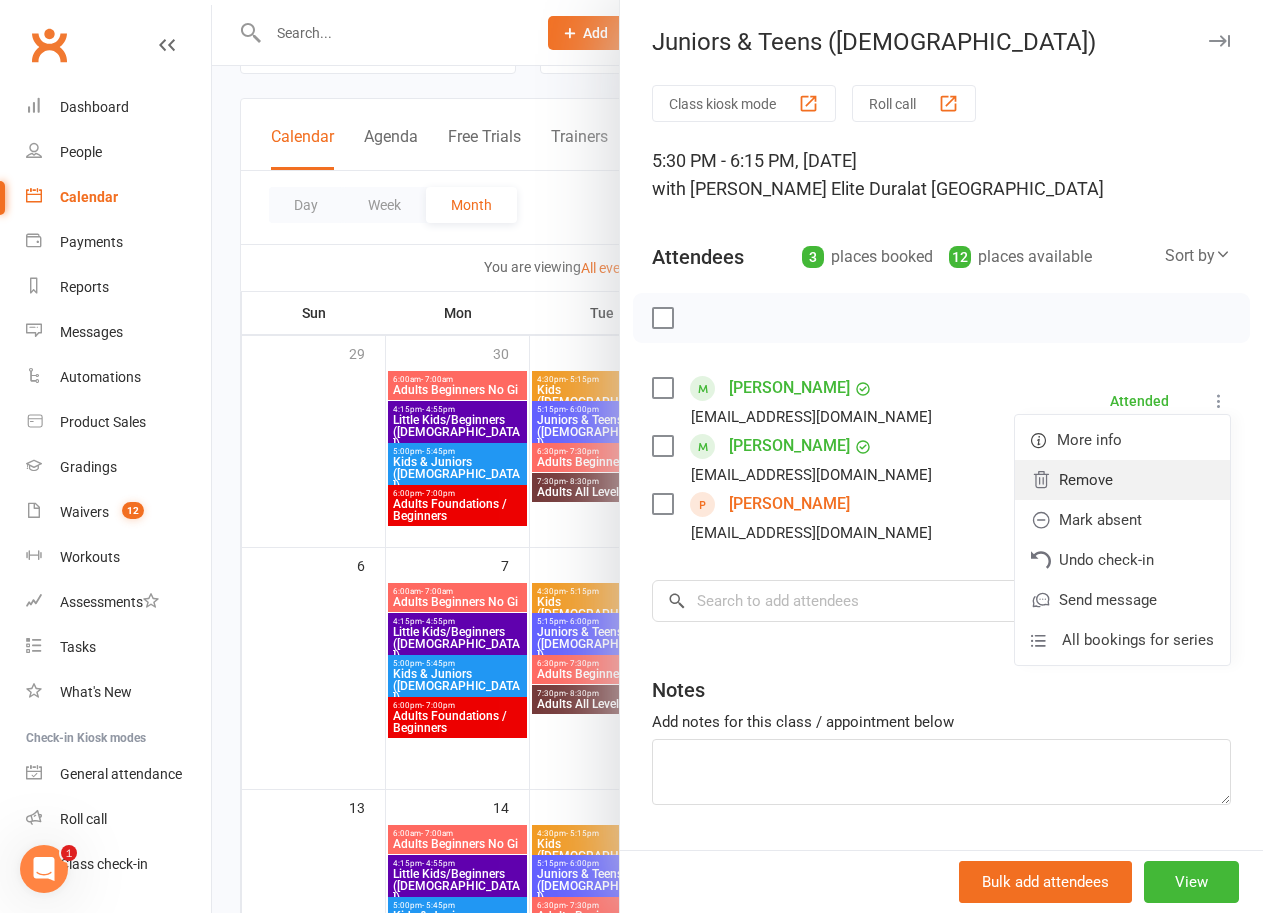 click on "Remove" at bounding box center (1122, 480) 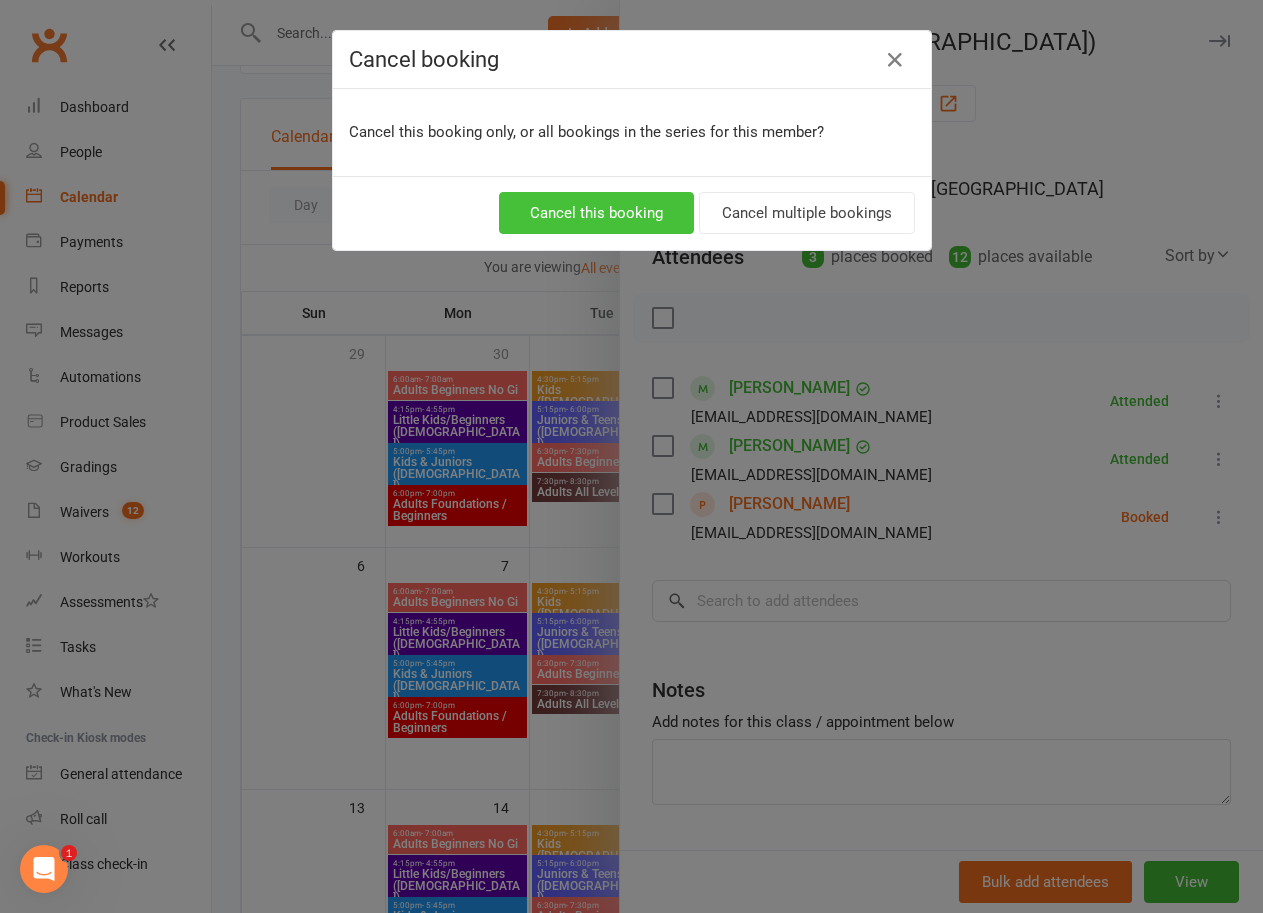 click on "Cancel this booking" at bounding box center [596, 213] 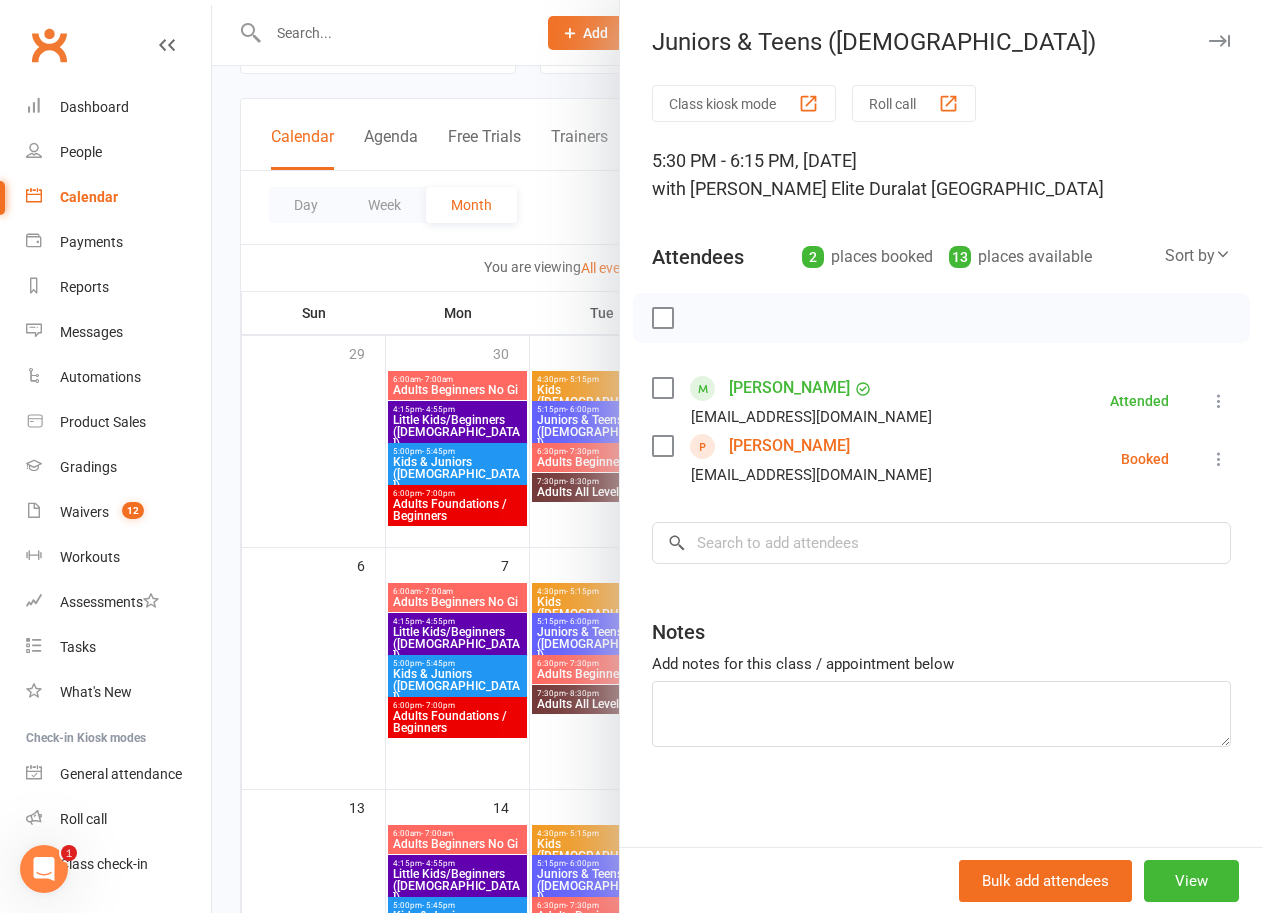 click at bounding box center (1219, 401) 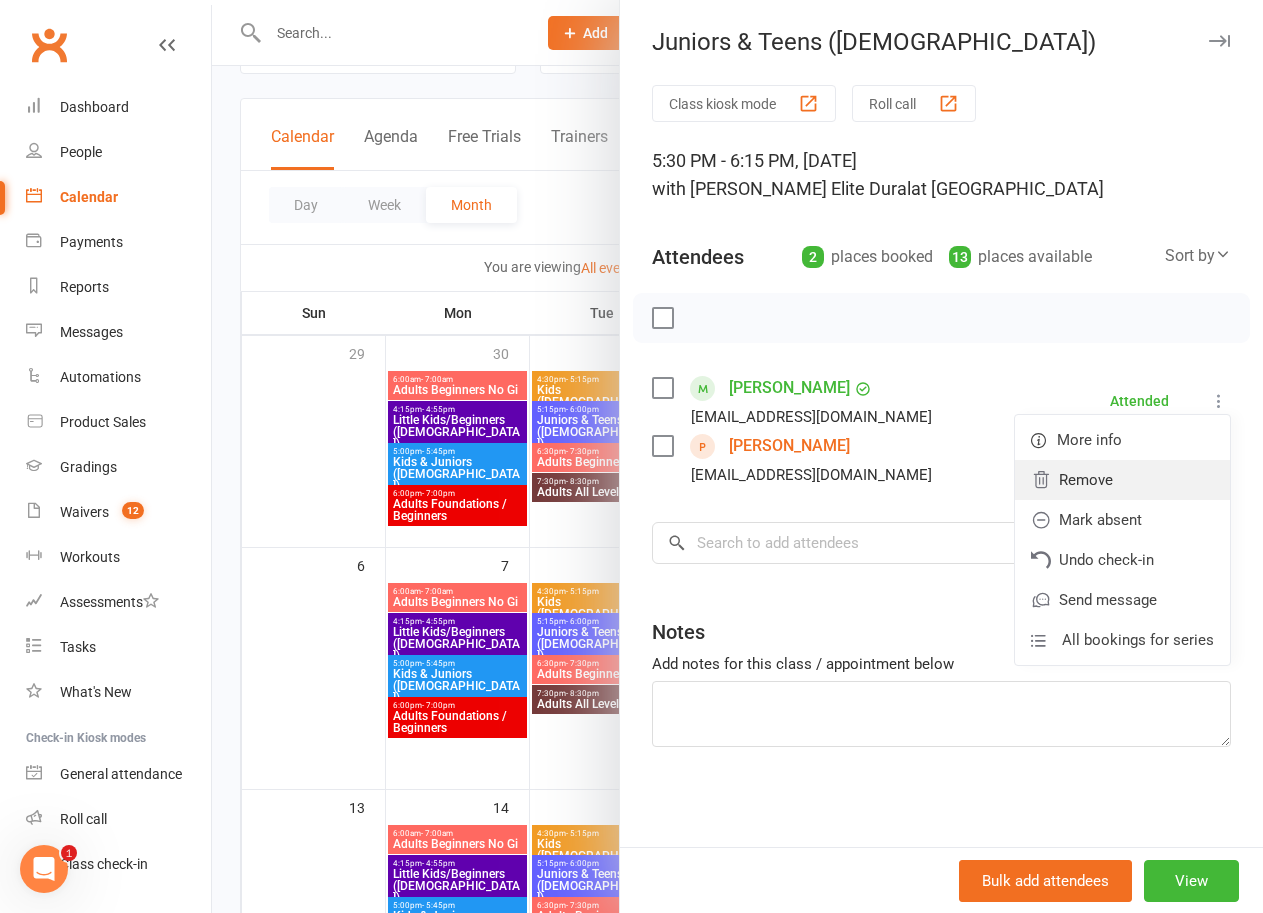 click on "Remove" at bounding box center (1122, 480) 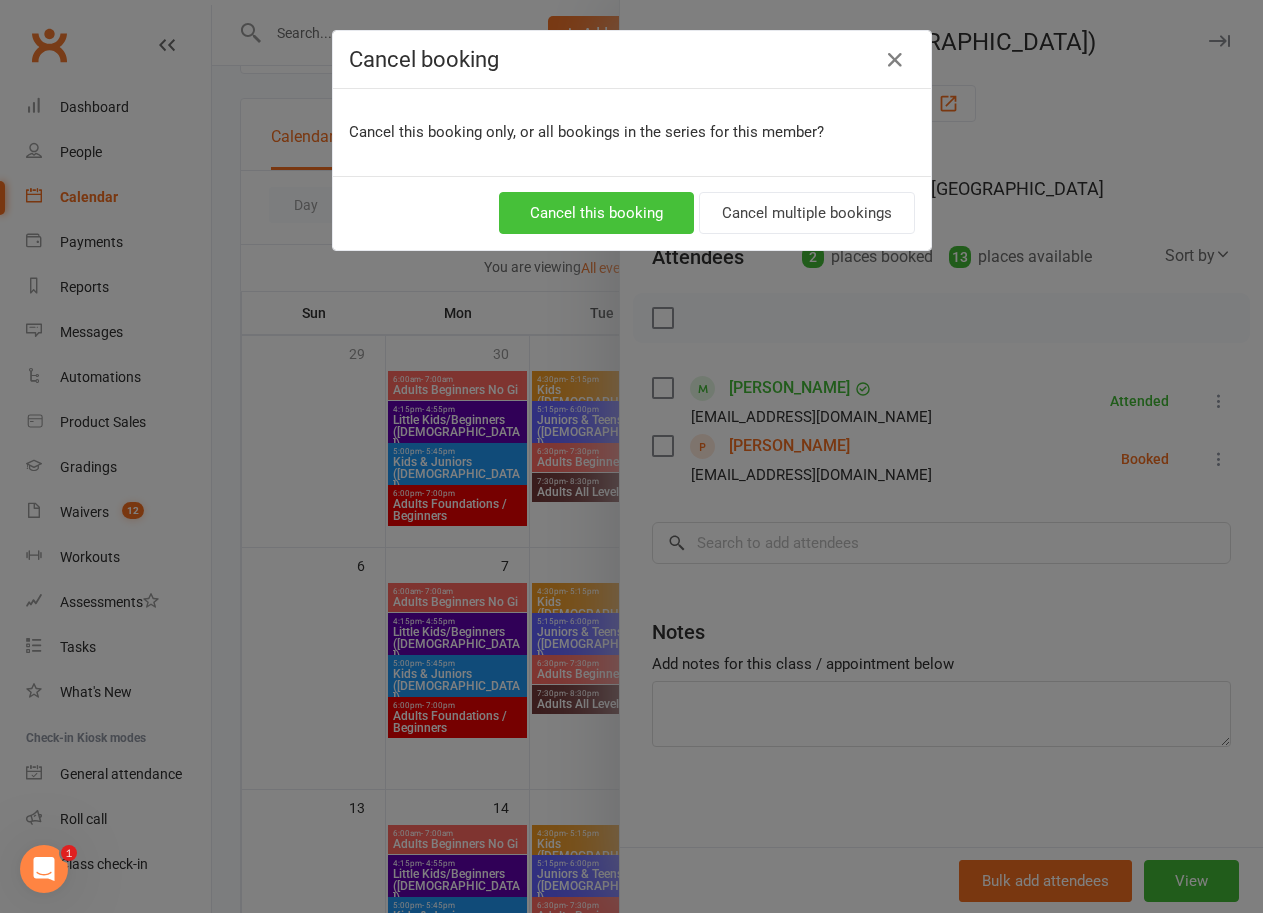 click on "Cancel this booking" at bounding box center [596, 213] 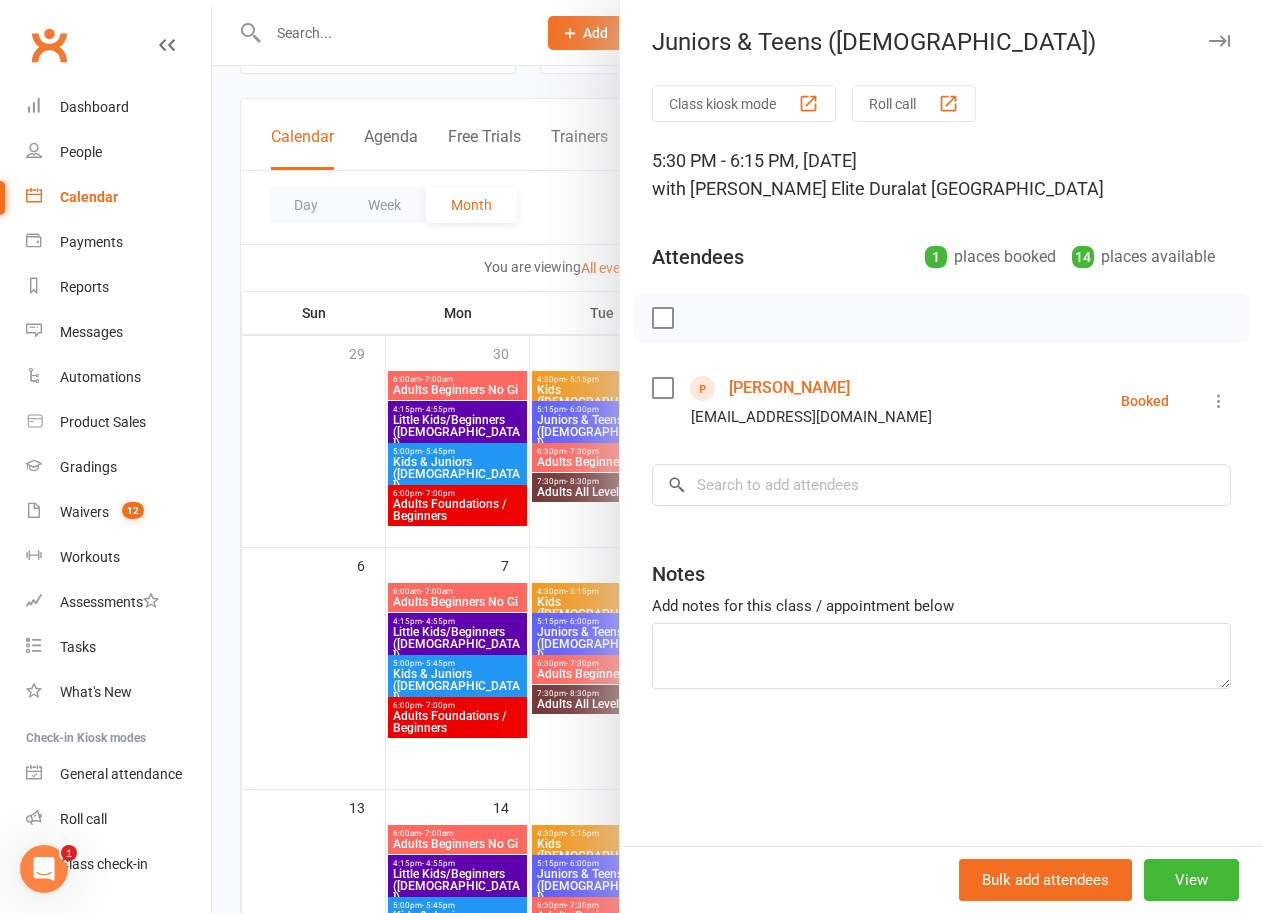 click at bounding box center [737, 456] 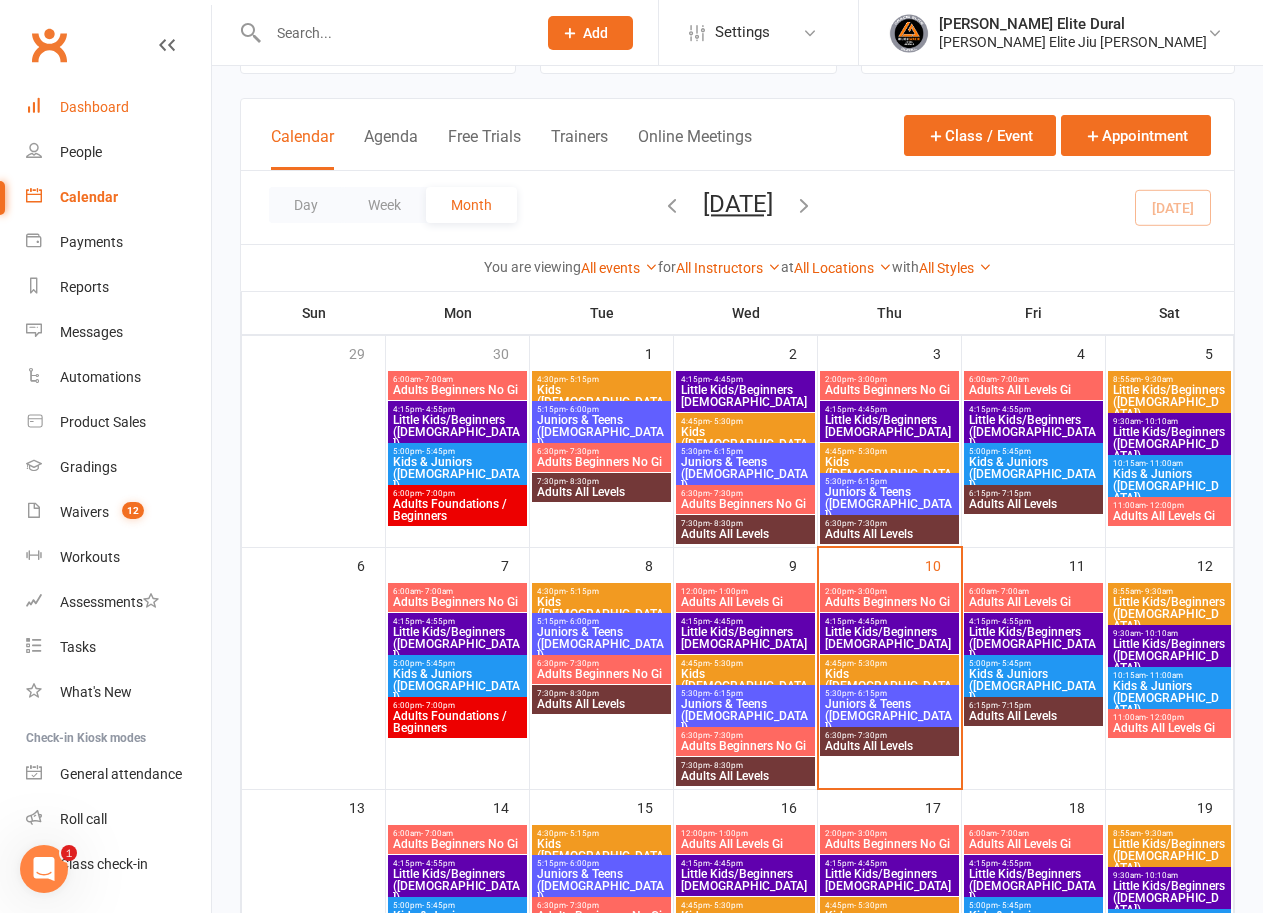 click on "Dashboard" at bounding box center [94, 107] 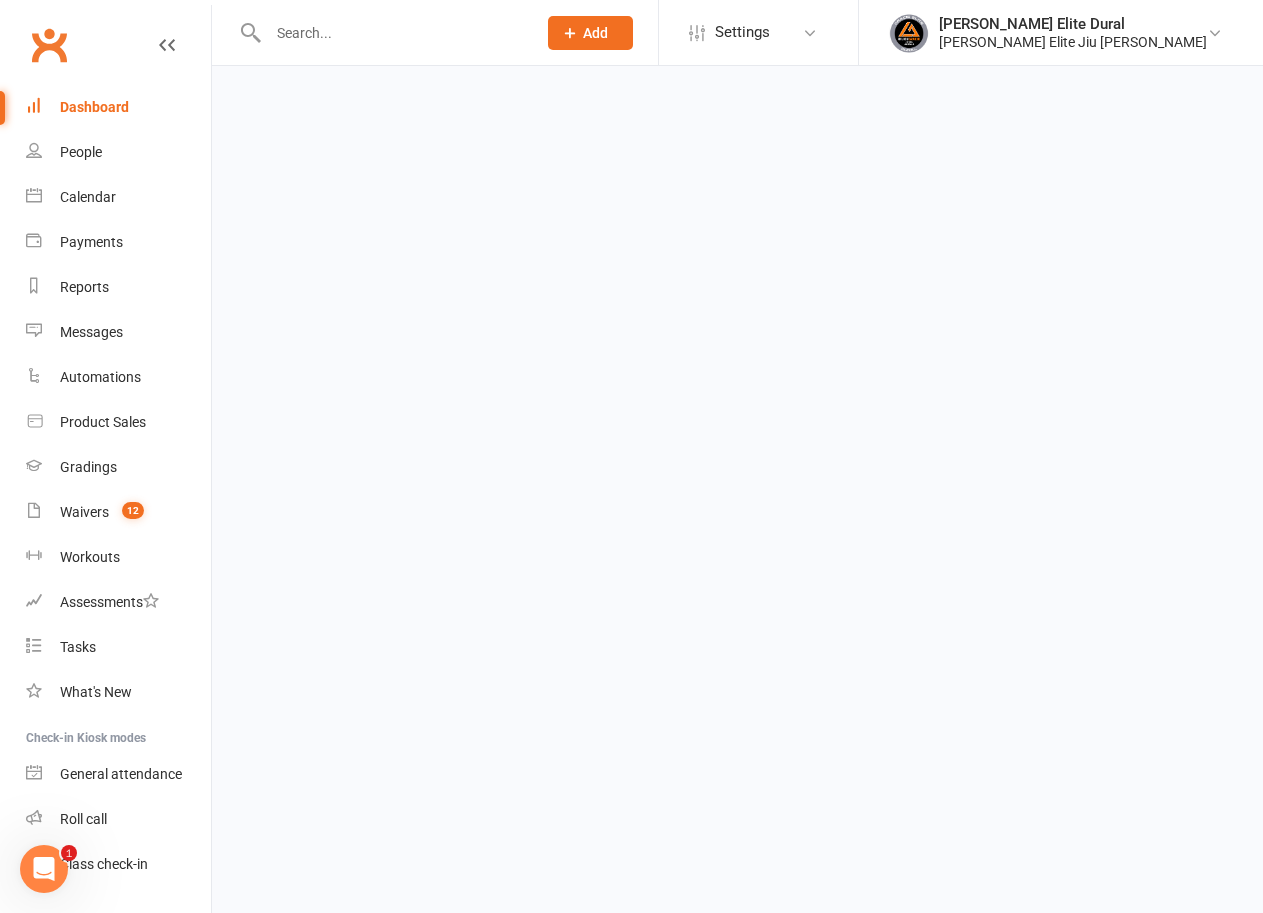 scroll, scrollTop: 0, scrollLeft: 0, axis: both 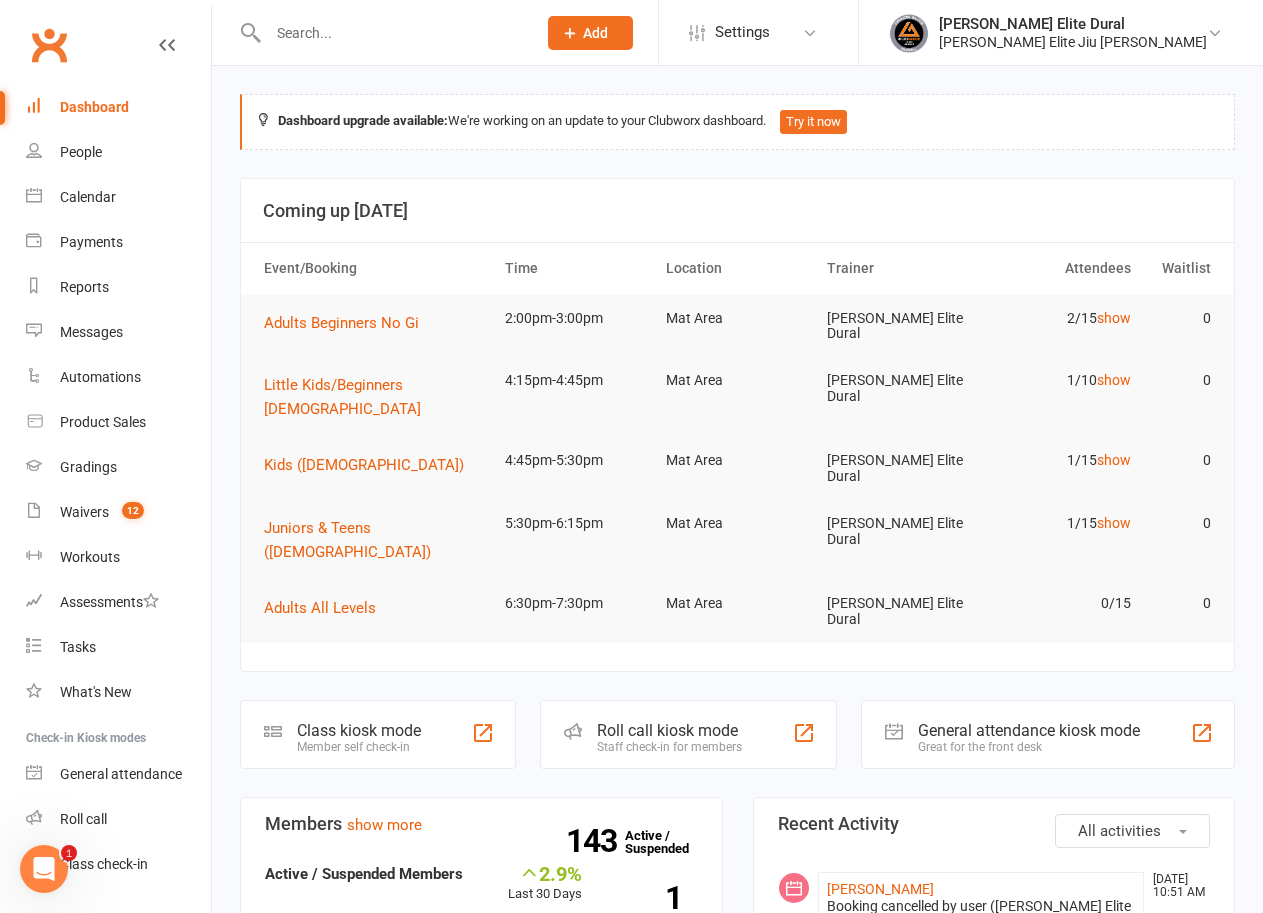 click on "Member self check-in" 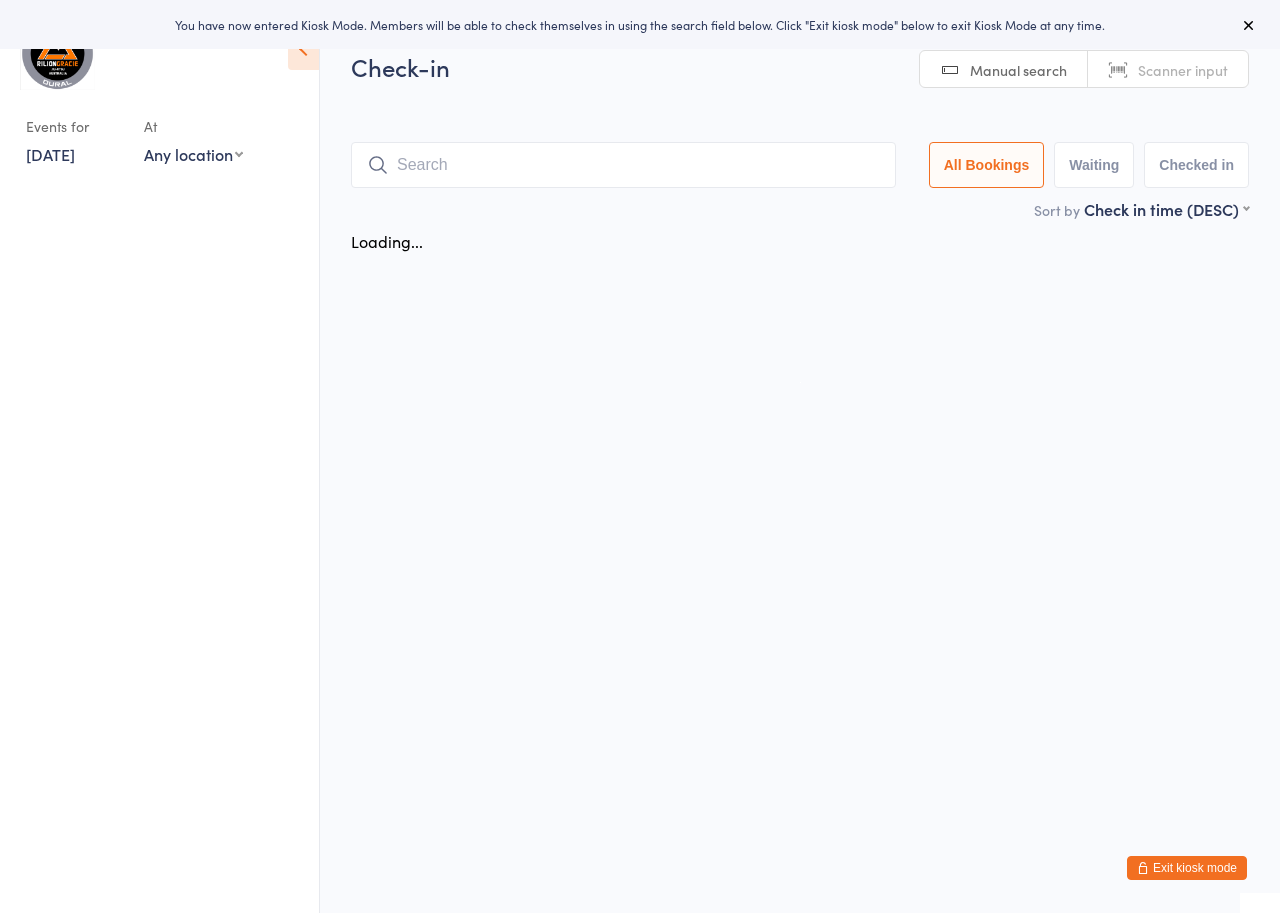 scroll, scrollTop: 0, scrollLeft: 0, axis: both 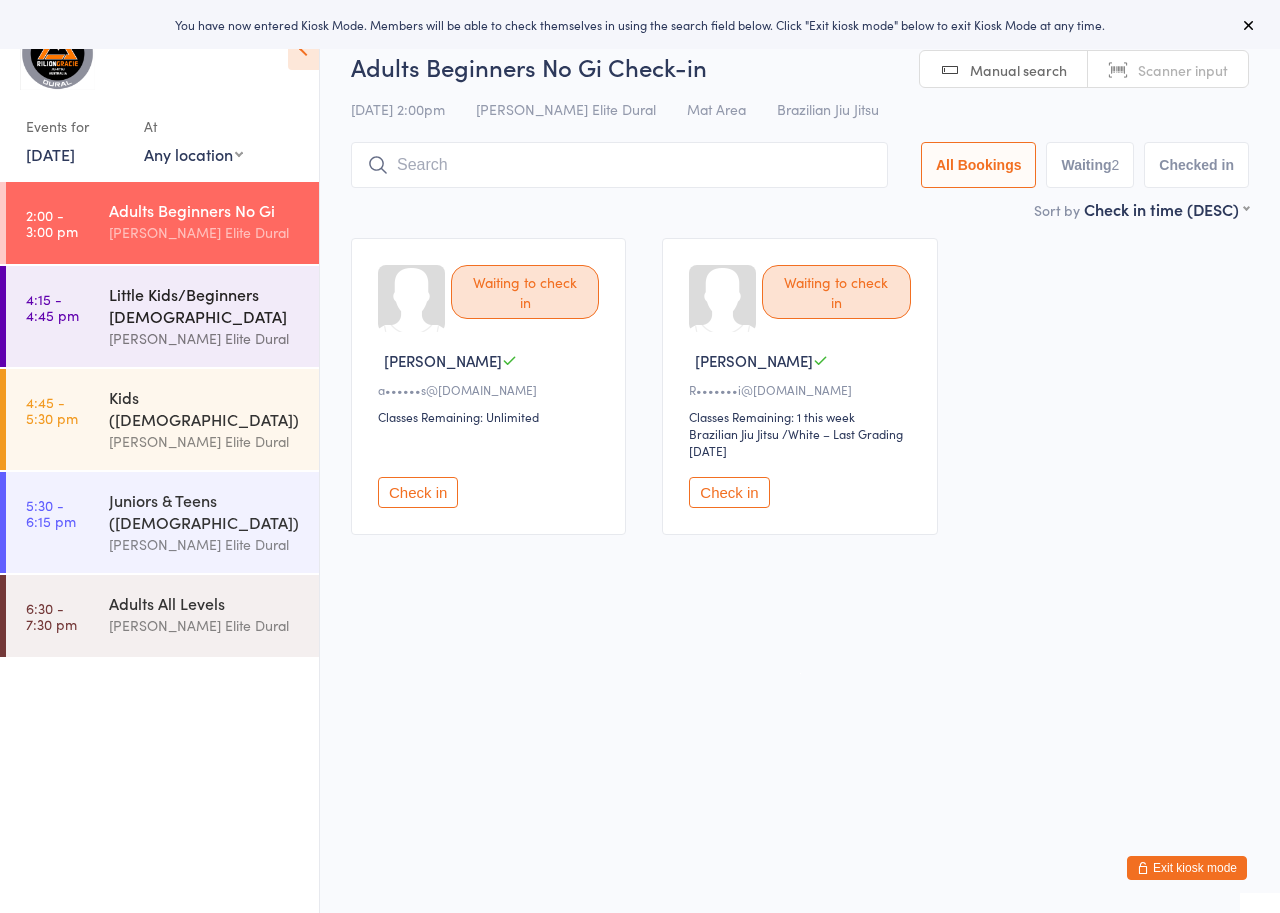 click on "Little Kids/Beginners [DEMOGRAPHIC_DATA]" at bounding box center [205, 305] 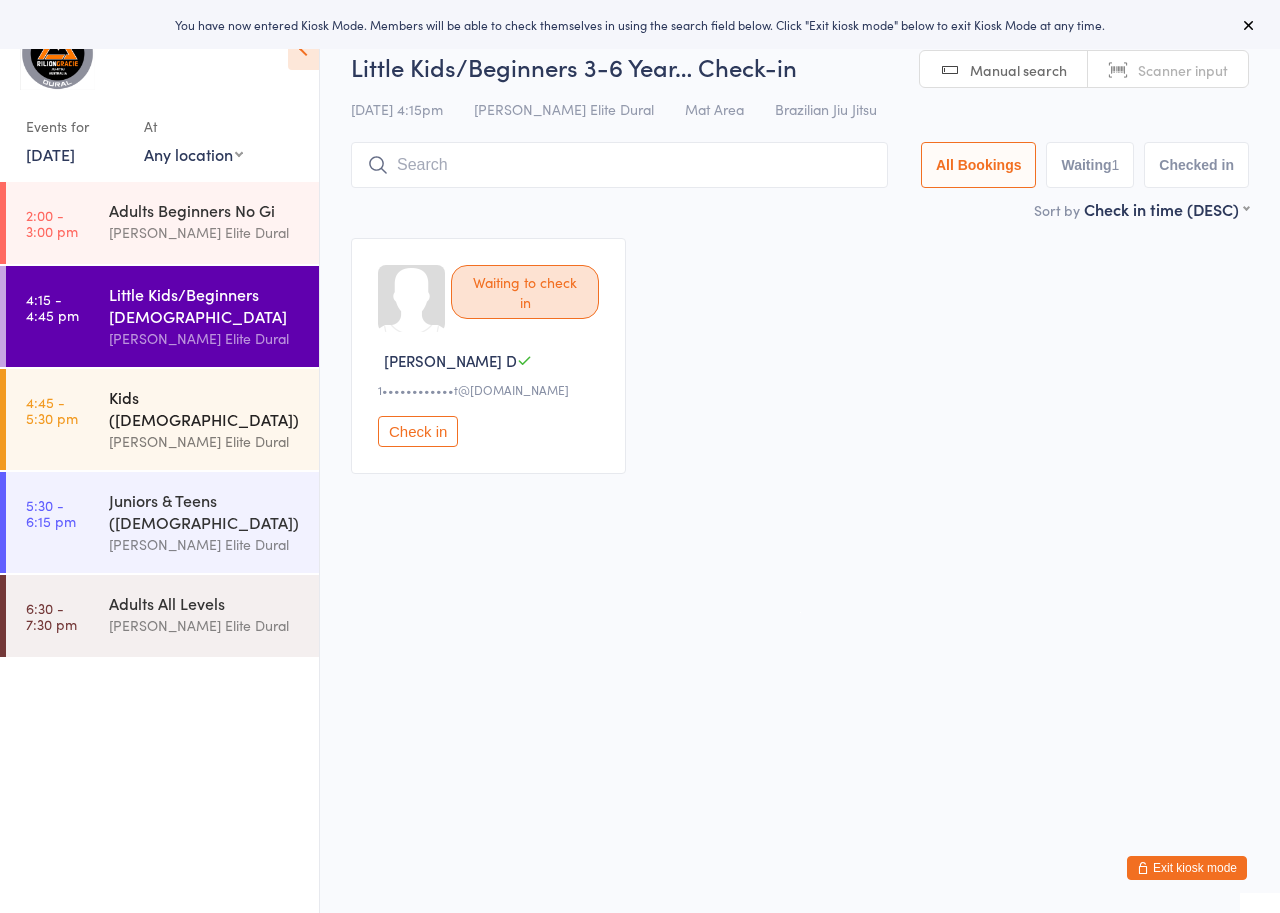 click on "Kids ([DEMOGRAPHIC_DATA])" at bounding box center [205, 408] 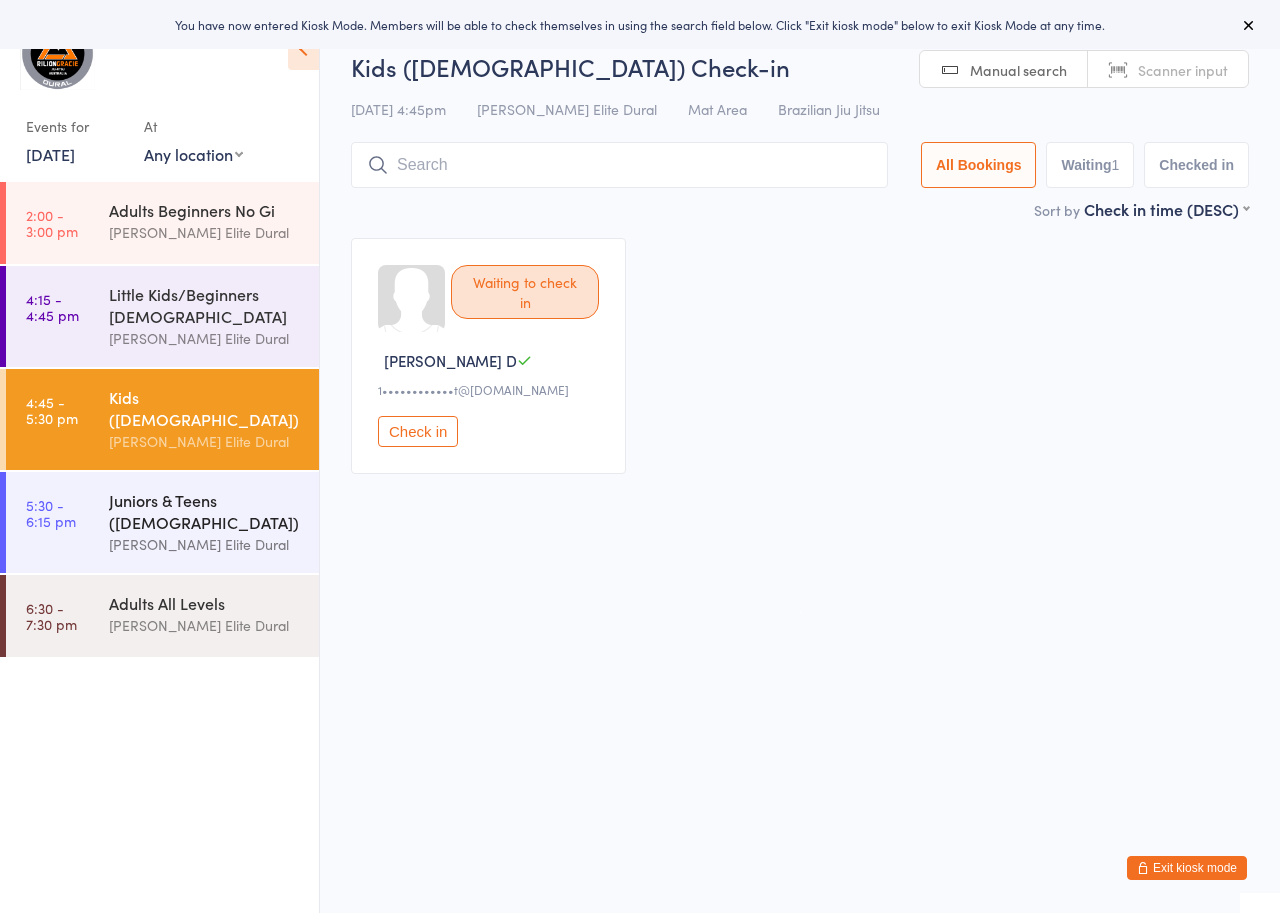 click on "Juniors & Teens ([DEMOGRAPHIC_DATA])" at bounding box center (205, 511) 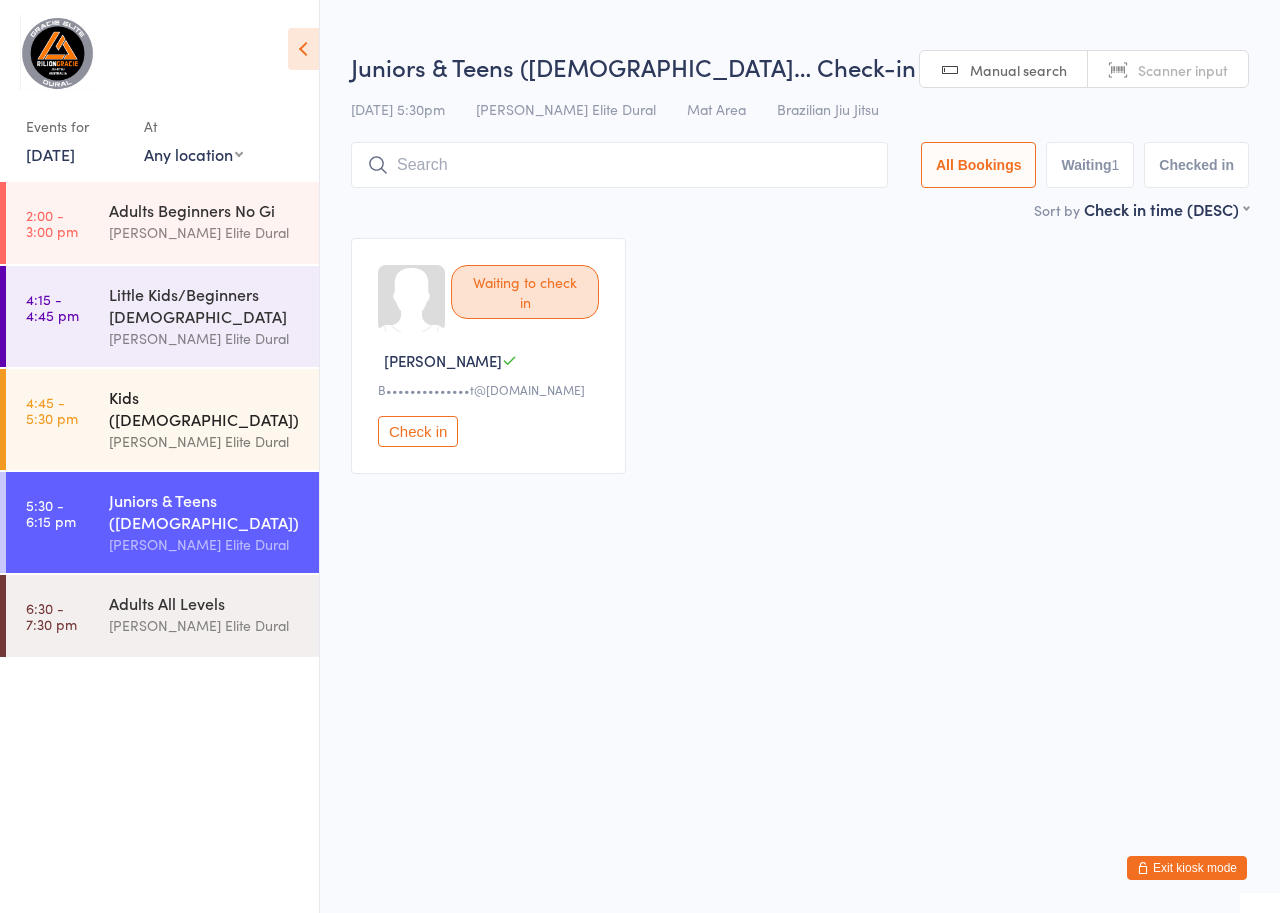 click on "[PERSON_NAME] Elite Dural" at bounding box center [205, 441] 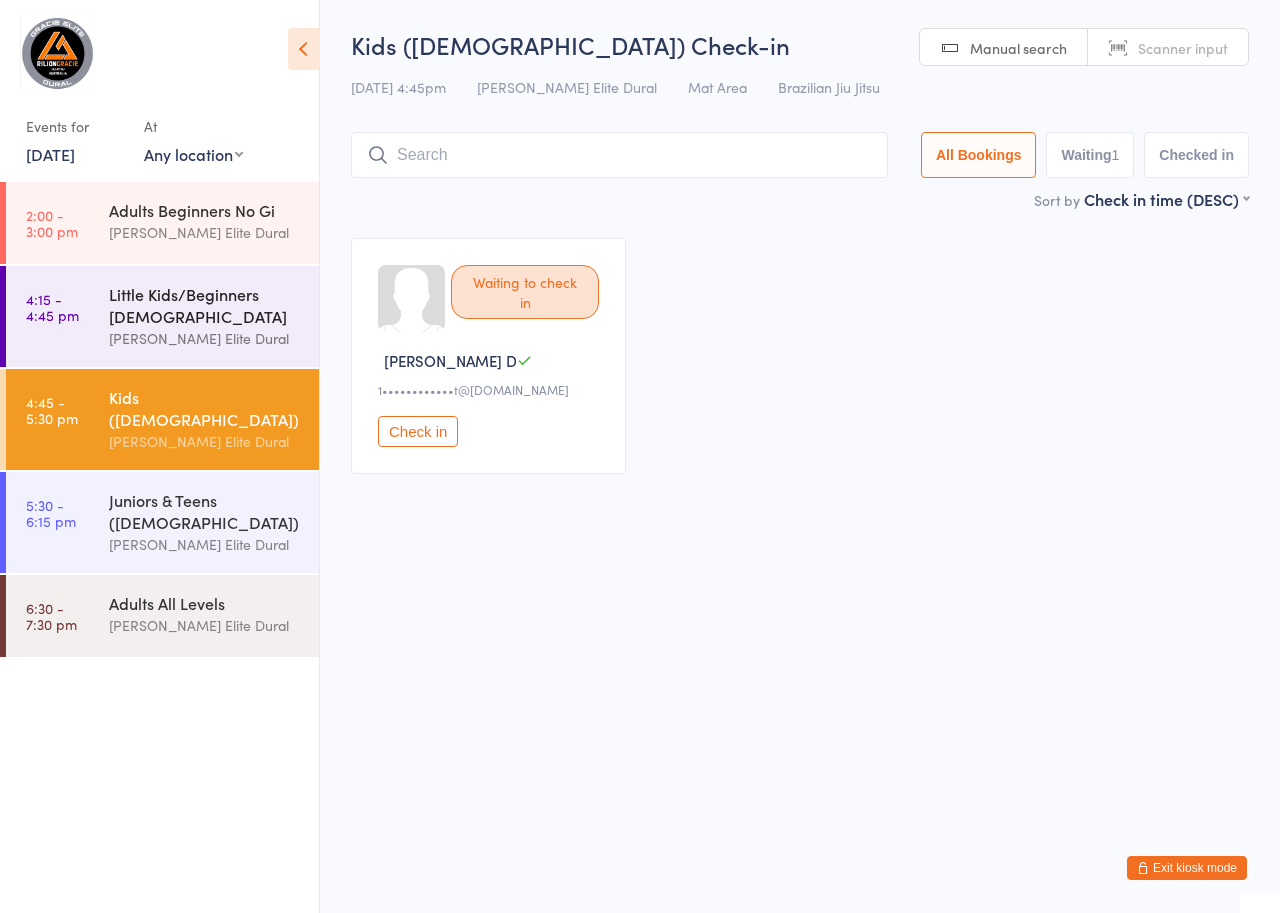 click on "Little Kids/Beginners [DEMOGRAPHIC_DATA]" at bounding box center [205, 305] 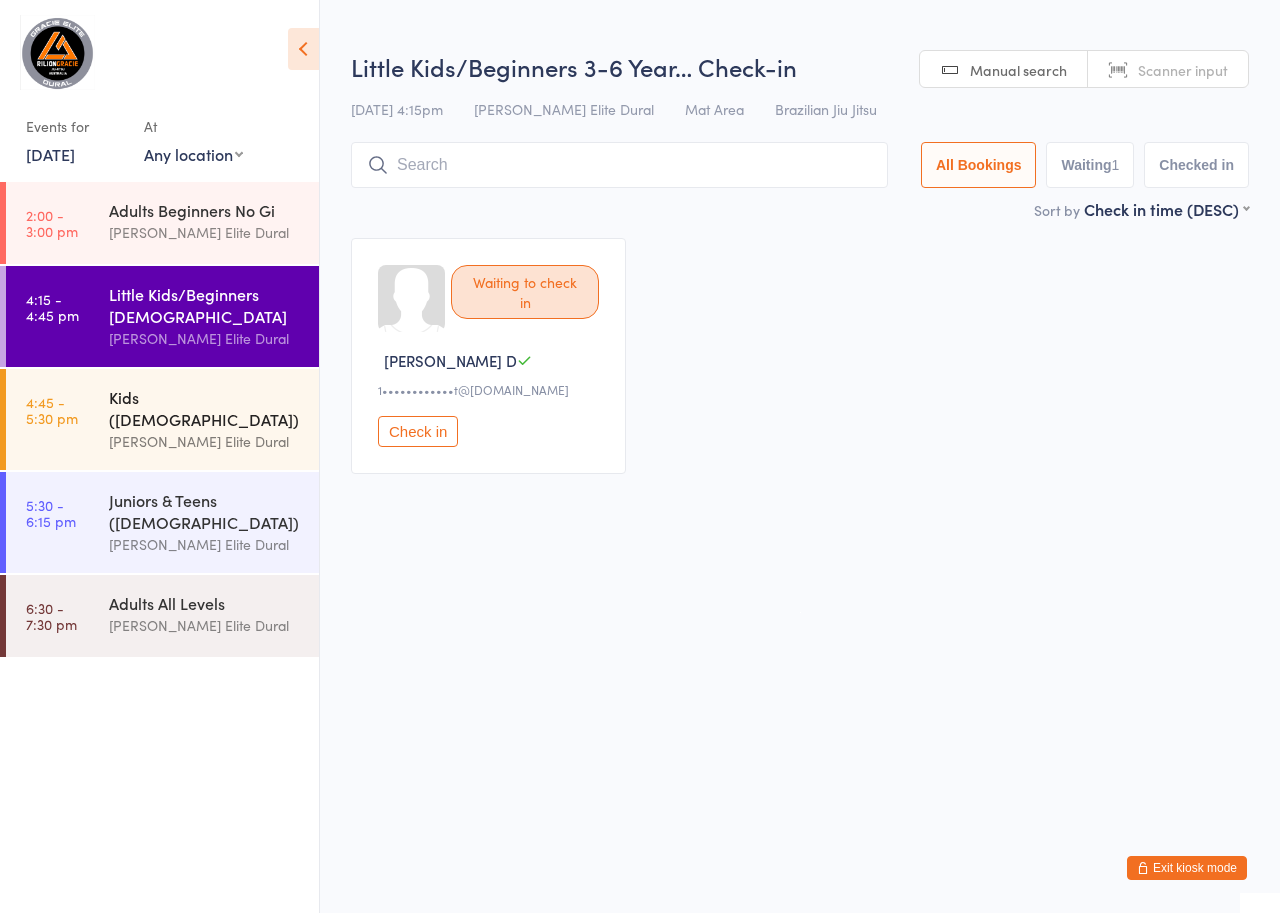 click on "[PERSON_NAME] Elite Dural" at bounding box center [205, 441] 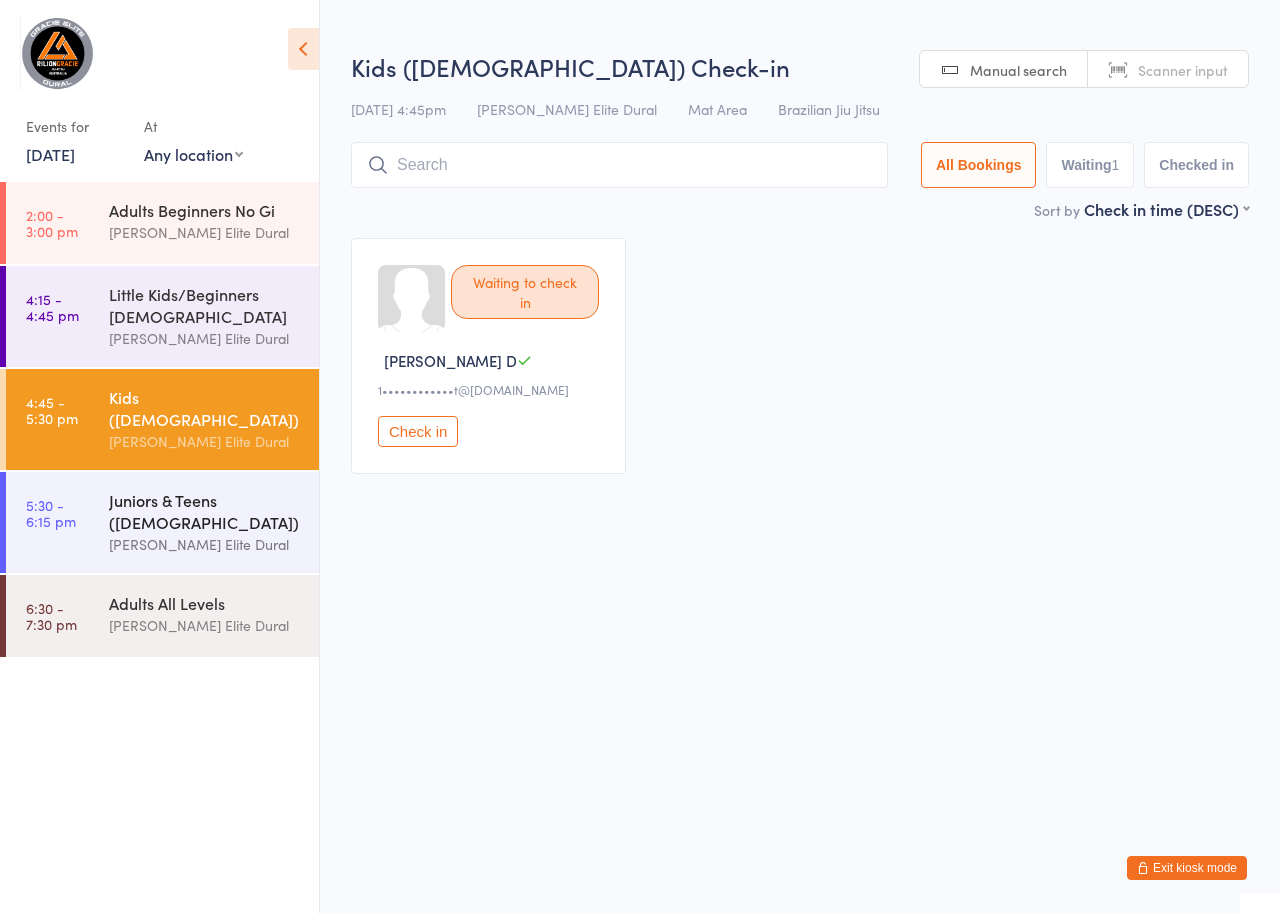 click on "Juniors & Teens ([DEMOGRAPHIC_DATA])" at bounding box center [205, 511] 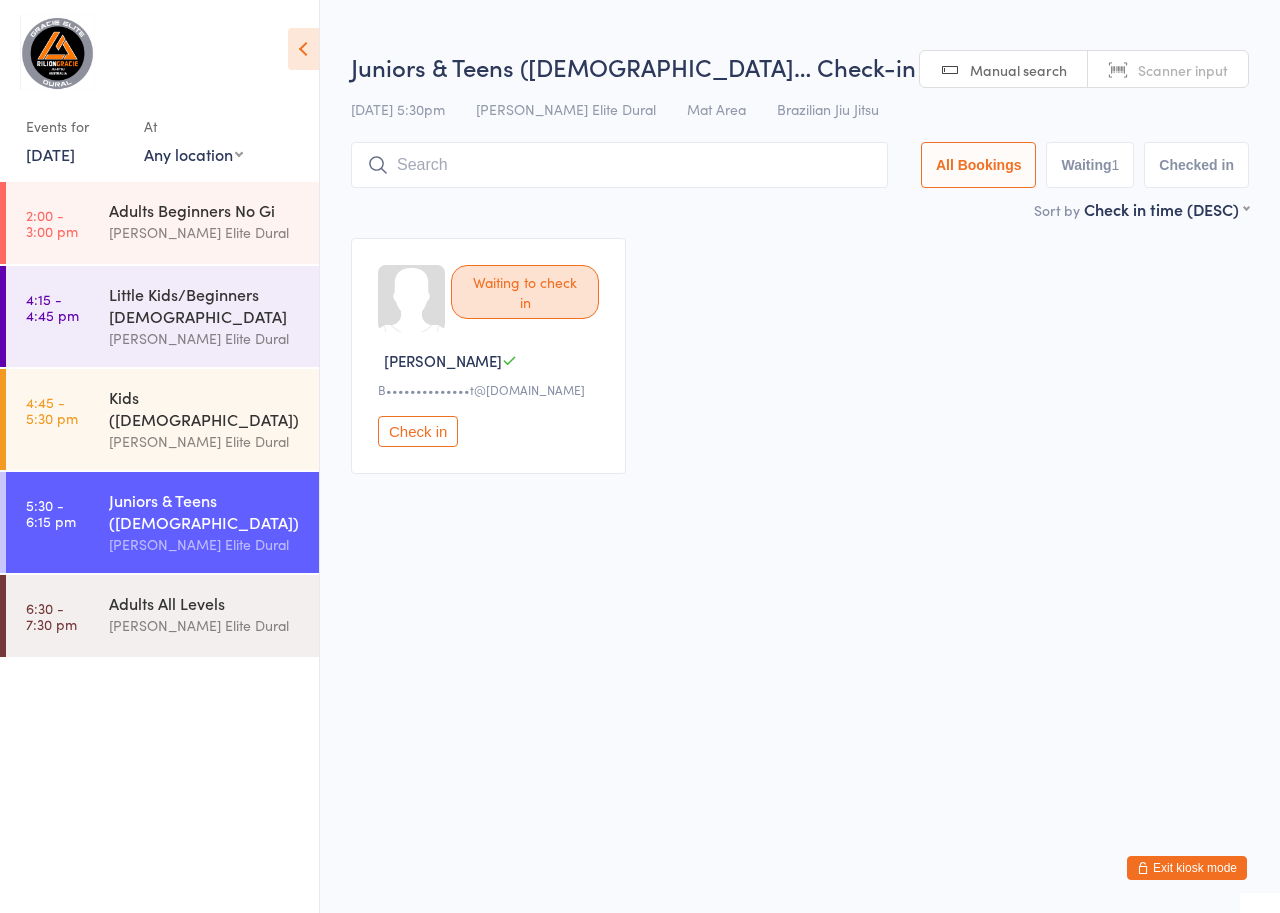 click on "Exit kiosk mode" at bounding box center [1187, 868] 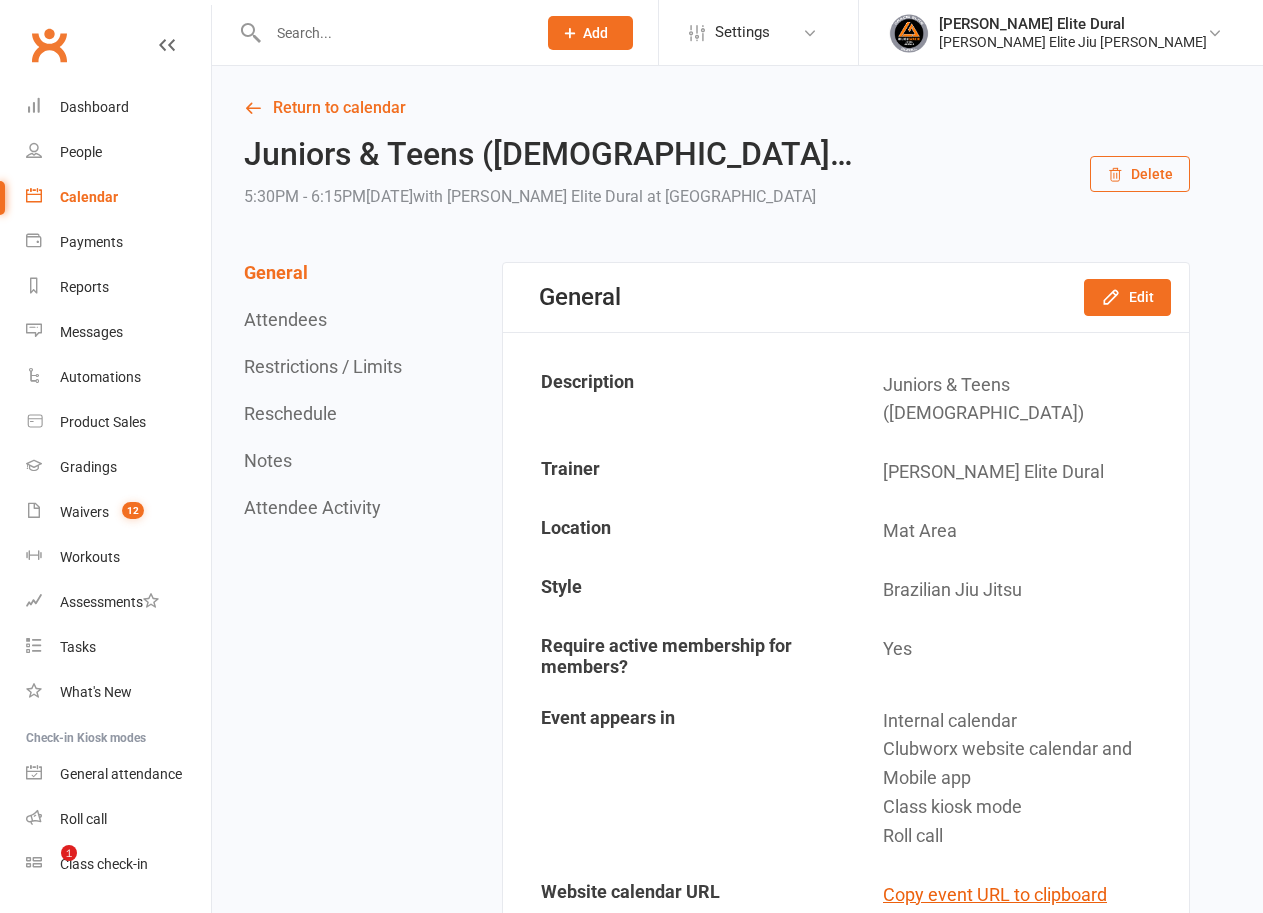 scroll, scrollTop: 0, scrollLeft: 0, axis: both 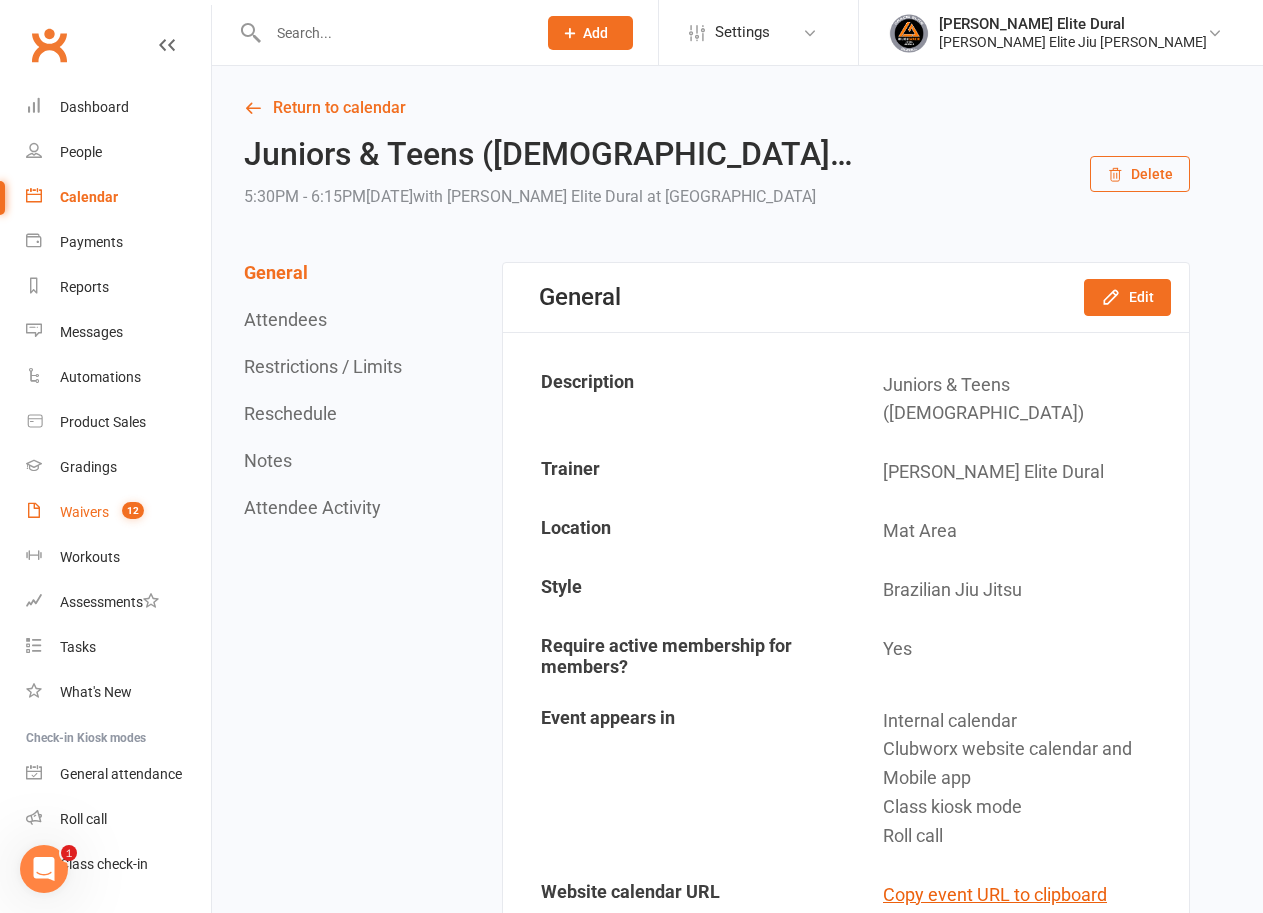 click on "Waivers" at bounding box center [84, 512] 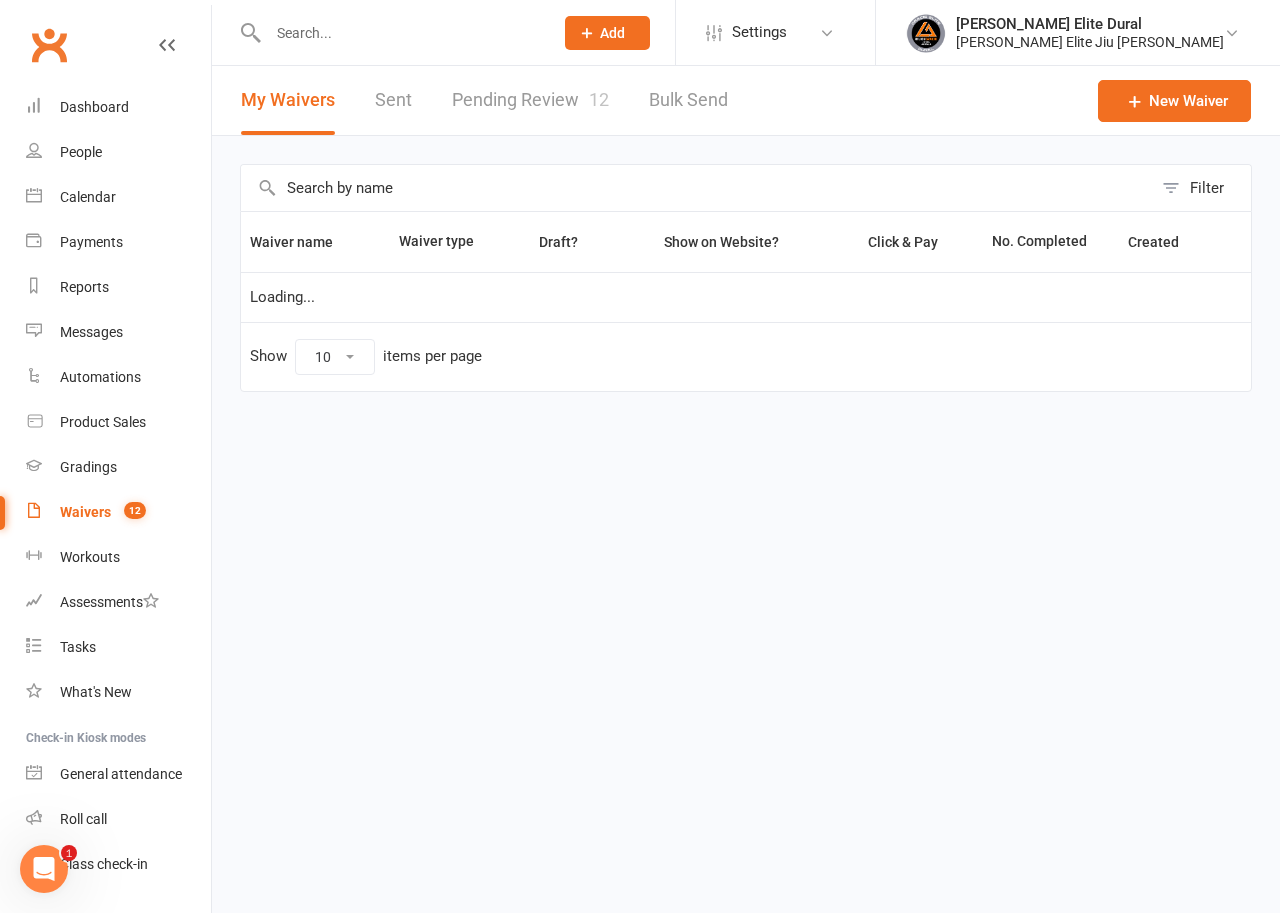 select on "100" 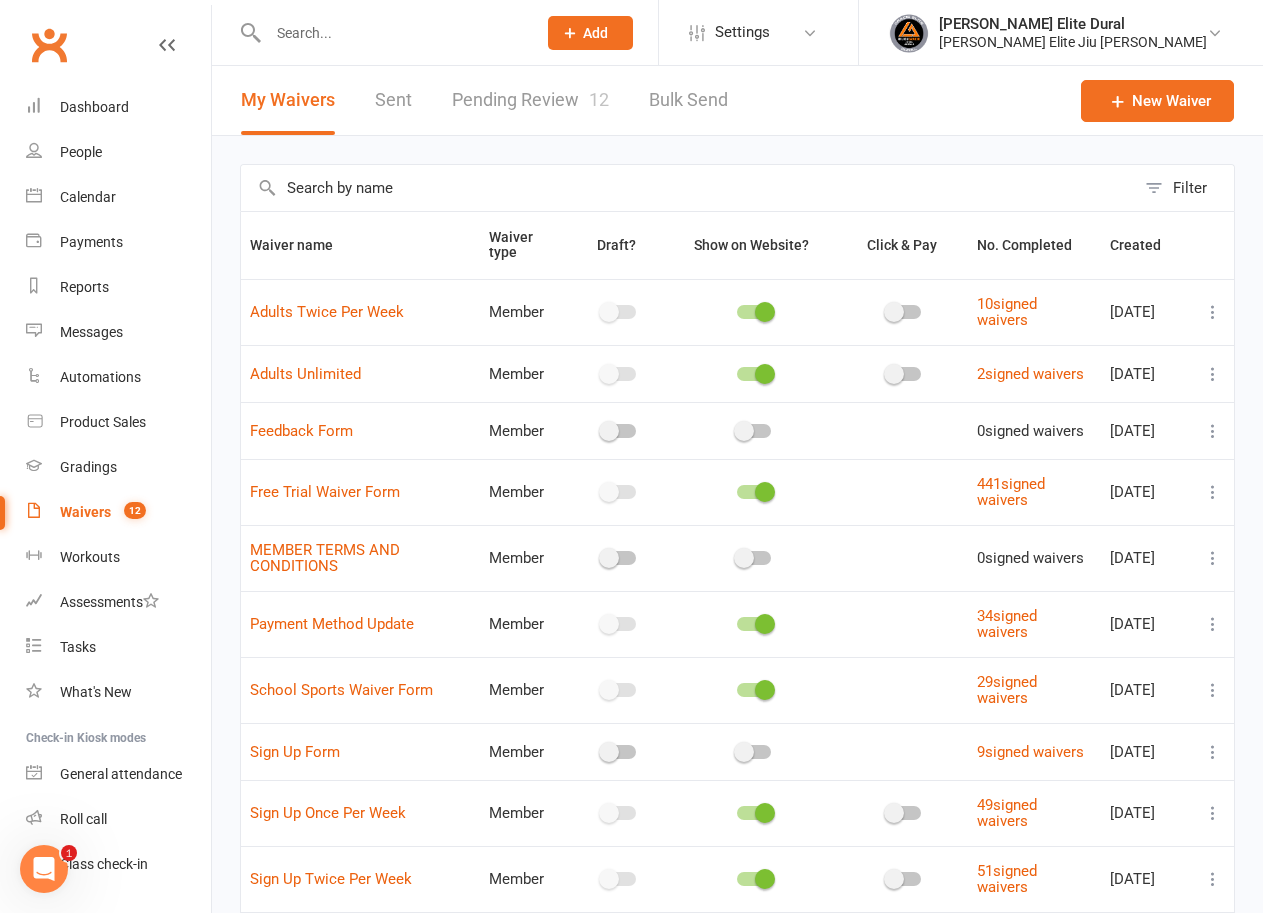 click on "Pending Review 12" at bounding box center (530, 100) 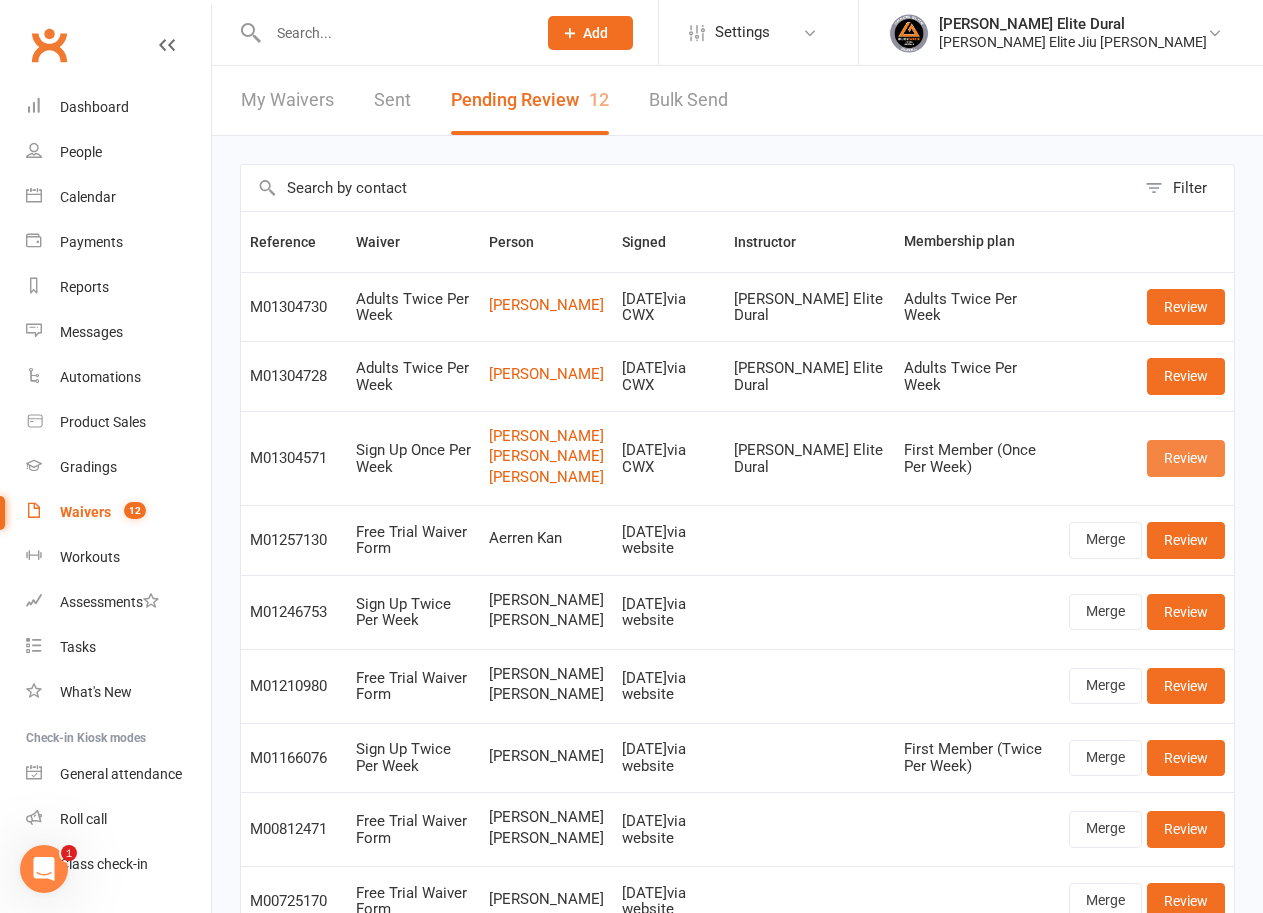 click on "Review" at bounding box center (1186, 458) 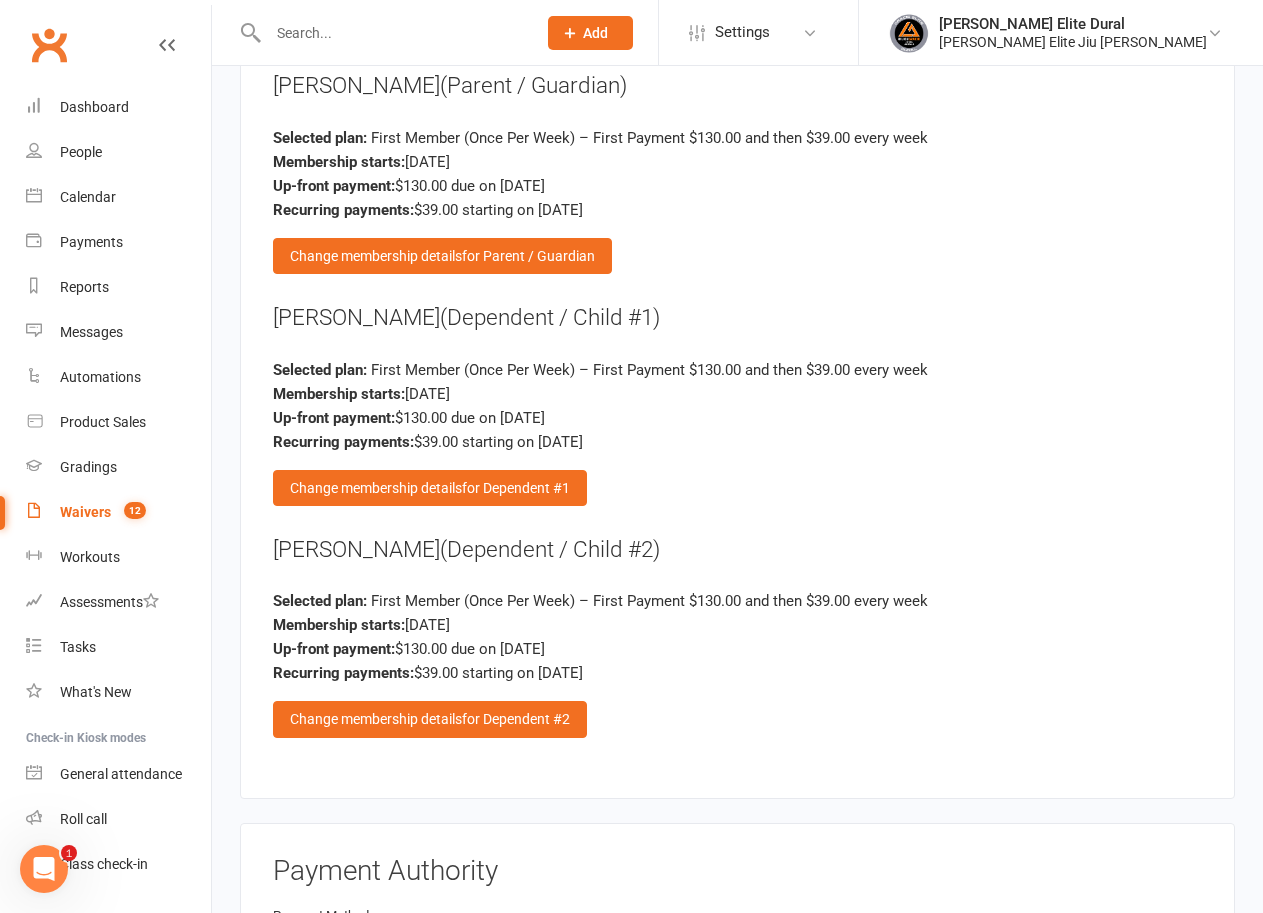 scroll, scrollTop: 2800, scrollLeft: 0, axis: vertical 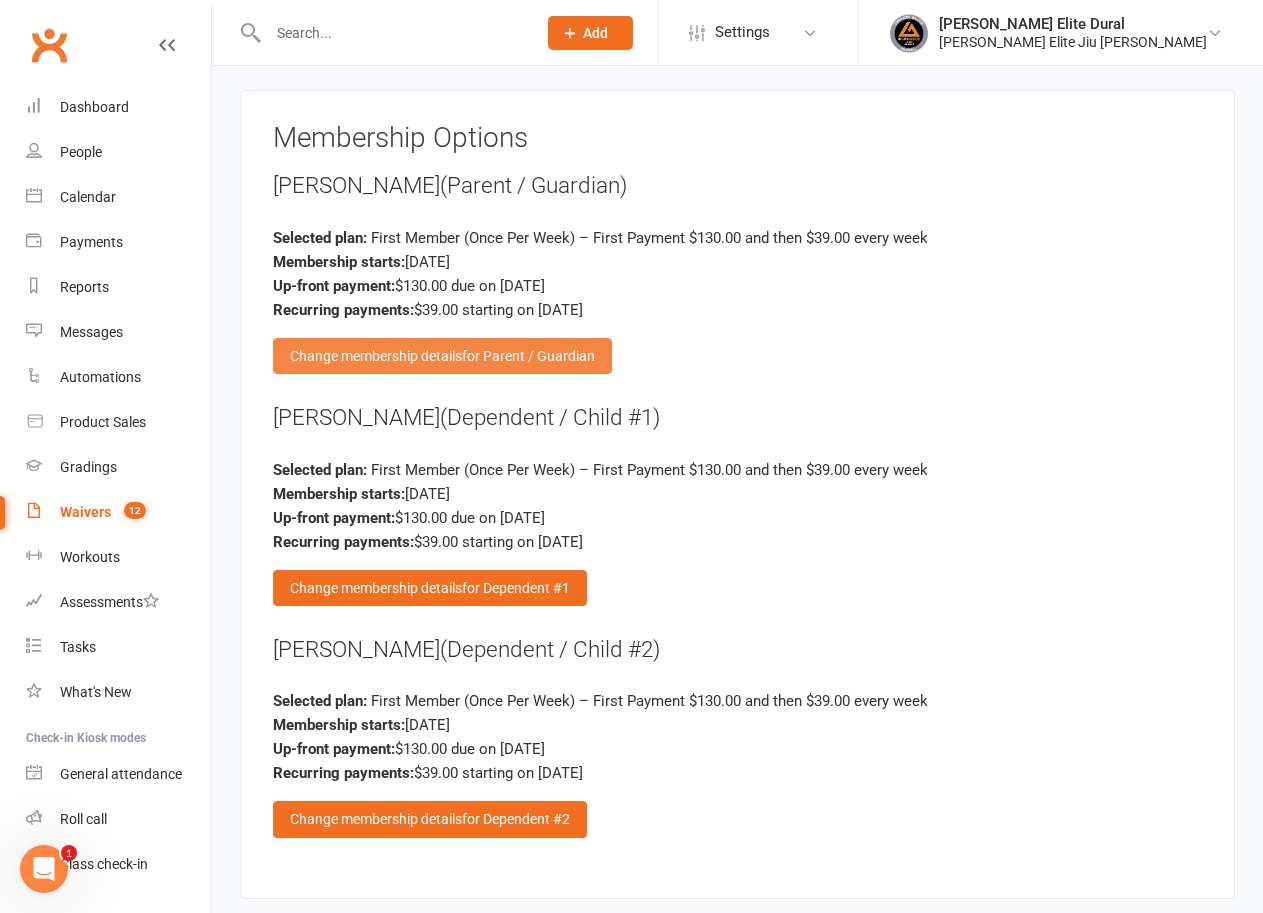 click on "for Parent / Guardian" at bounding box center [528, 356] 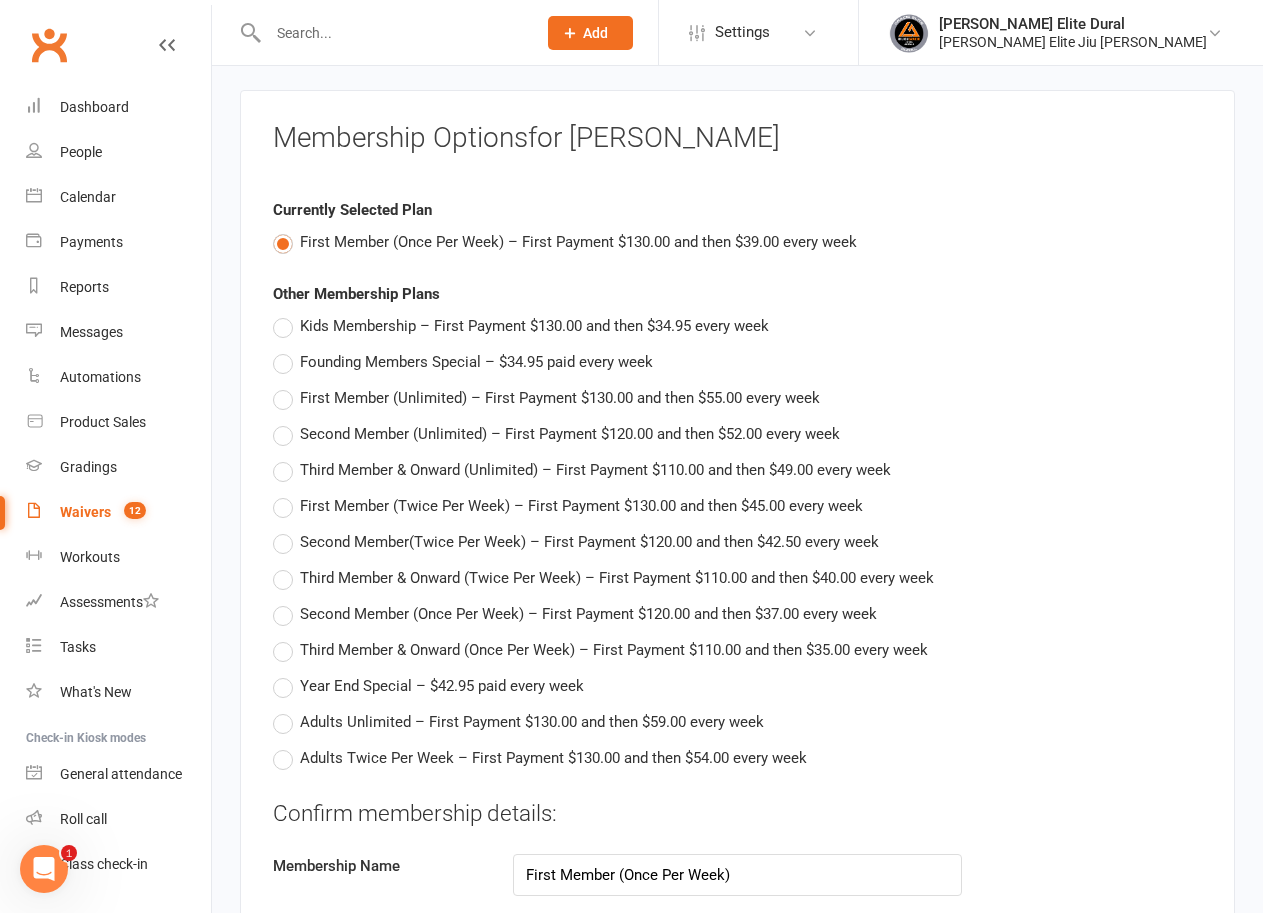 scroll, scrollTop: 3300, scrollLeft: 0, axis: vertical 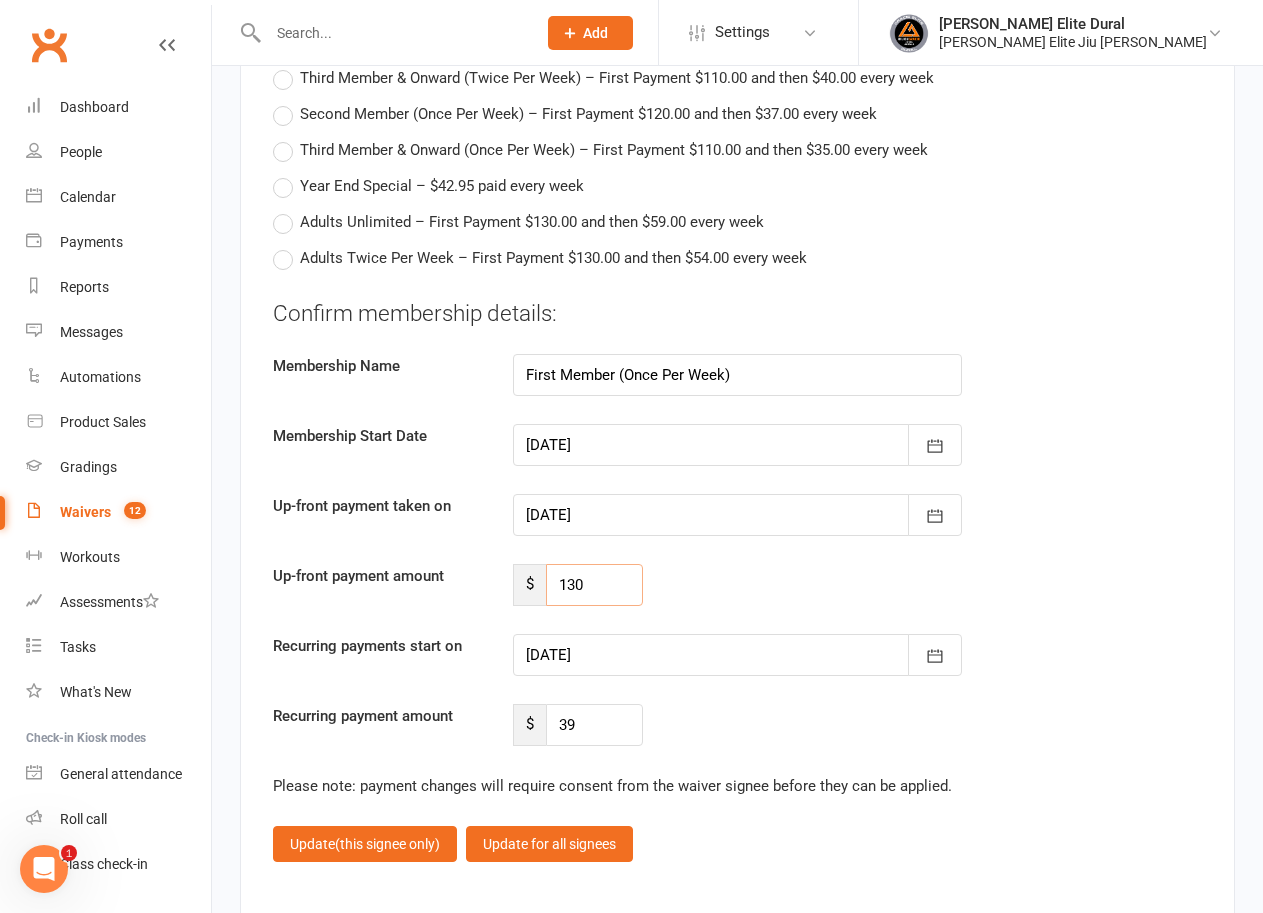 drag, startPoint x: 617, startPoint y: 524, endPoint x: 408, endPoint y: 524, distance: 209 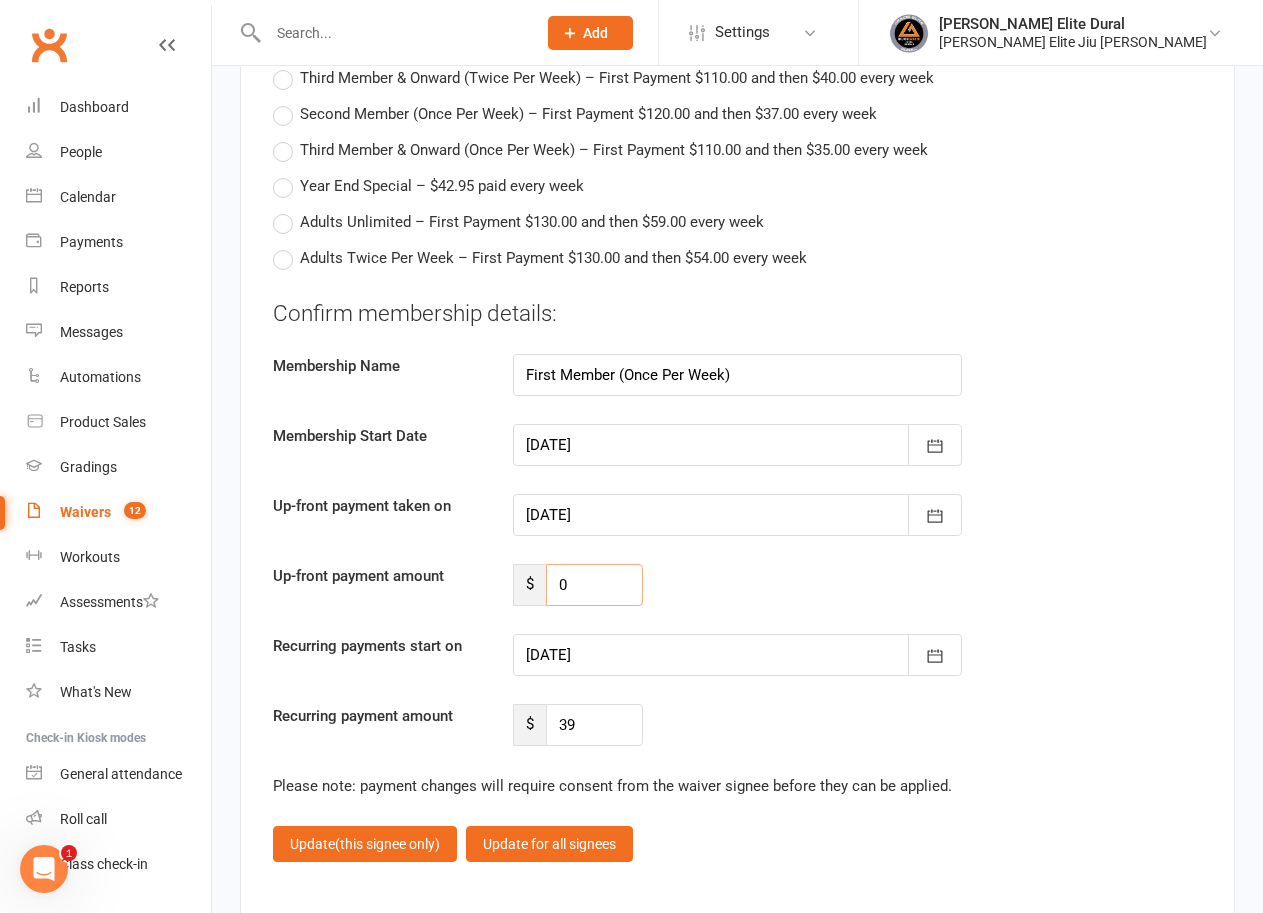 type on "0" 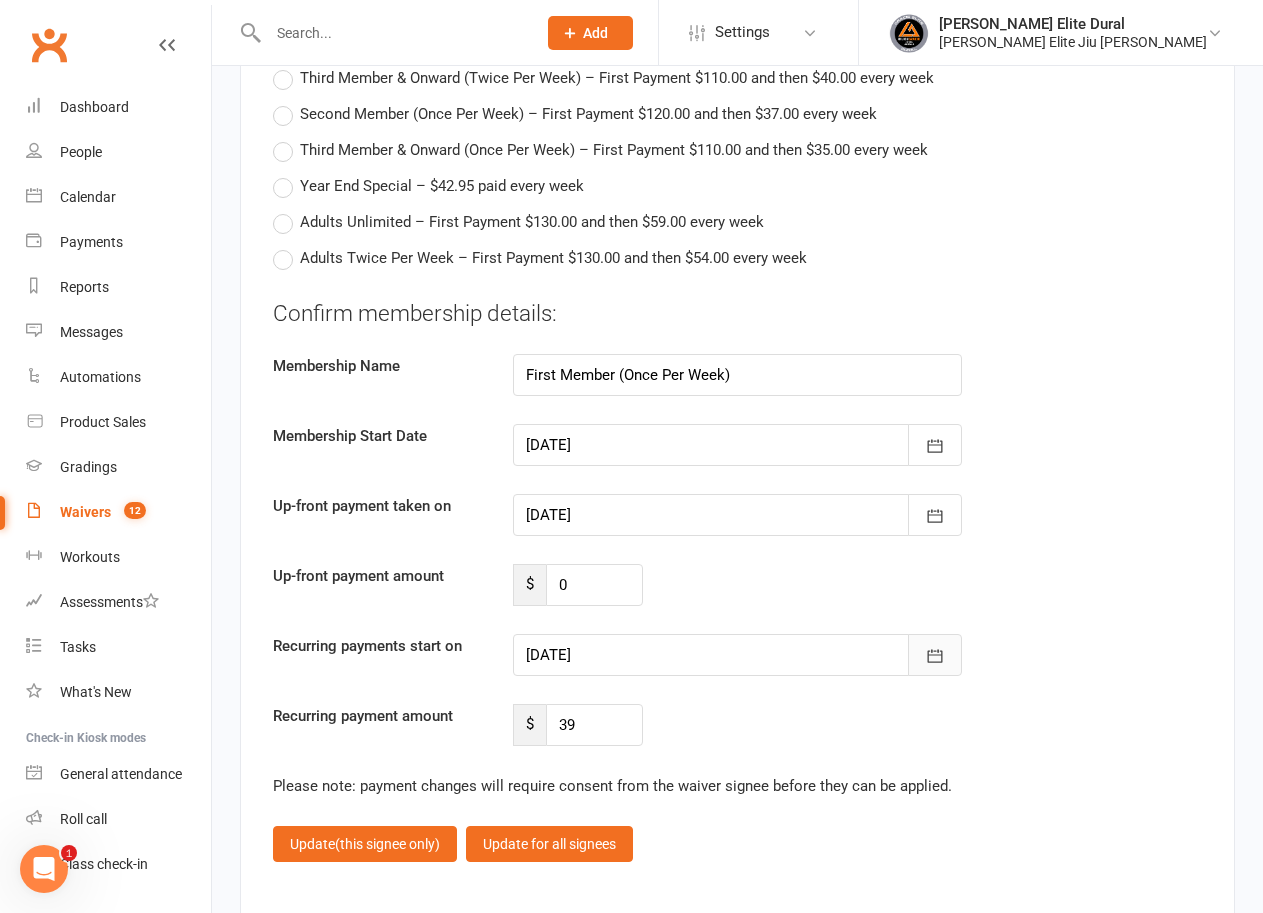 type 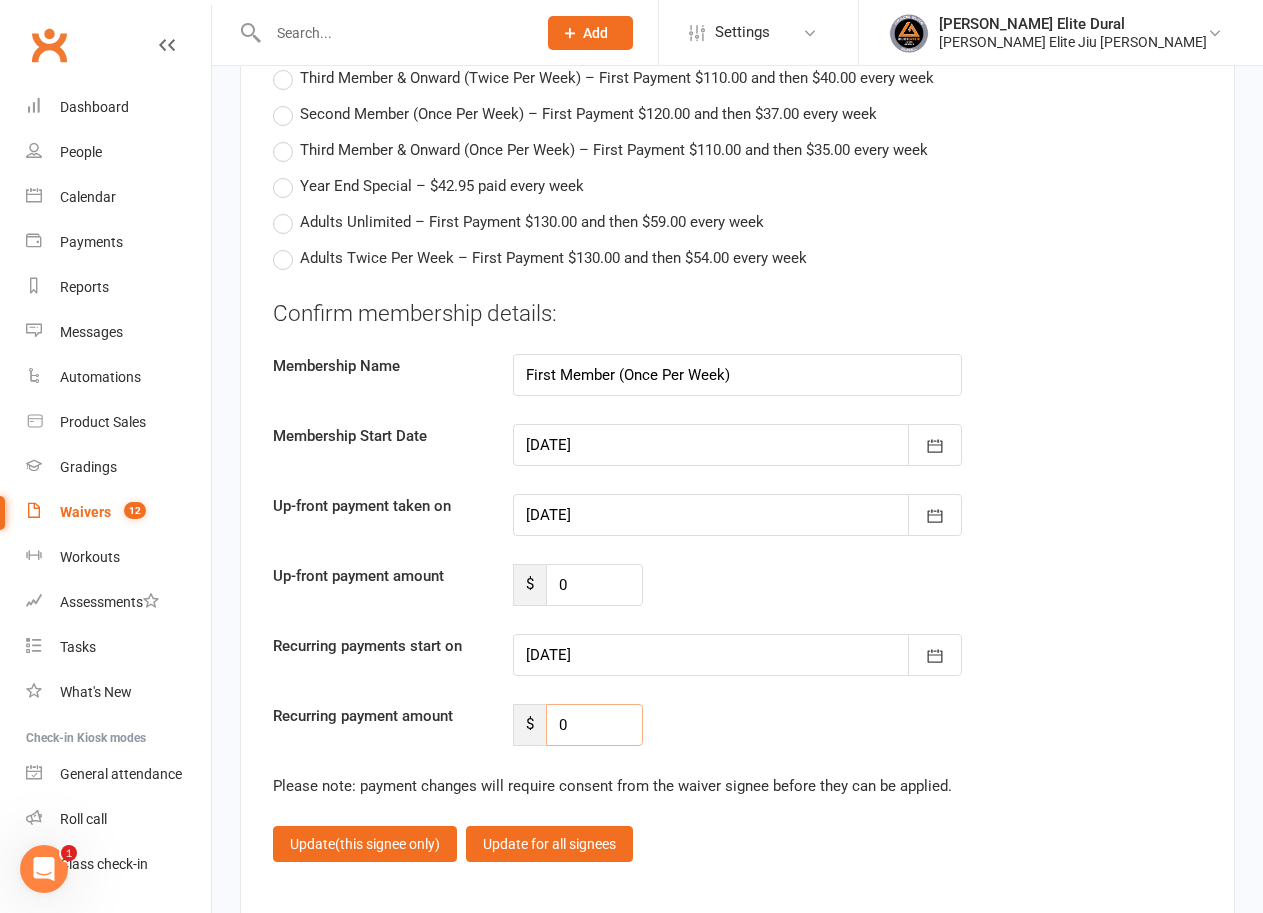 type on "0" 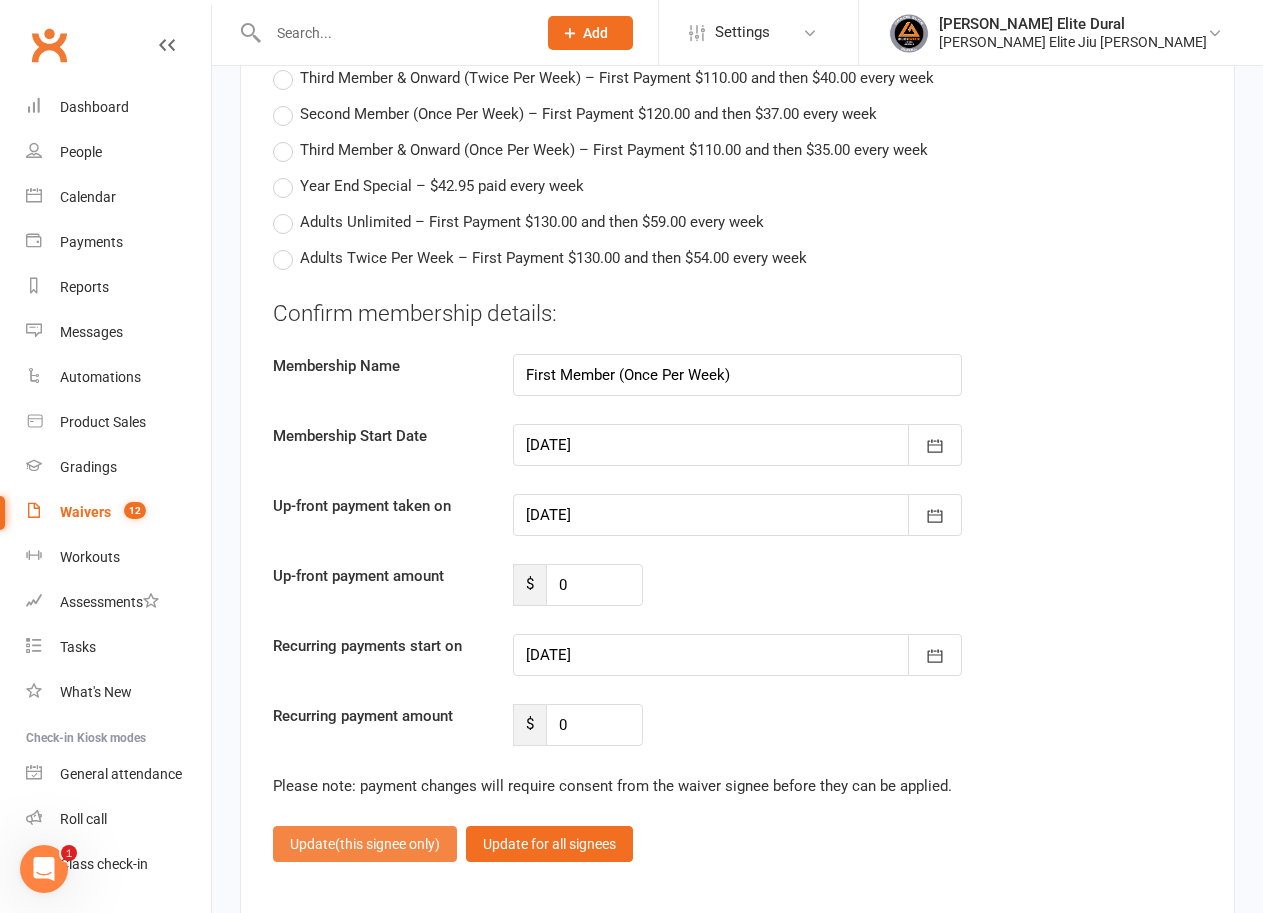 type 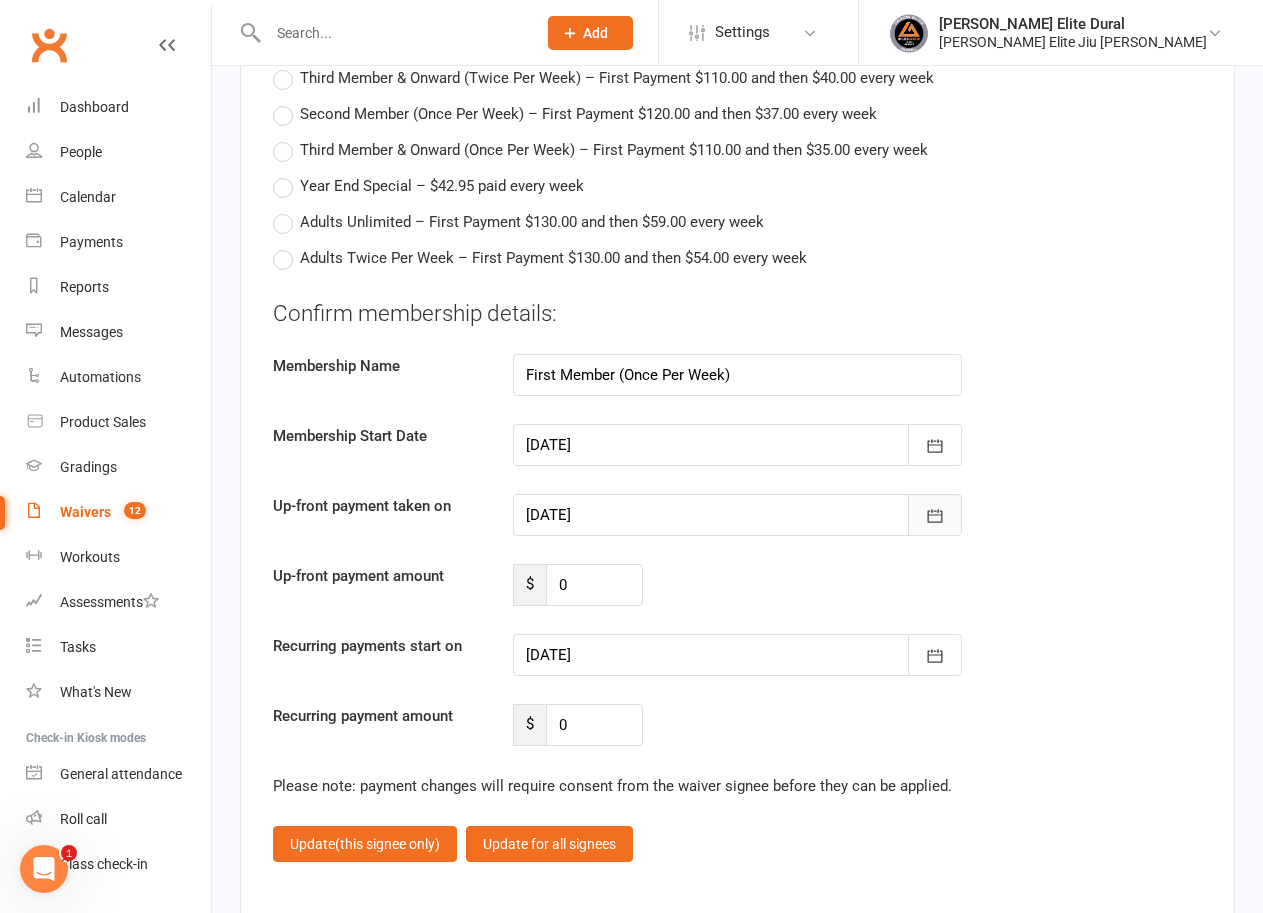 click 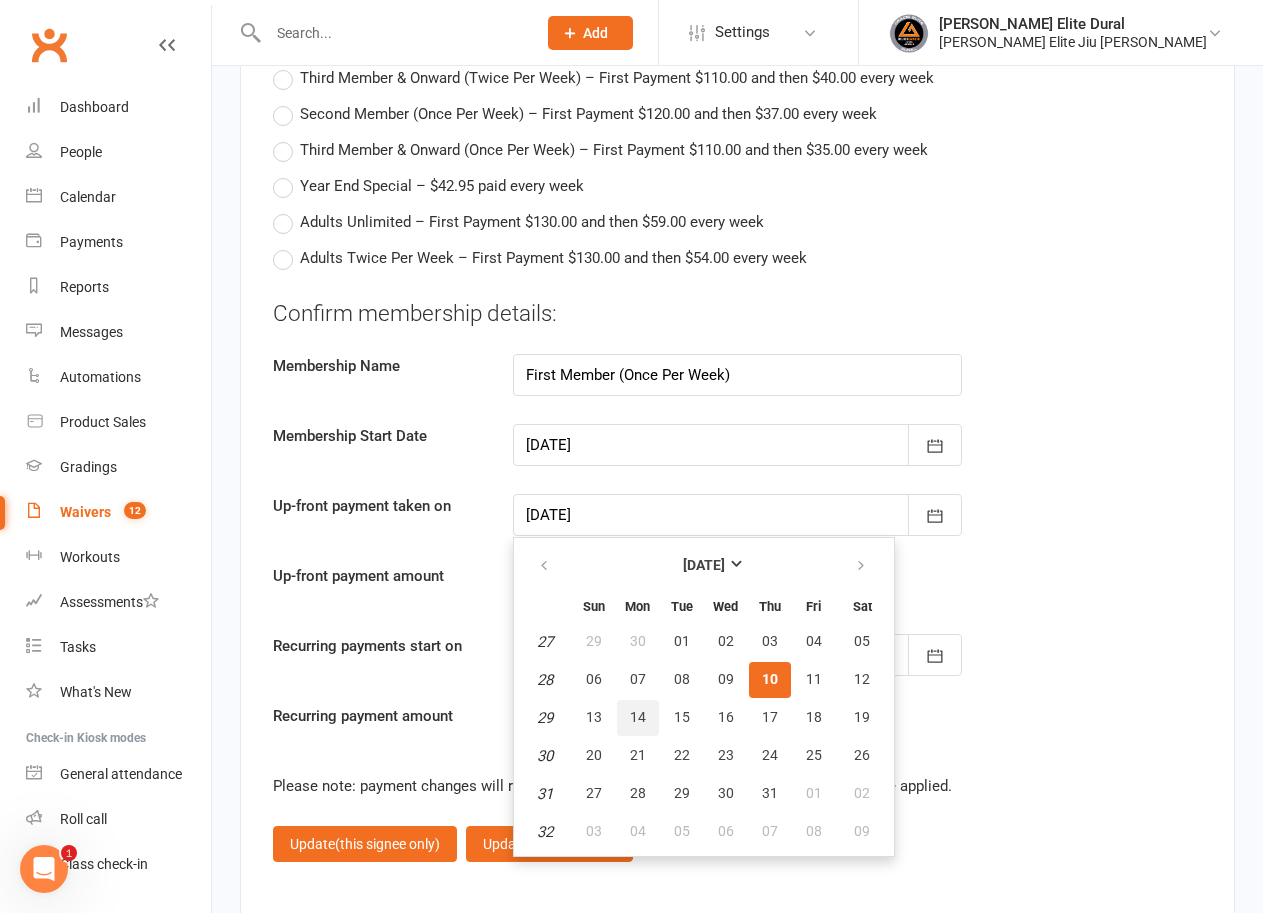 click on "14" at bounding box center [638, 717] 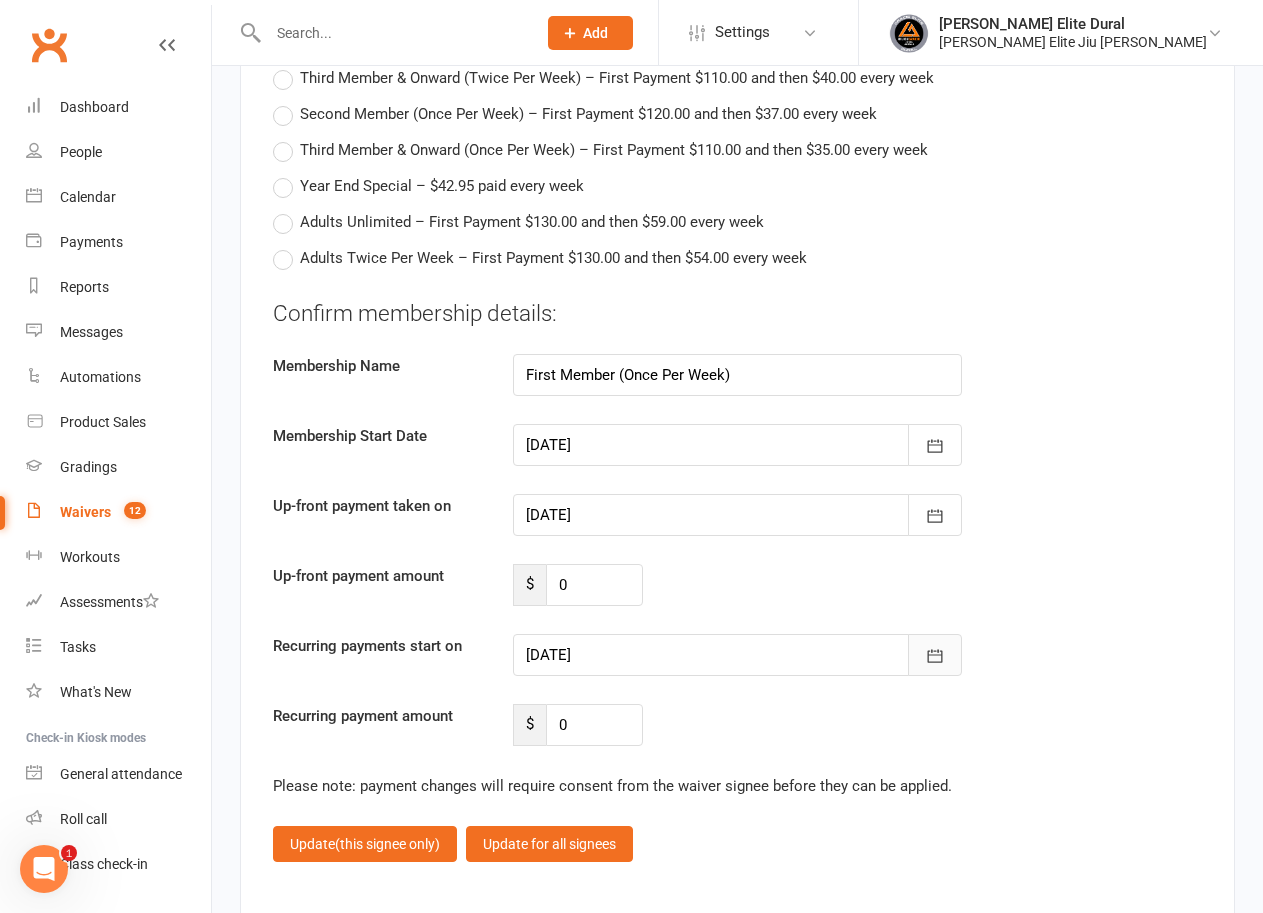 click at bounding box center (935, 655) 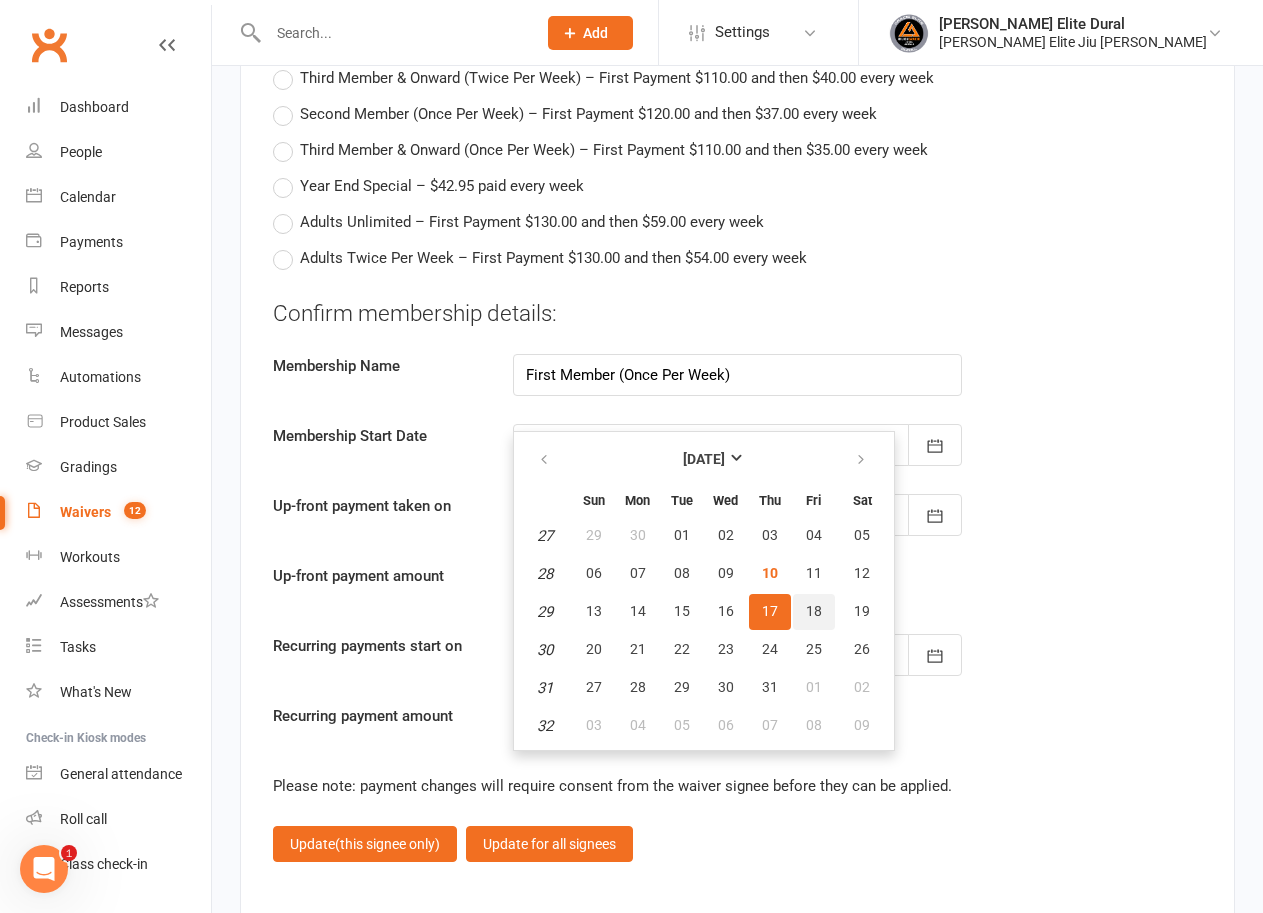 click on "18" at bounding box center (814, 611) 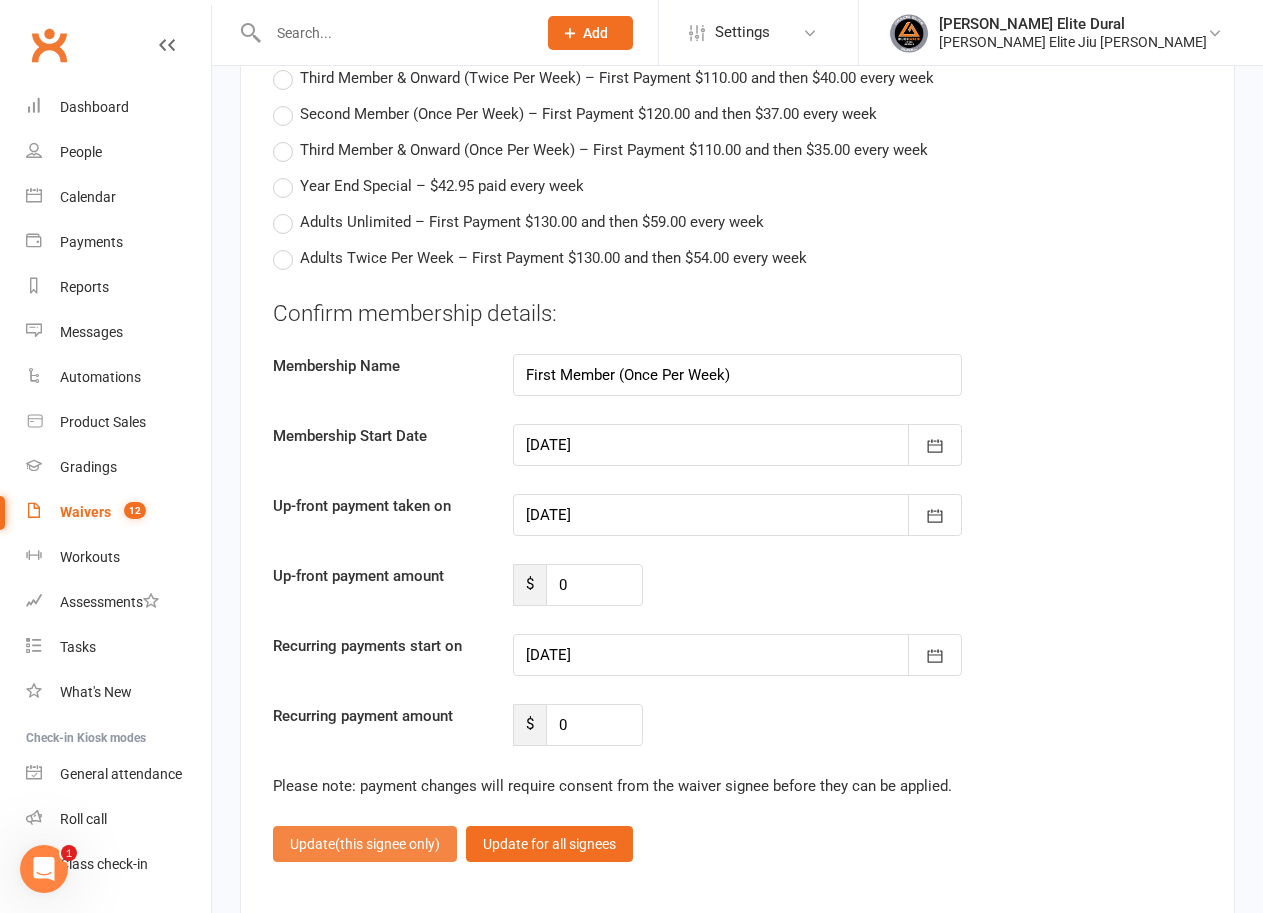 click on "(this signee only)" at bounding box center [387, 844] 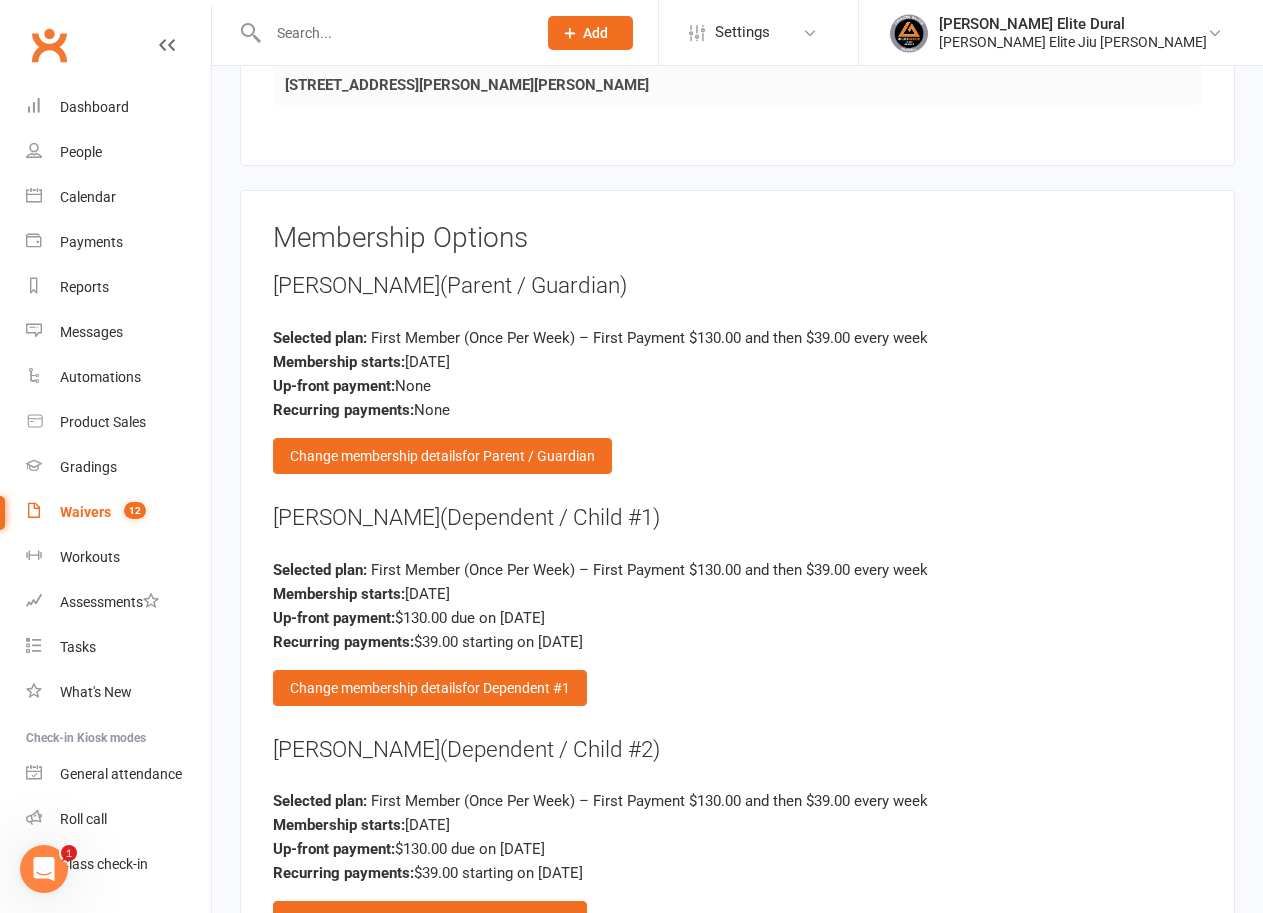 scroll, scrollTop: 2800, scrollLeft: 0, axis: vertical 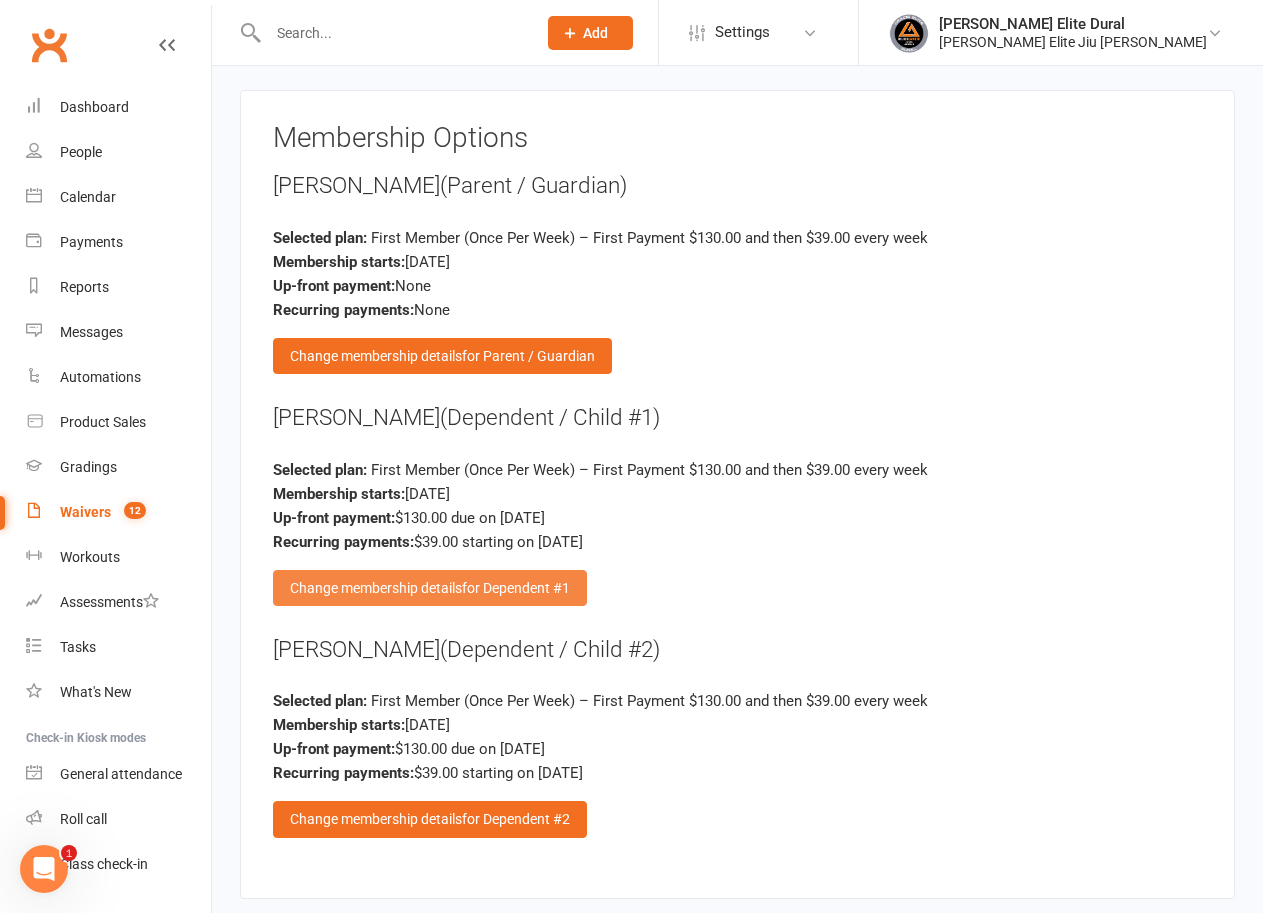 click on "for Dependent #1" at bounding box center (516, 588) 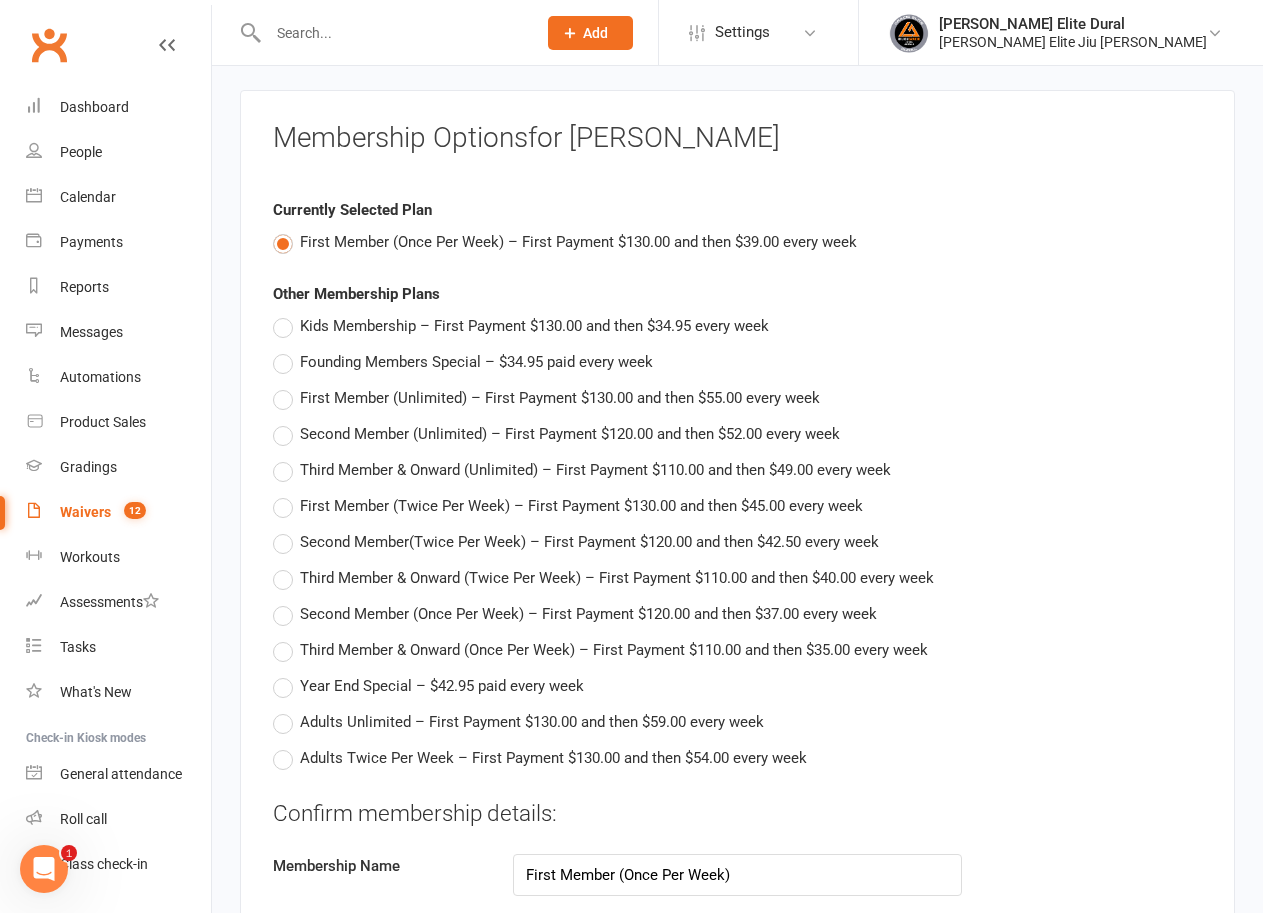 scroll, scrollTop: 3300, scrollLeft: 0, axis: vertical 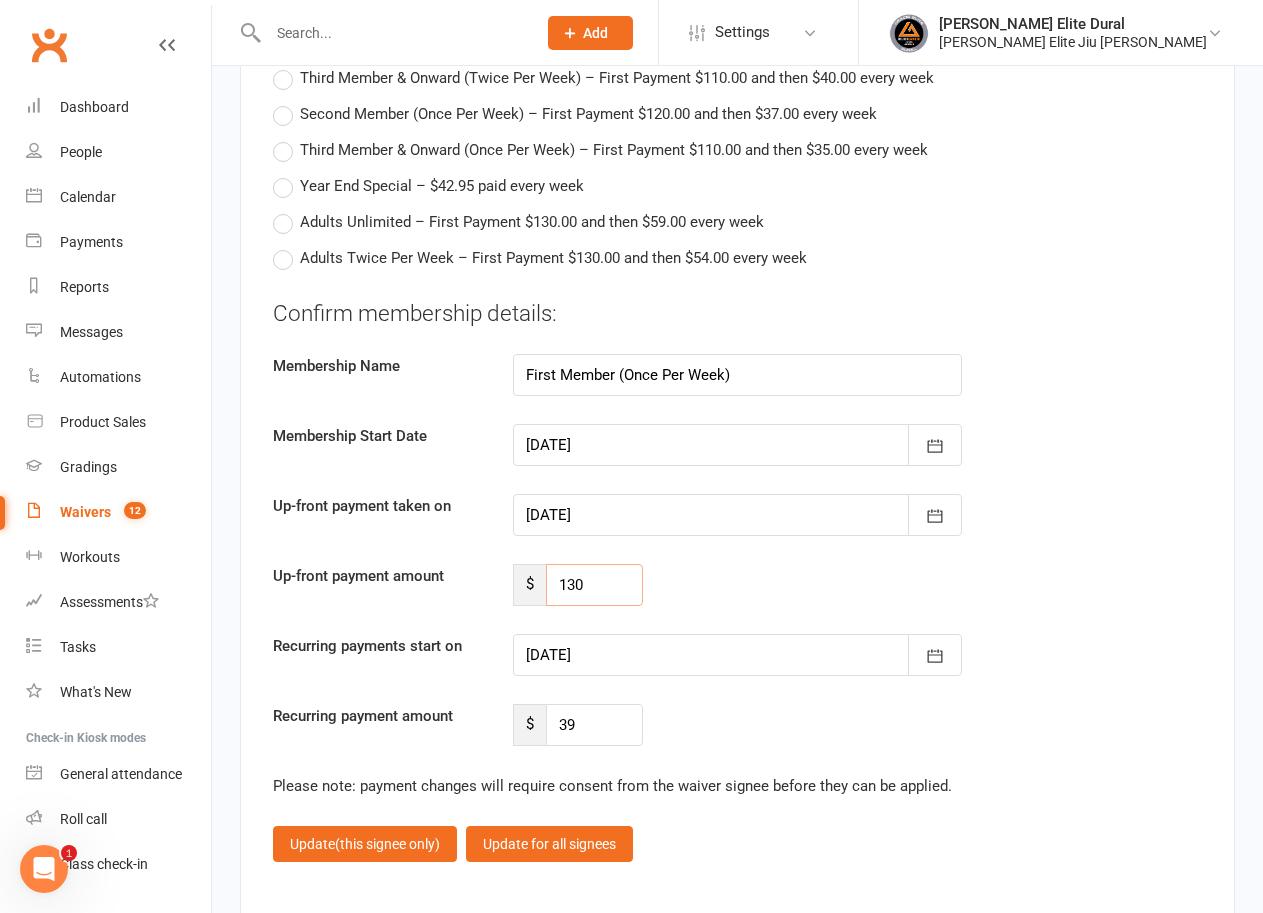 drag, startPoint x: 591, startPoint y: 540, endPoint x: 560, endPoint y: 542, distance: 31.06445 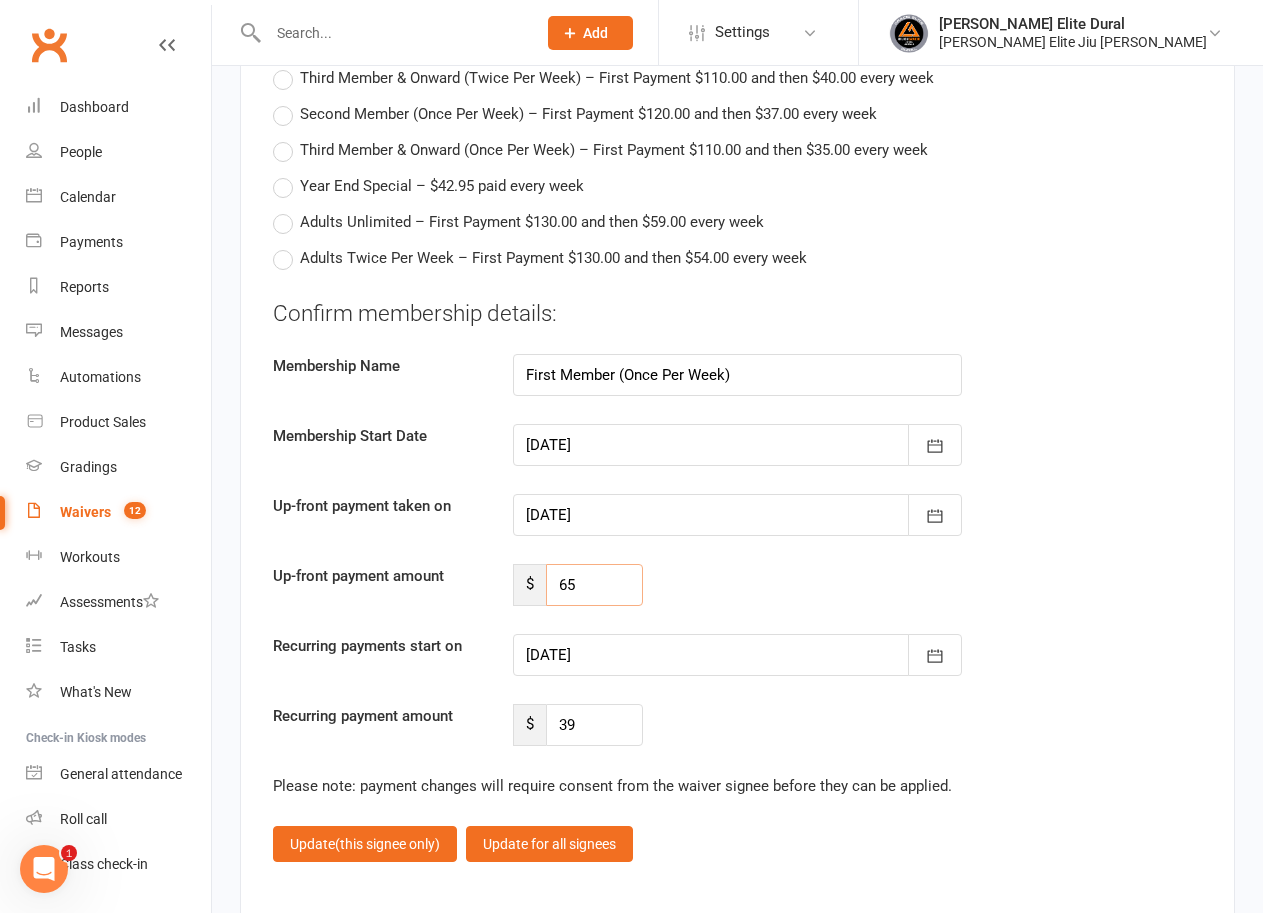 type on "65" 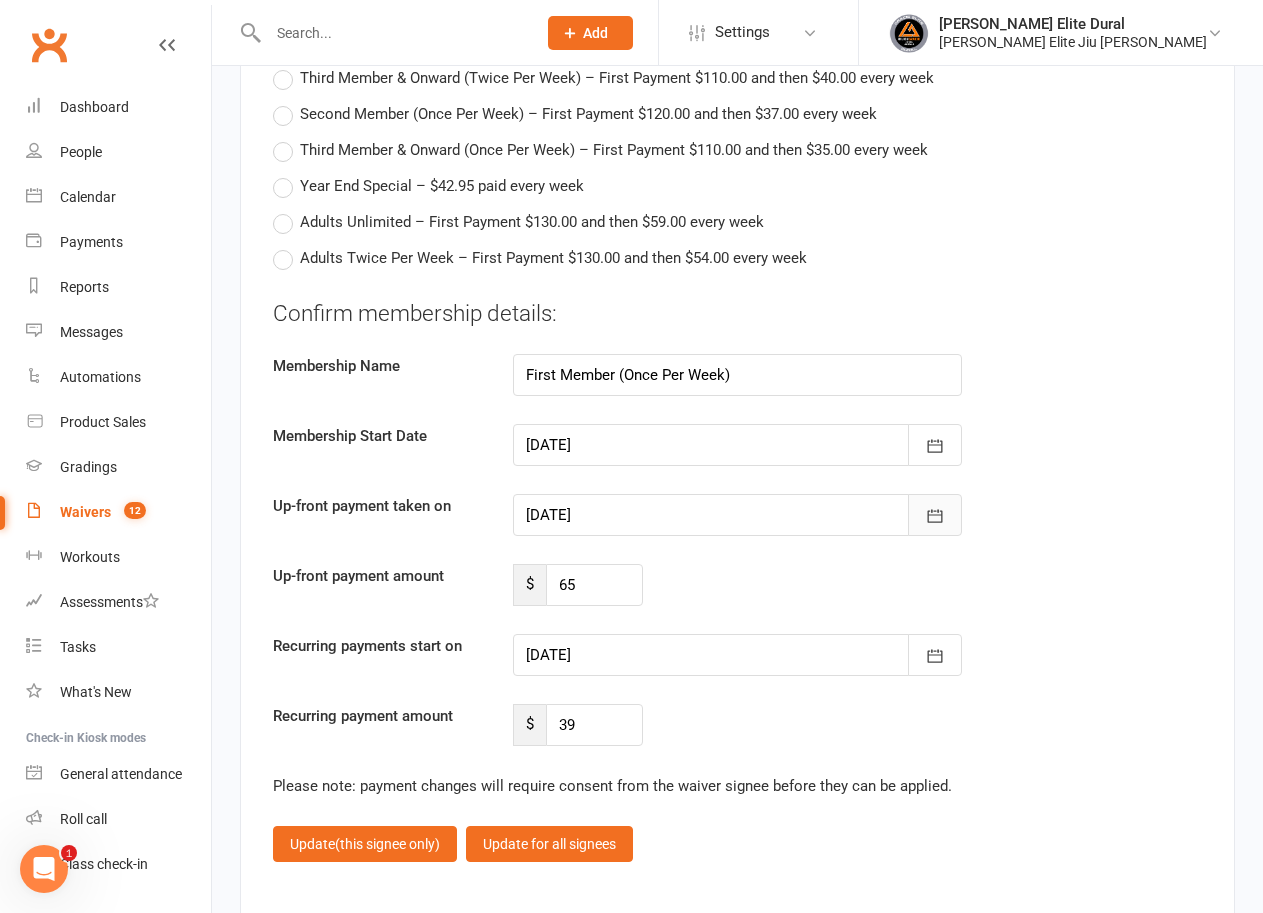 click 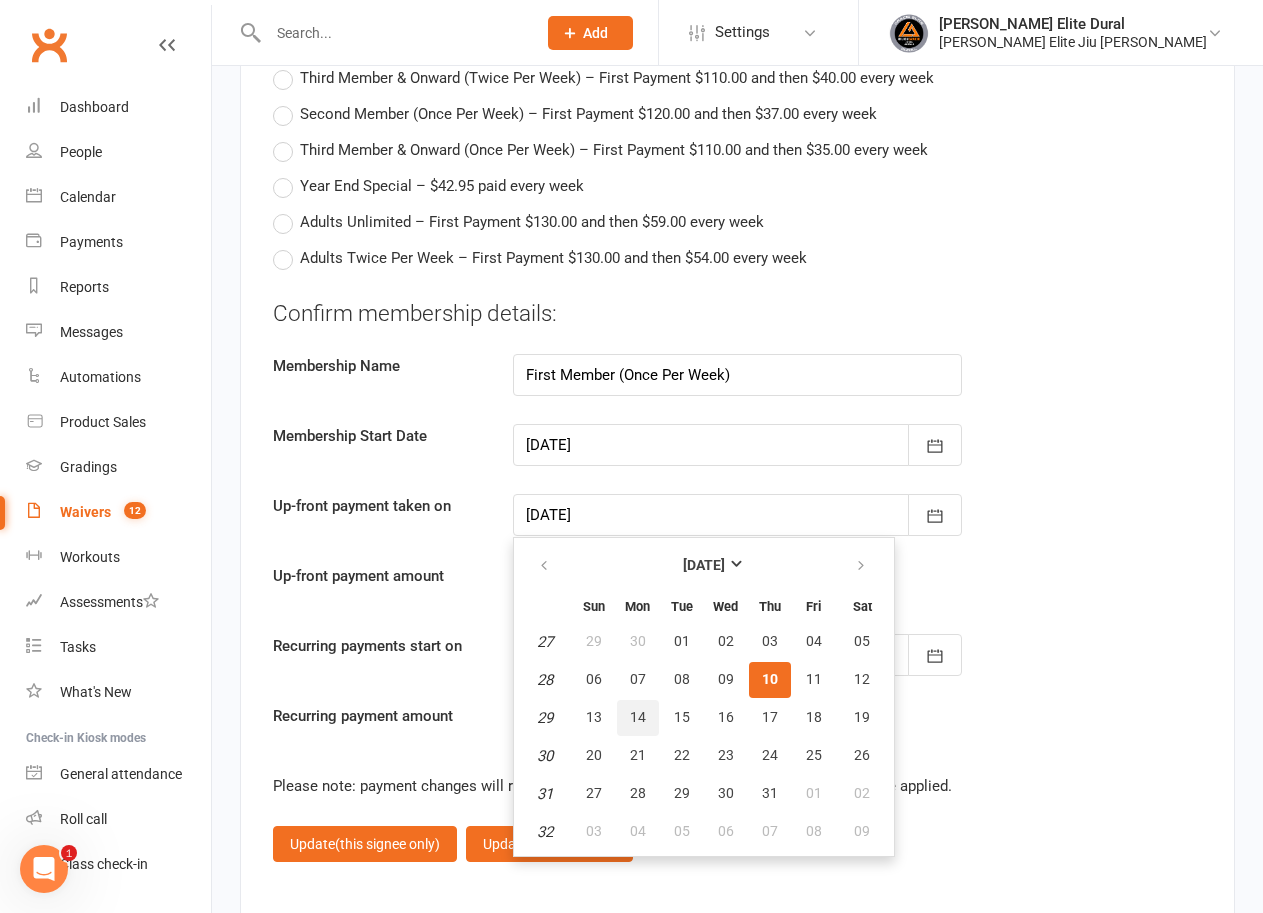 click on "14" at bounding box center [638, 717] 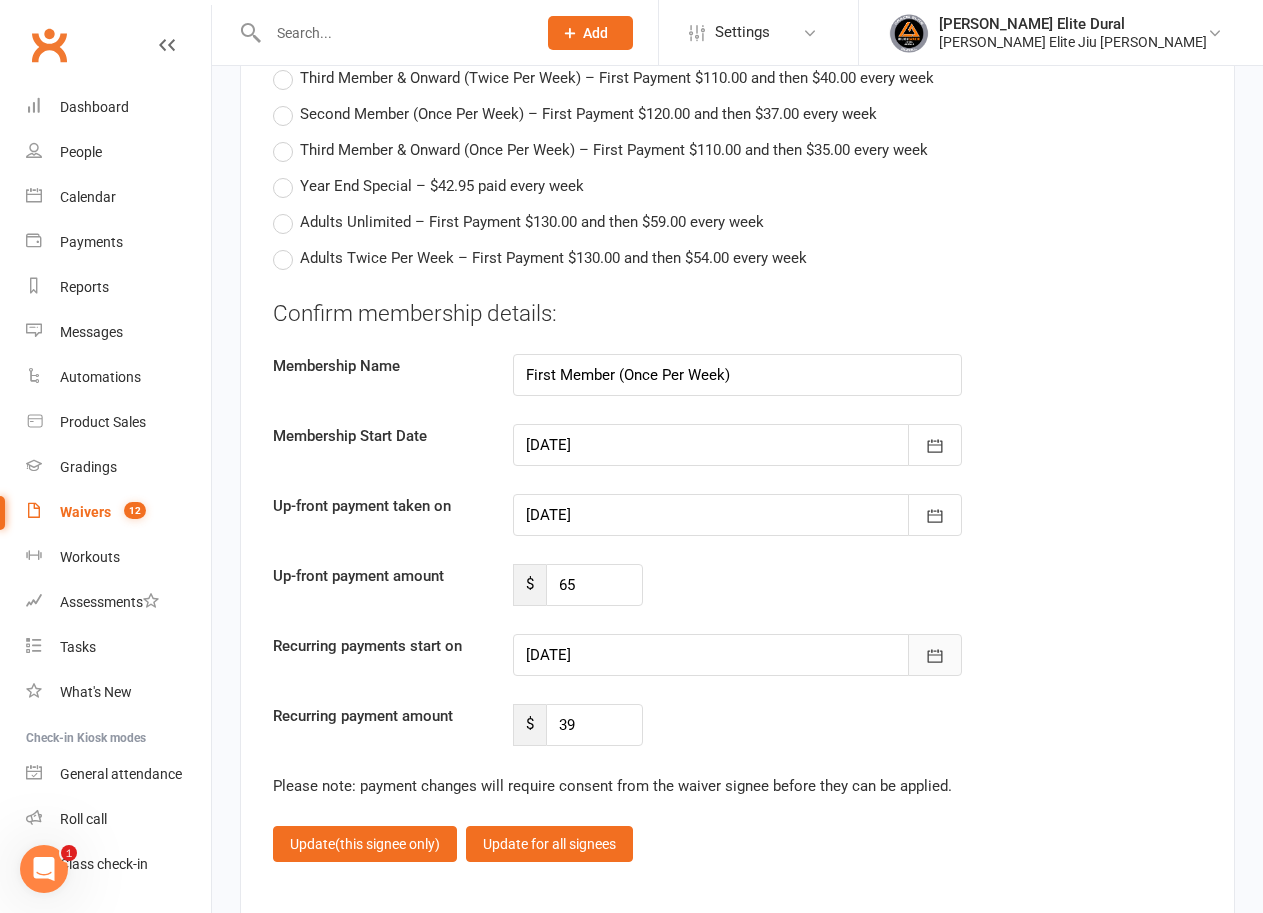 click at bounding box center [935, 655] 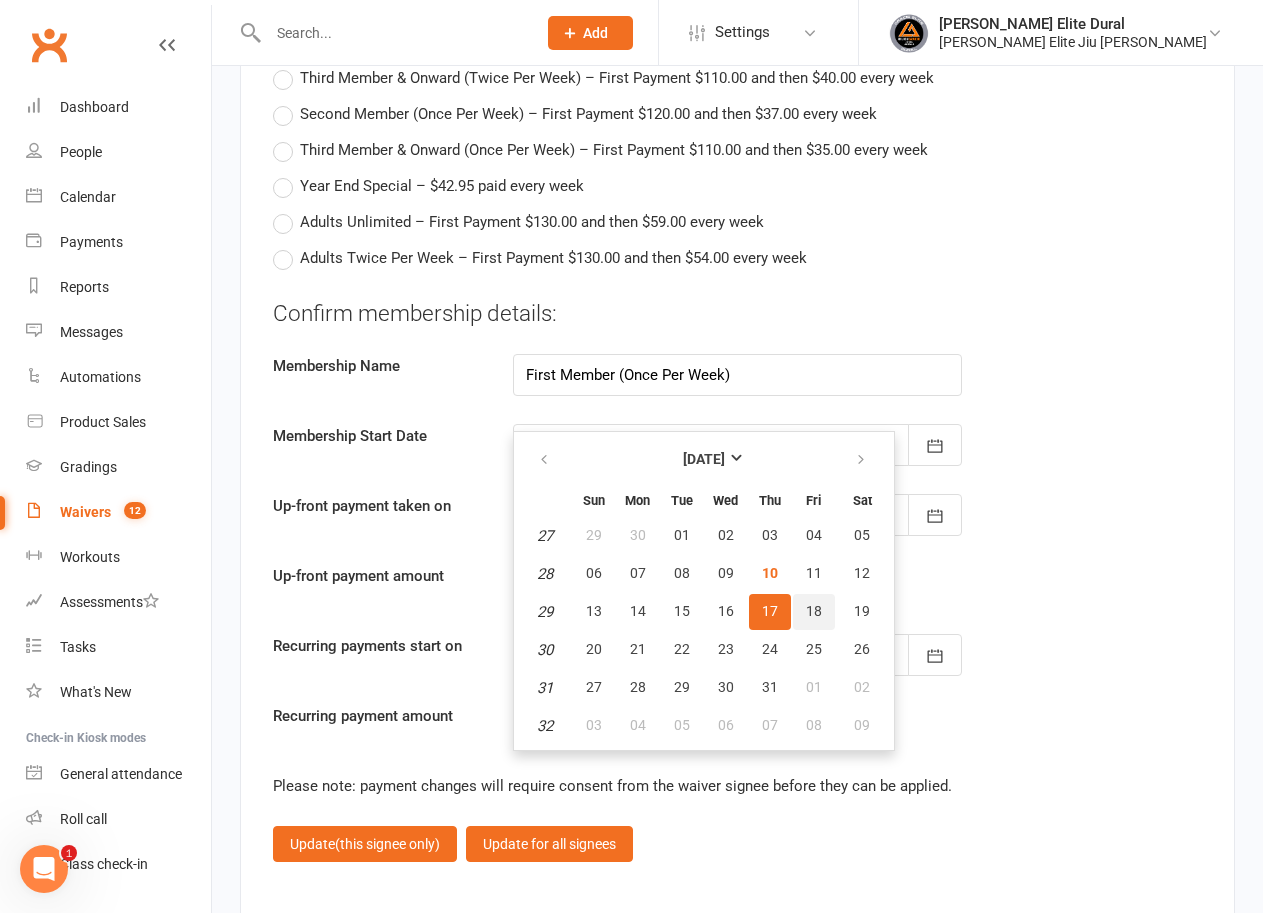 click on "18" at bounding box center [814, 612] 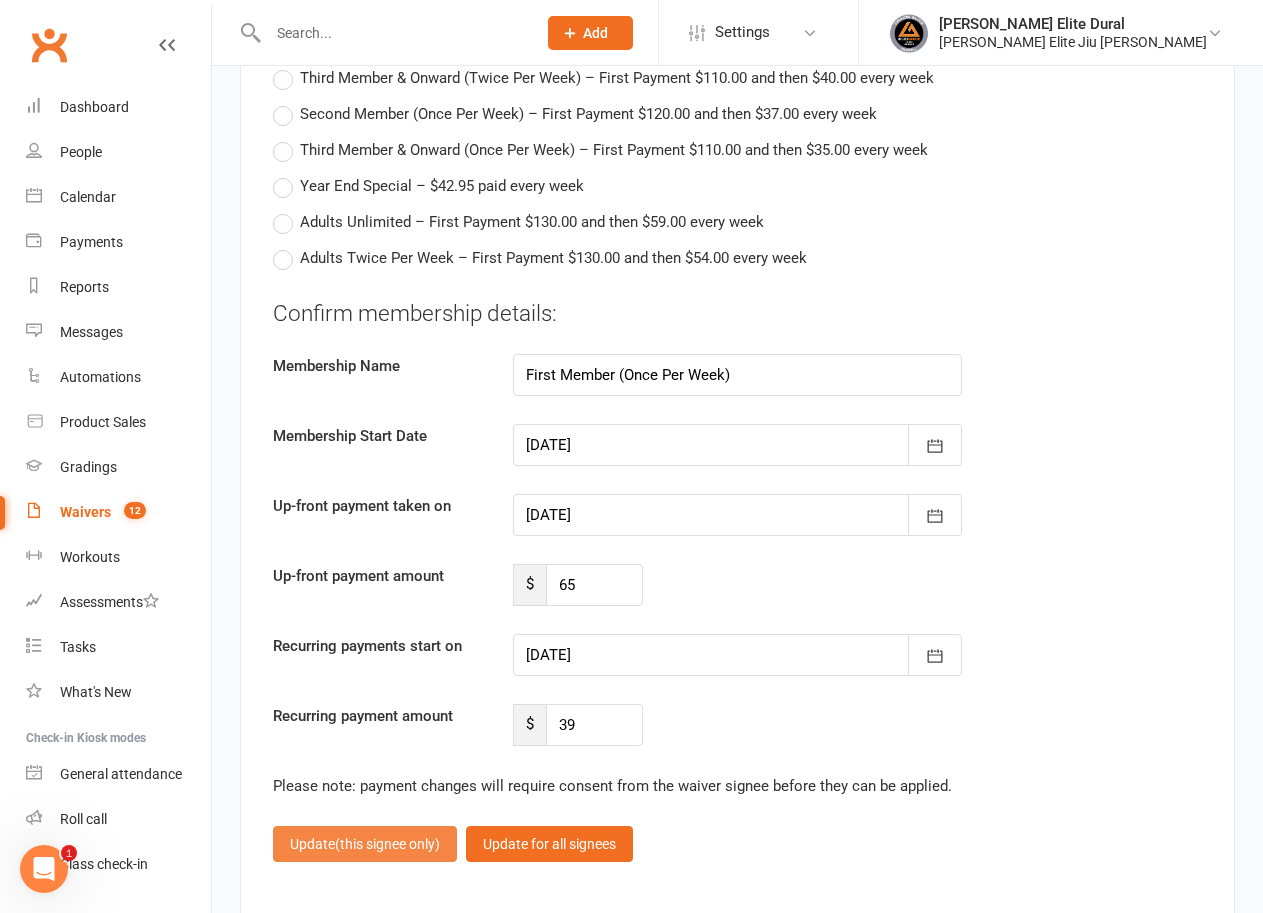 click on "(this signee only)" at bounding box center [387, 844] 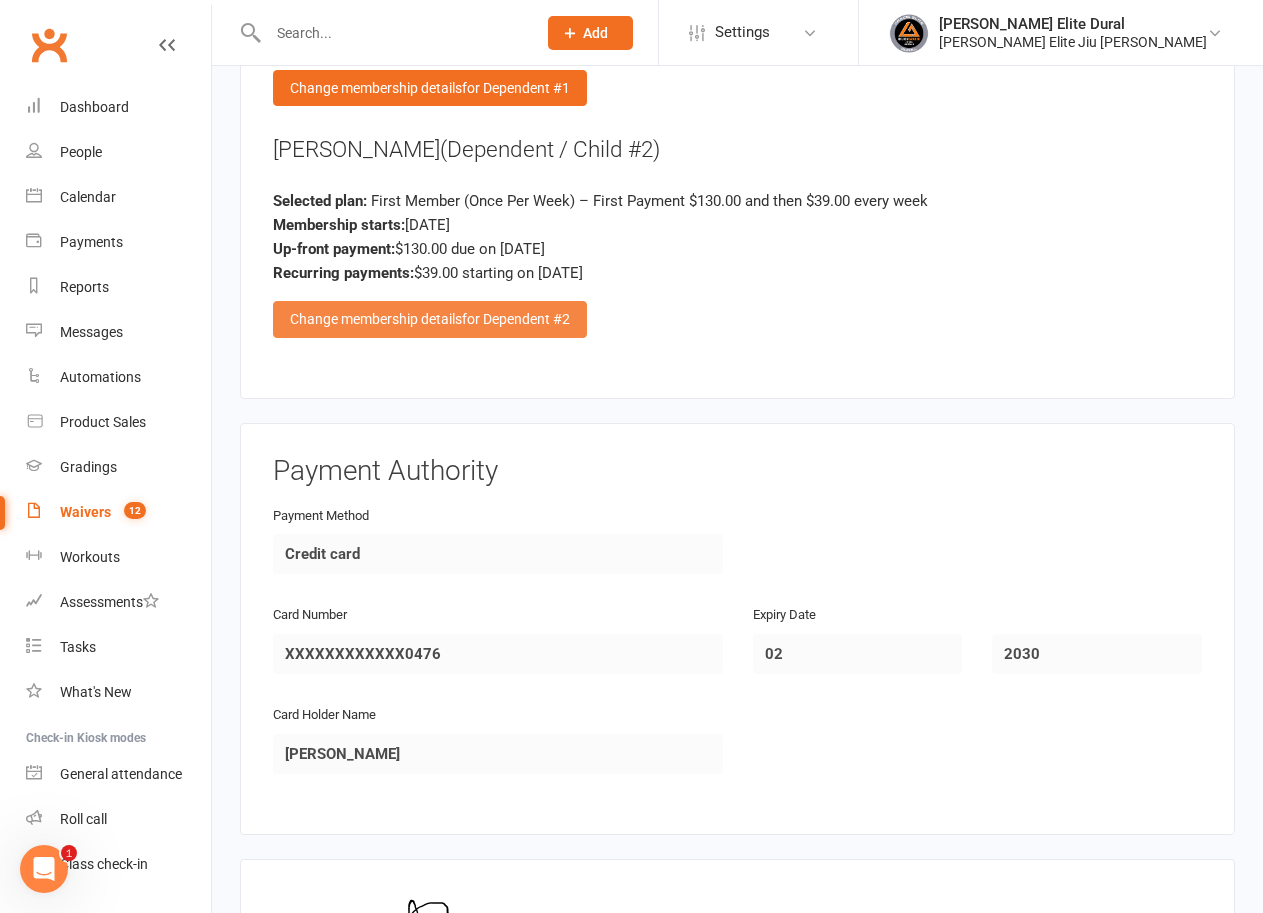 scroll, scrollTop: 3000, scrollLeft: 0, axis: vertical 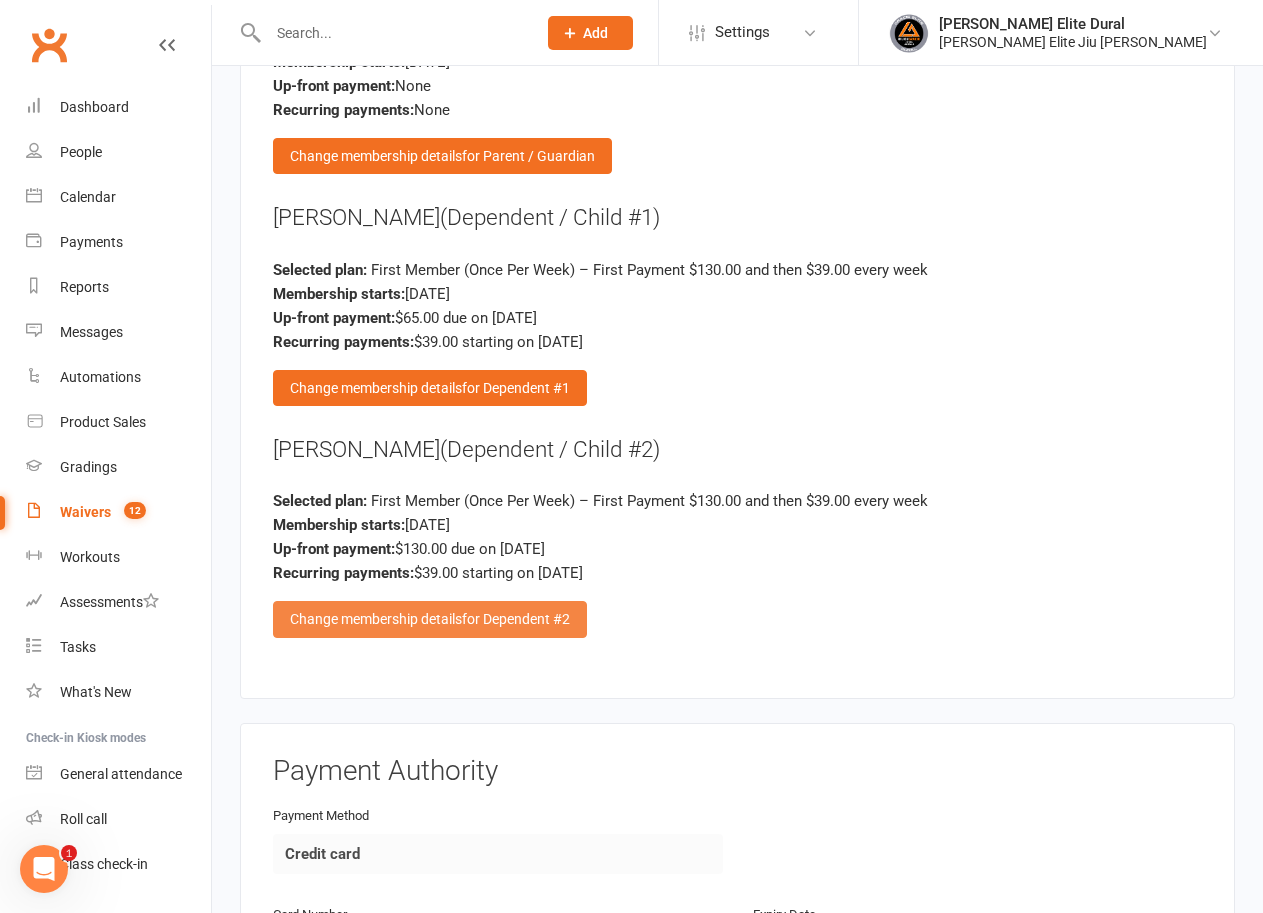 click on "Change membership details  for Dependent #2" at bounding box center [430, 619] 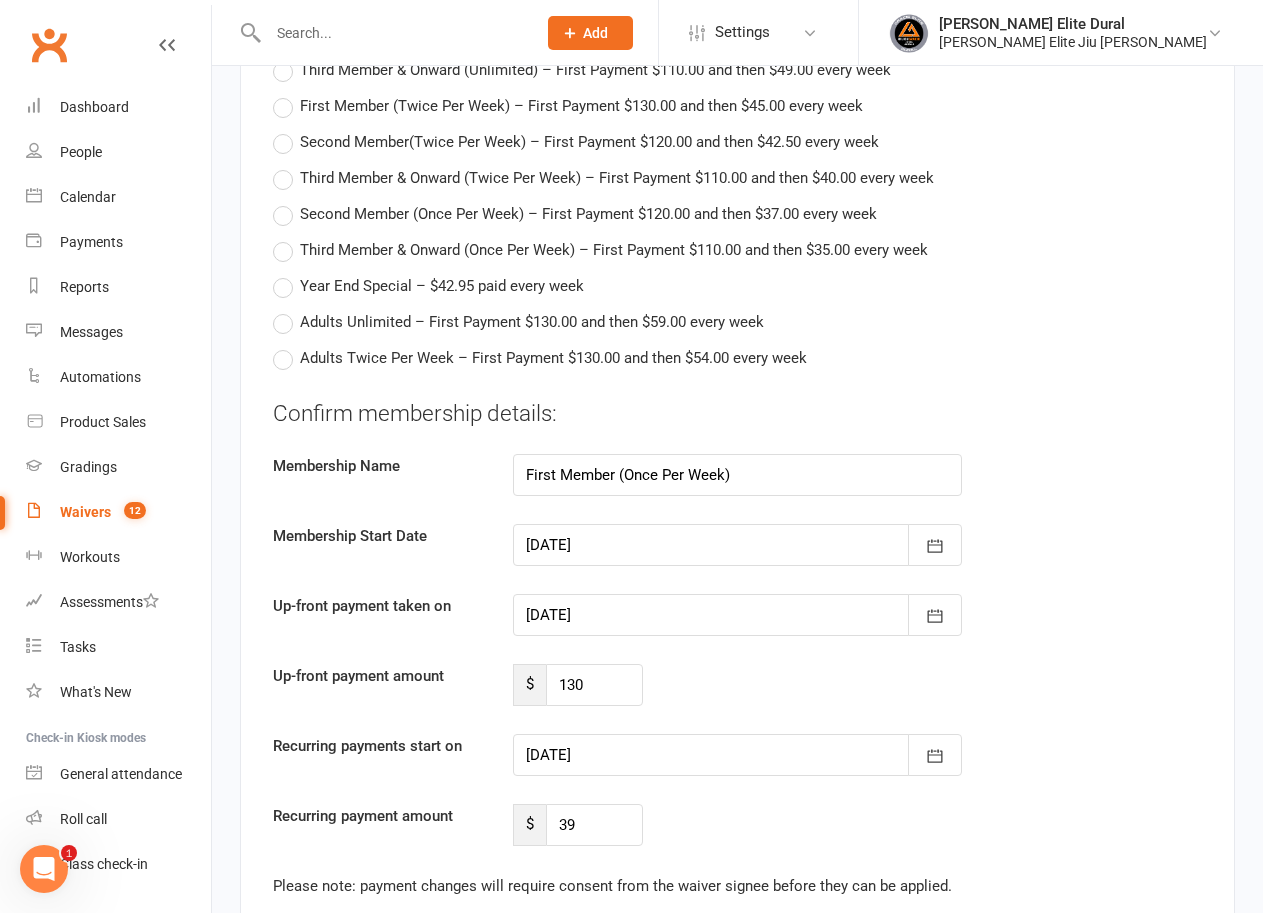 scroll, scrollTop: 3300, scrollLeft: 0, axis: vertical 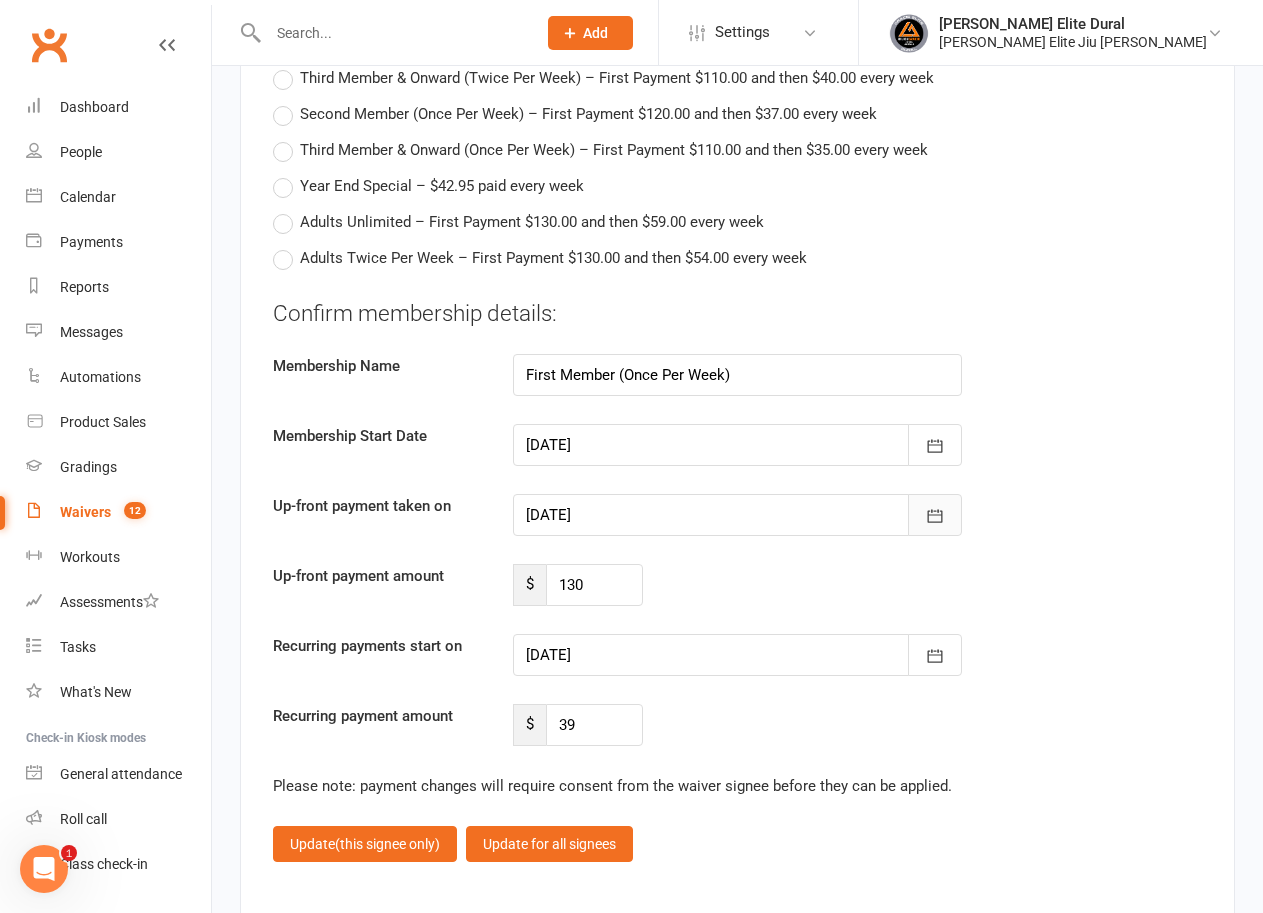 click 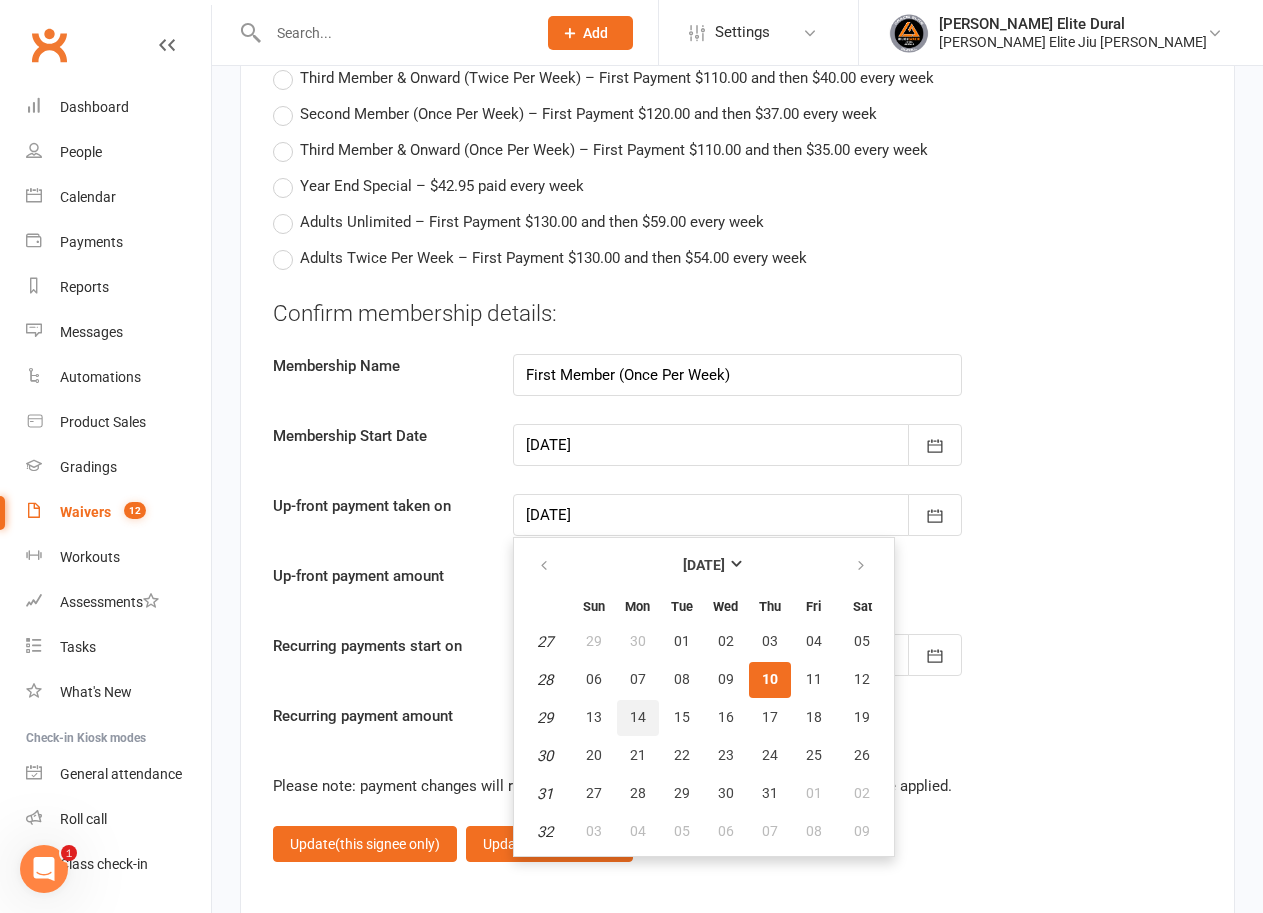 click on "14" at bounding box center [638, 717] 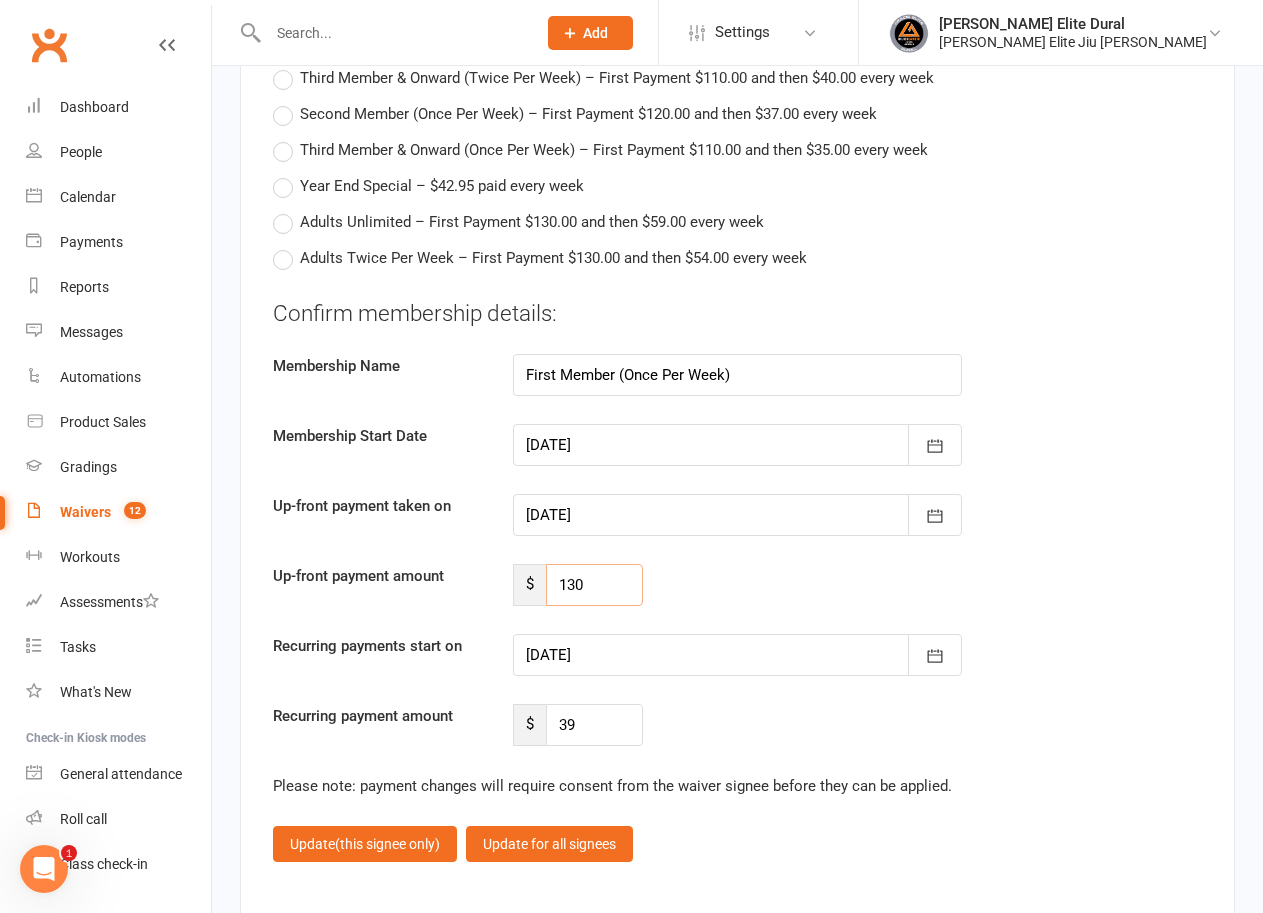 drag, startPoint x: 616, startPoint y: 545, endPoint x: 466, endPoint y: 541, distance: 150.05333 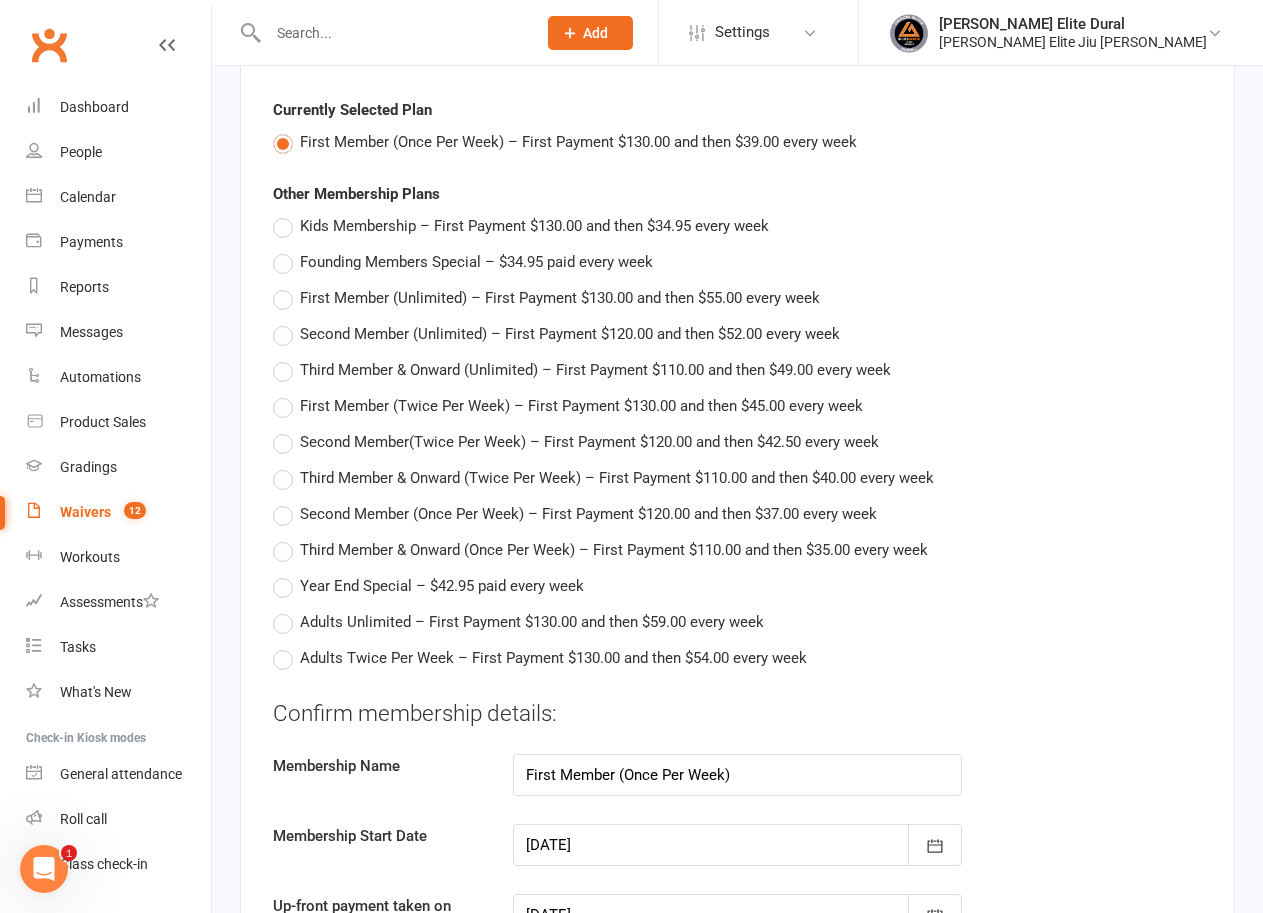 scroll, scrollTop: 2800, scrollLeft: 0, axis: vertical 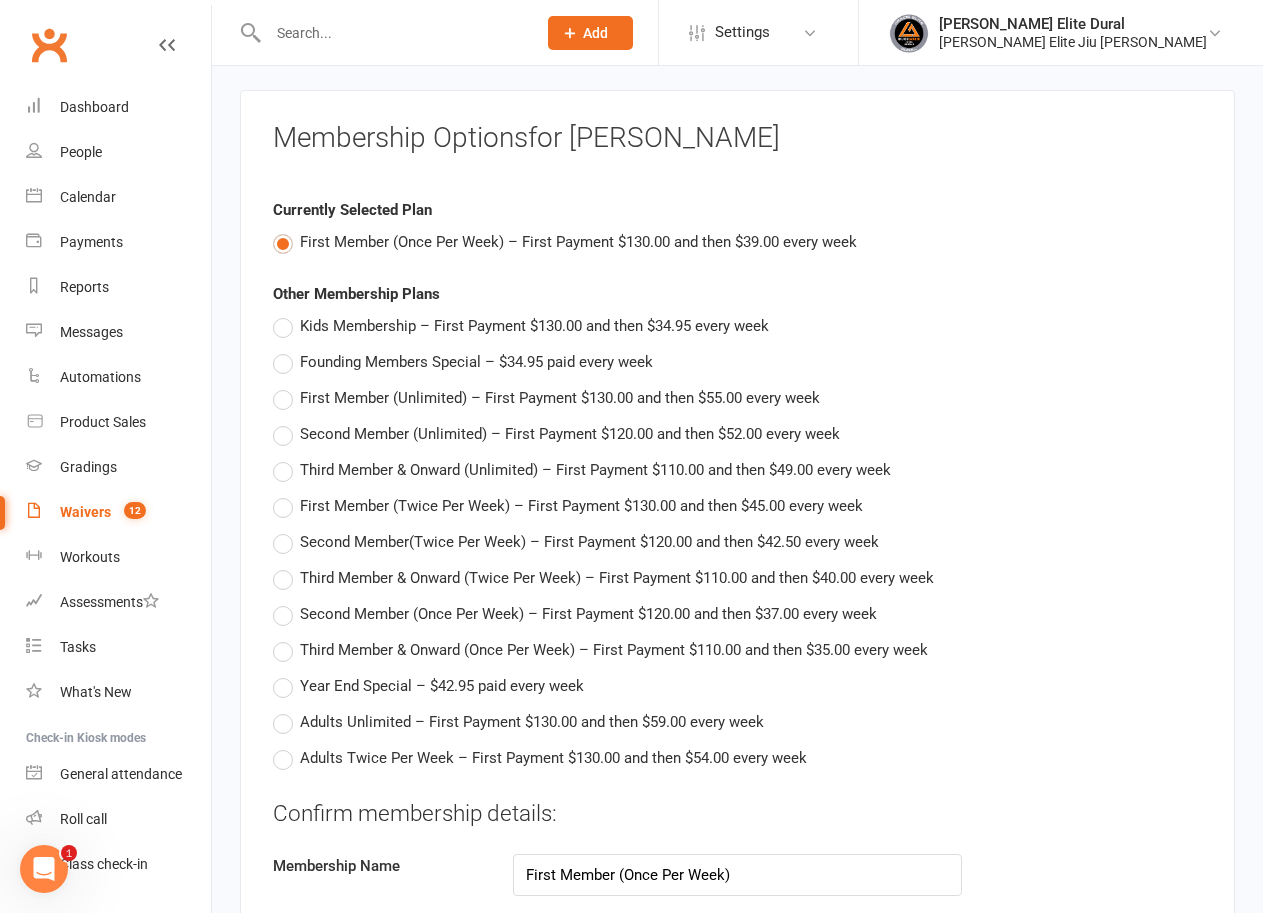 click on "Second Member (Once Per Week) – First Payment $120.00 and then $37.00 every week" at bounding box center (575, 614) 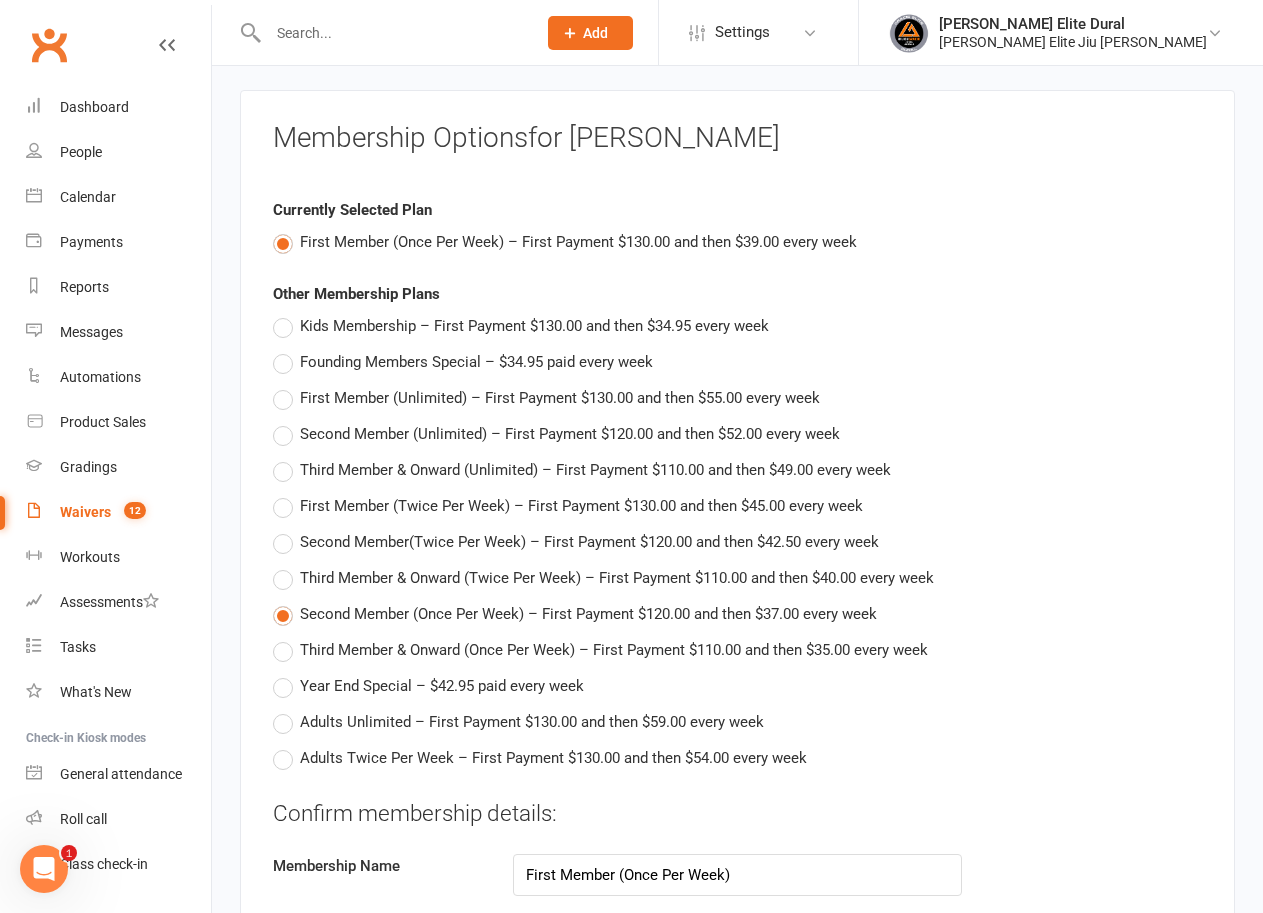 type on "Second Member (Once Per Week)" 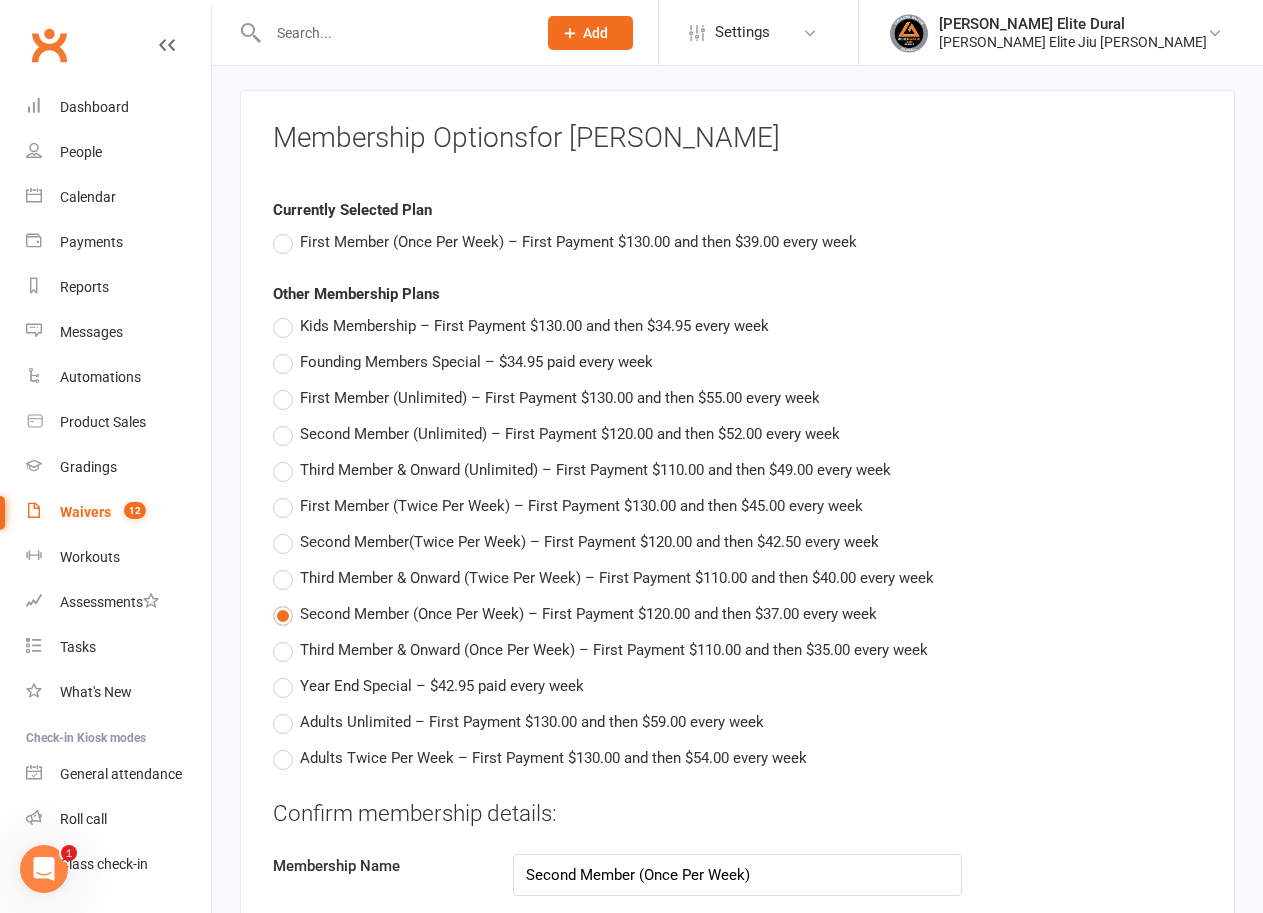 type on "[DATE]" 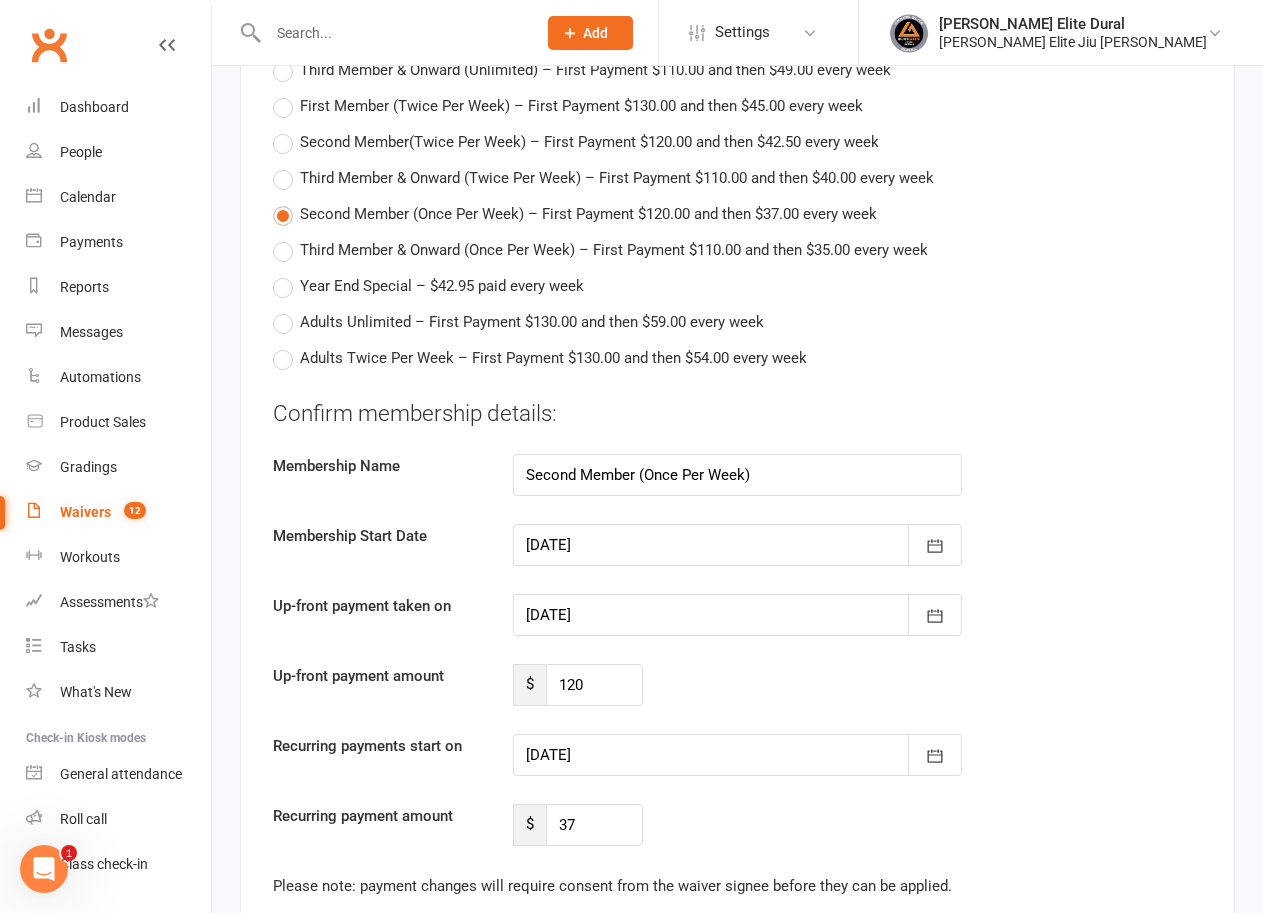 scroll, scrollTop: 3300, scrollLeft: 0, axis: vertical 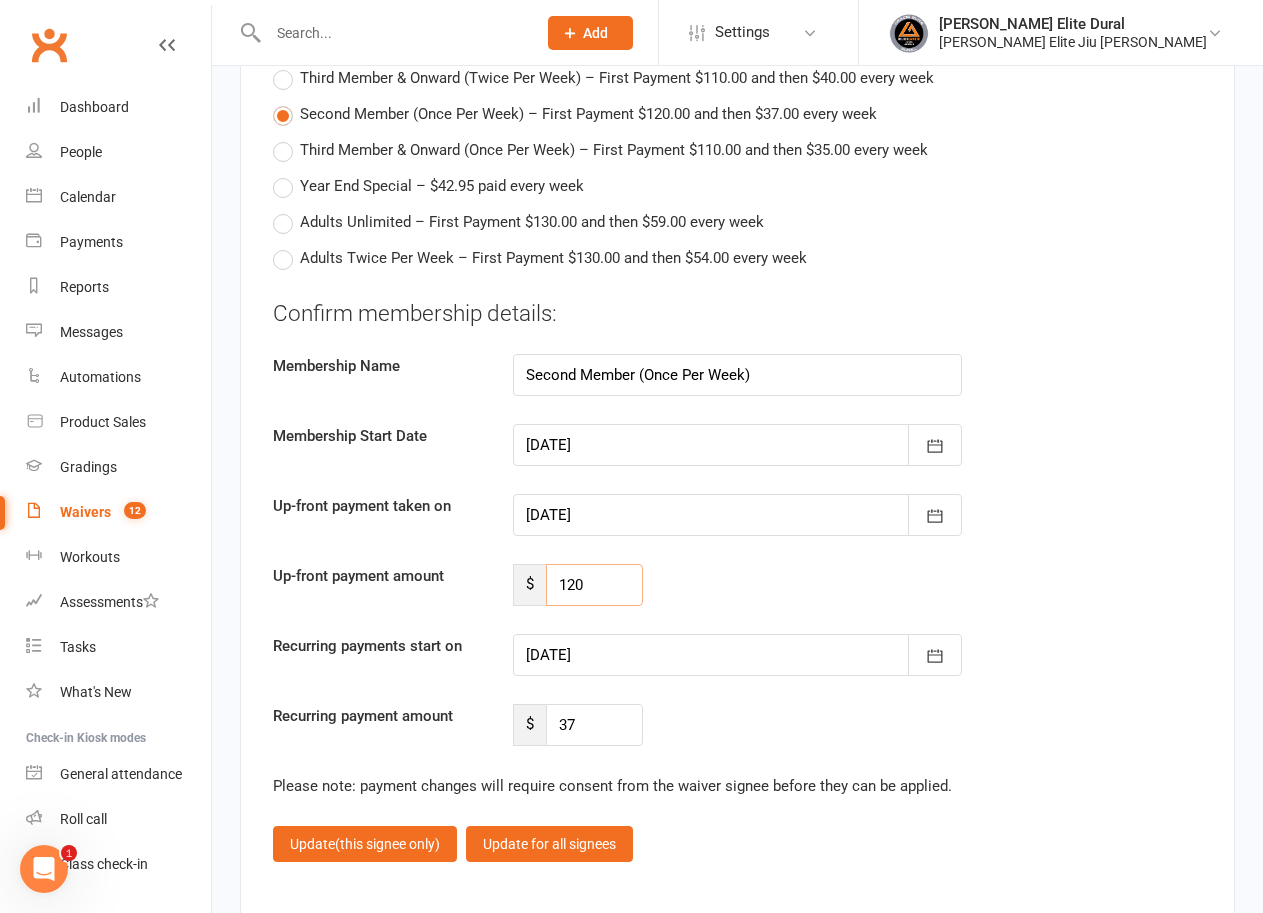 drag, startPoint x: 611, startPoint y: 542, endPoint x: 406, endPoint y: 538, distance: 205.03902 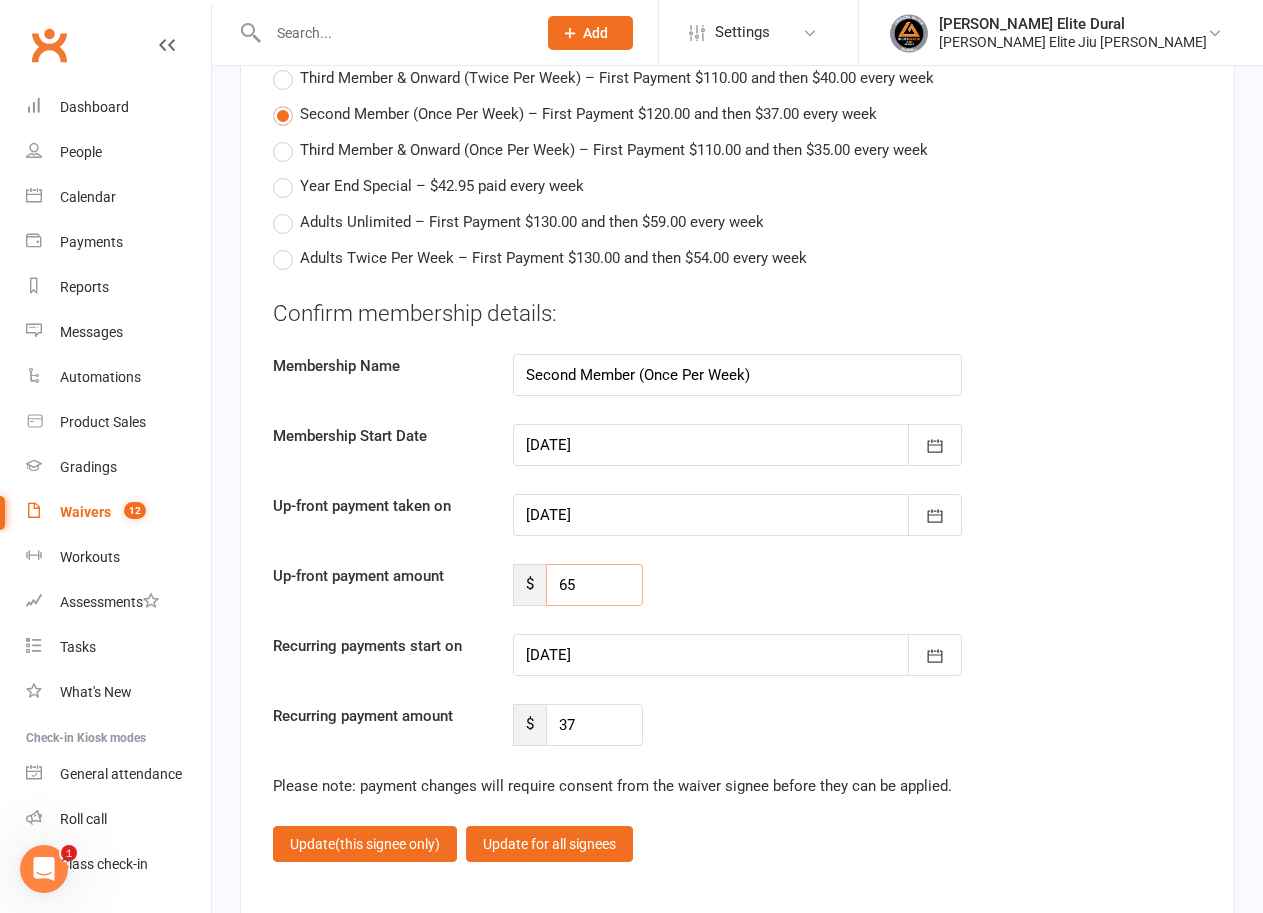 type on "65" 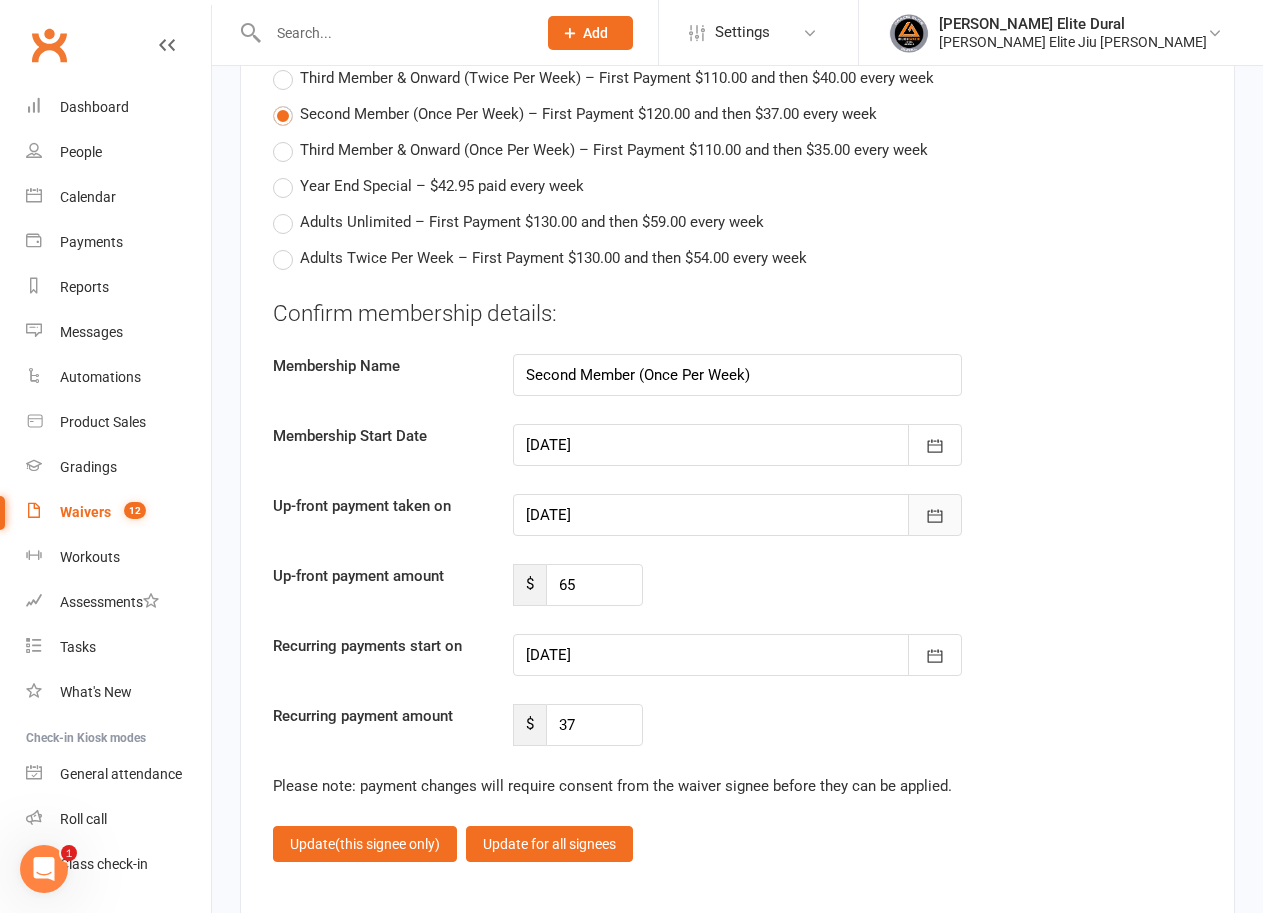 click 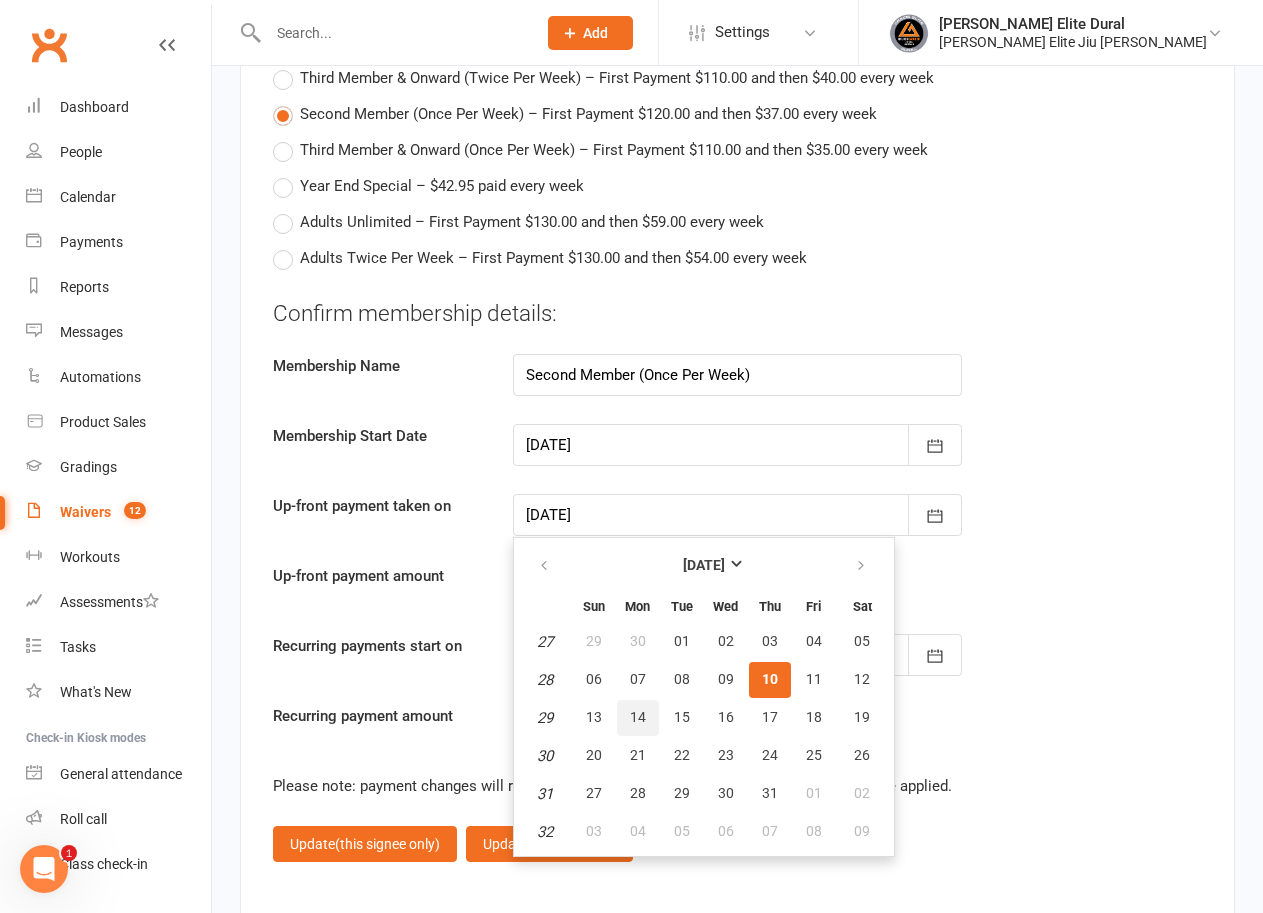 click on "14" at bounding box center (638, 718) 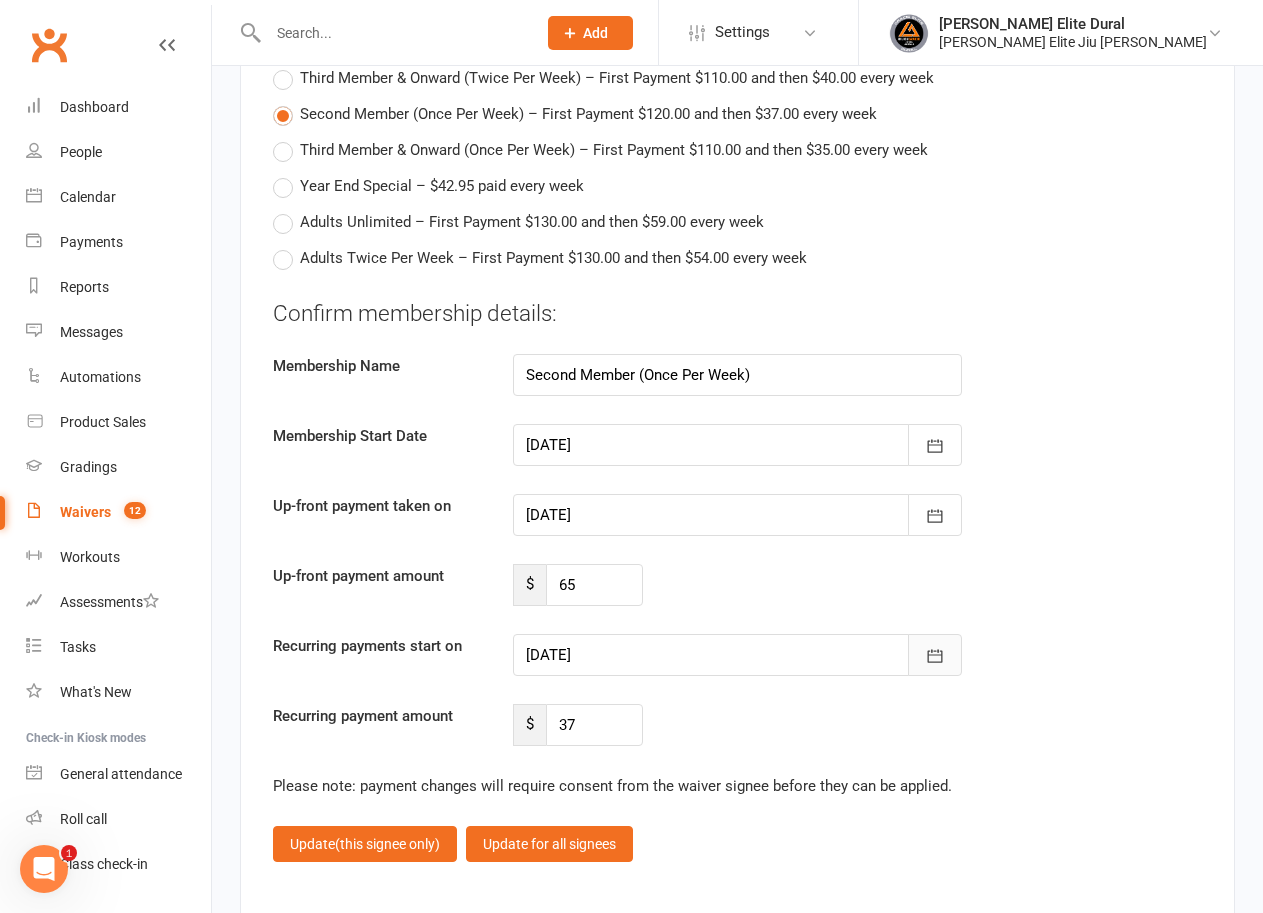 click 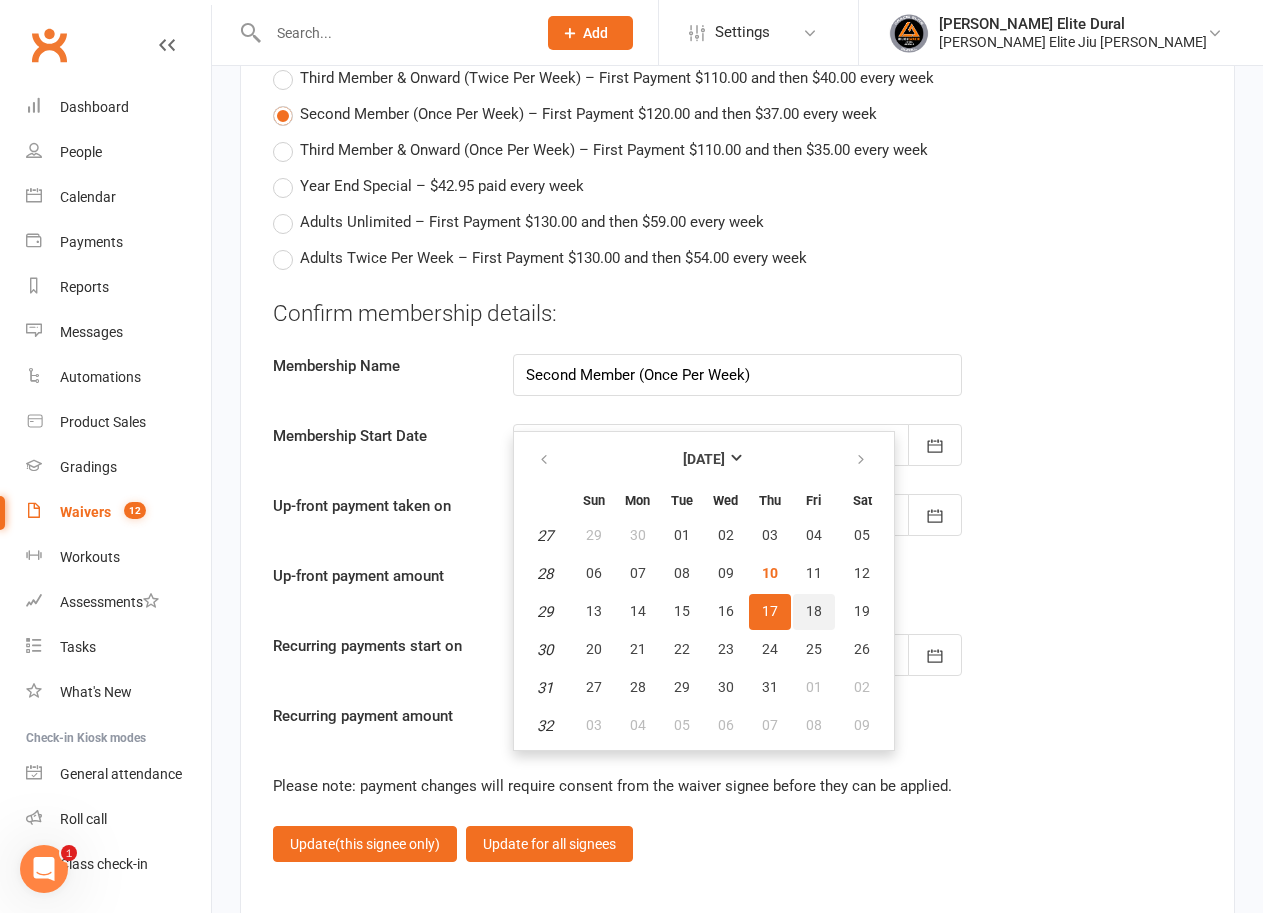 click on "18" at bounding box center (814, 611) 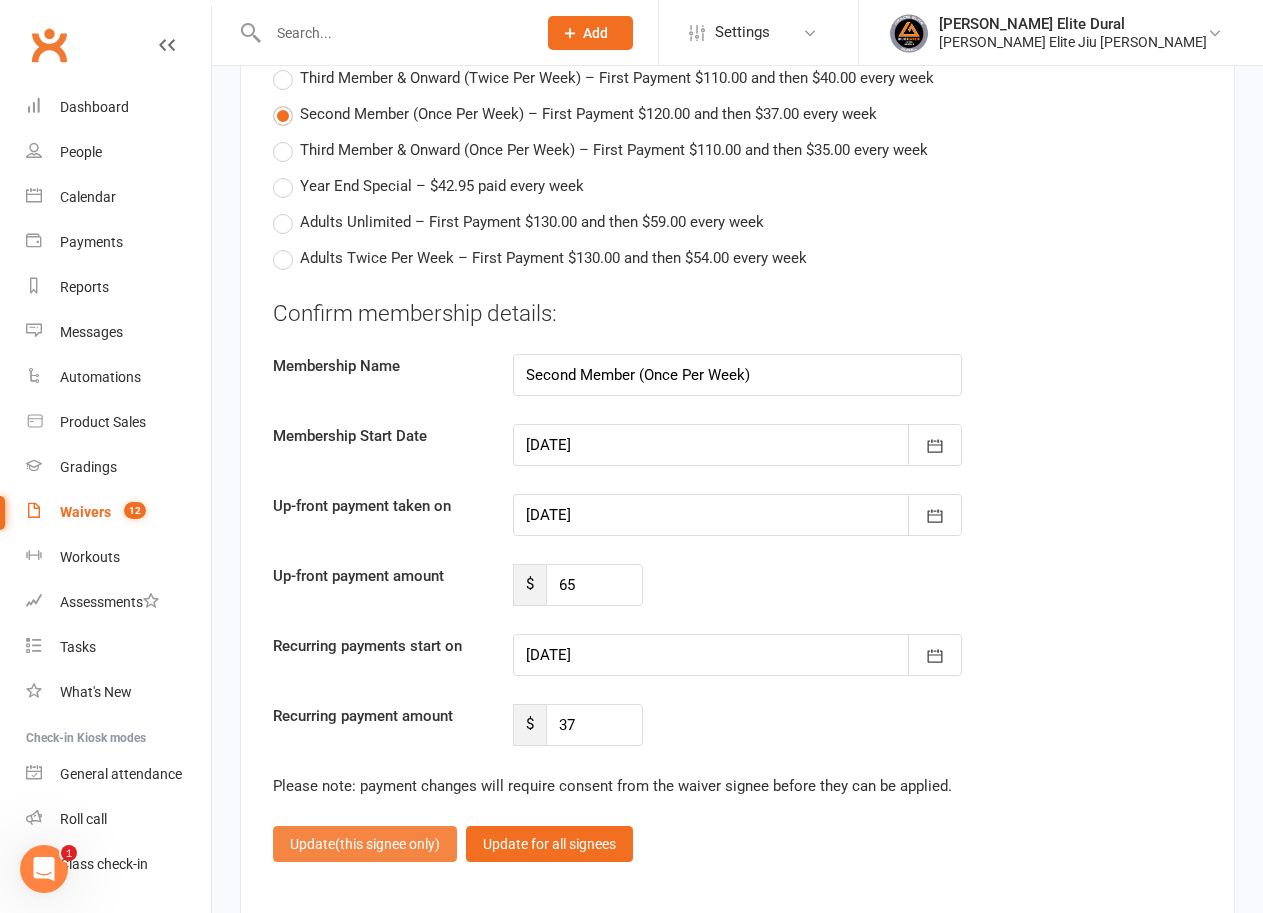 click on "(this signee only)" at bounding box center [387, 844] 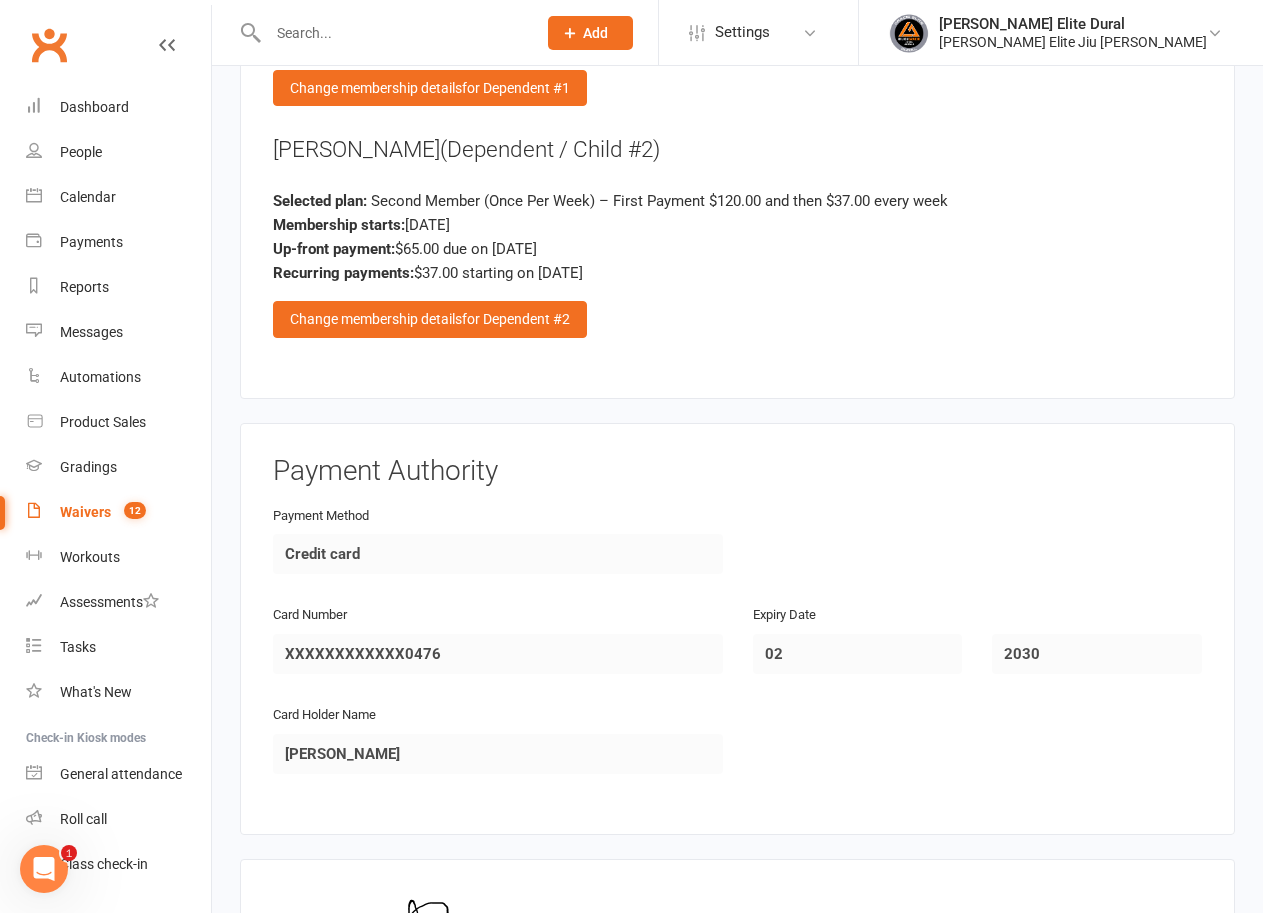 scroll, scrollTop: 3576, scrollLeft: 0, axis: vertical 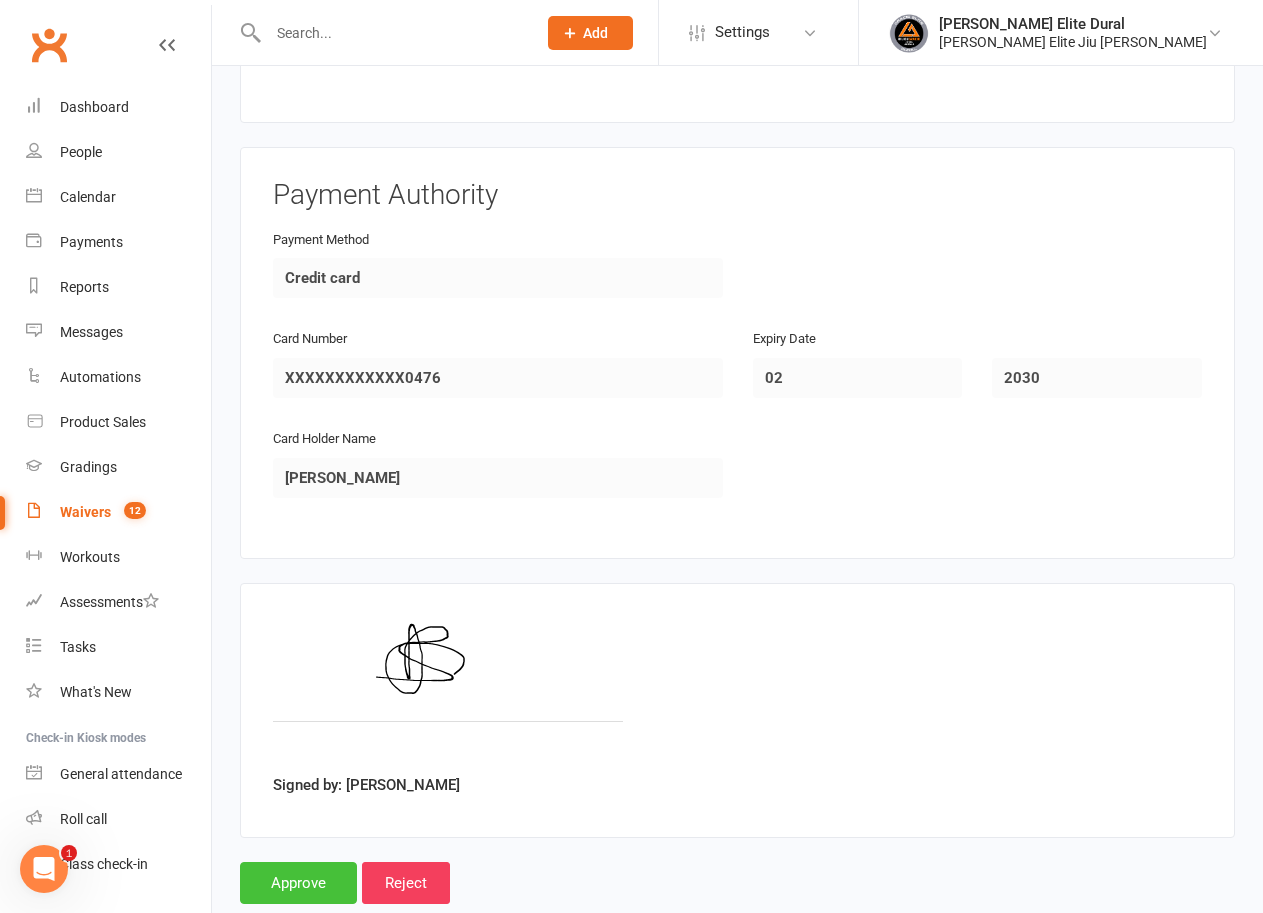 click on "Approve" at bounding box center (298, 883) 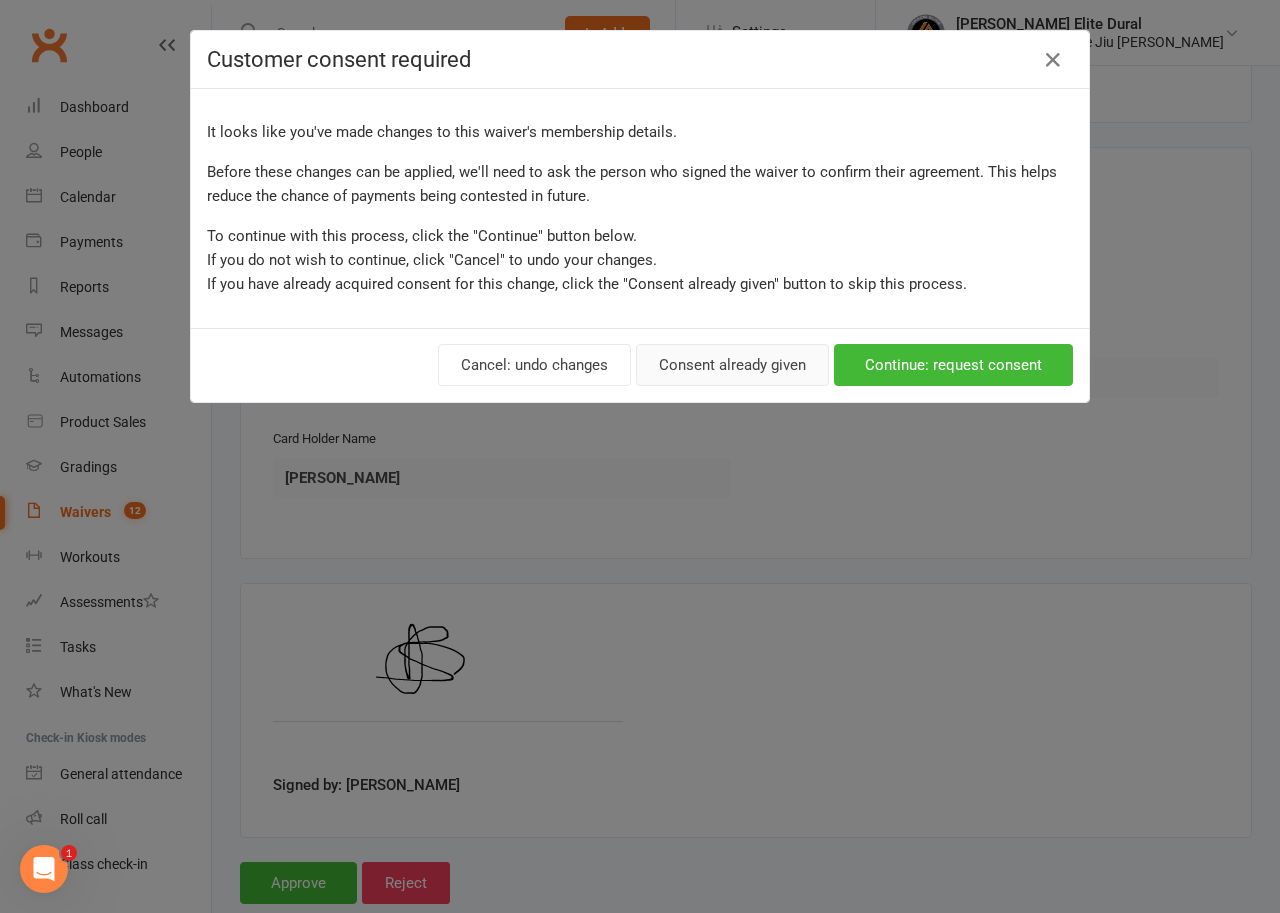 click on "Consent already given" at bounding box center [732, 365] 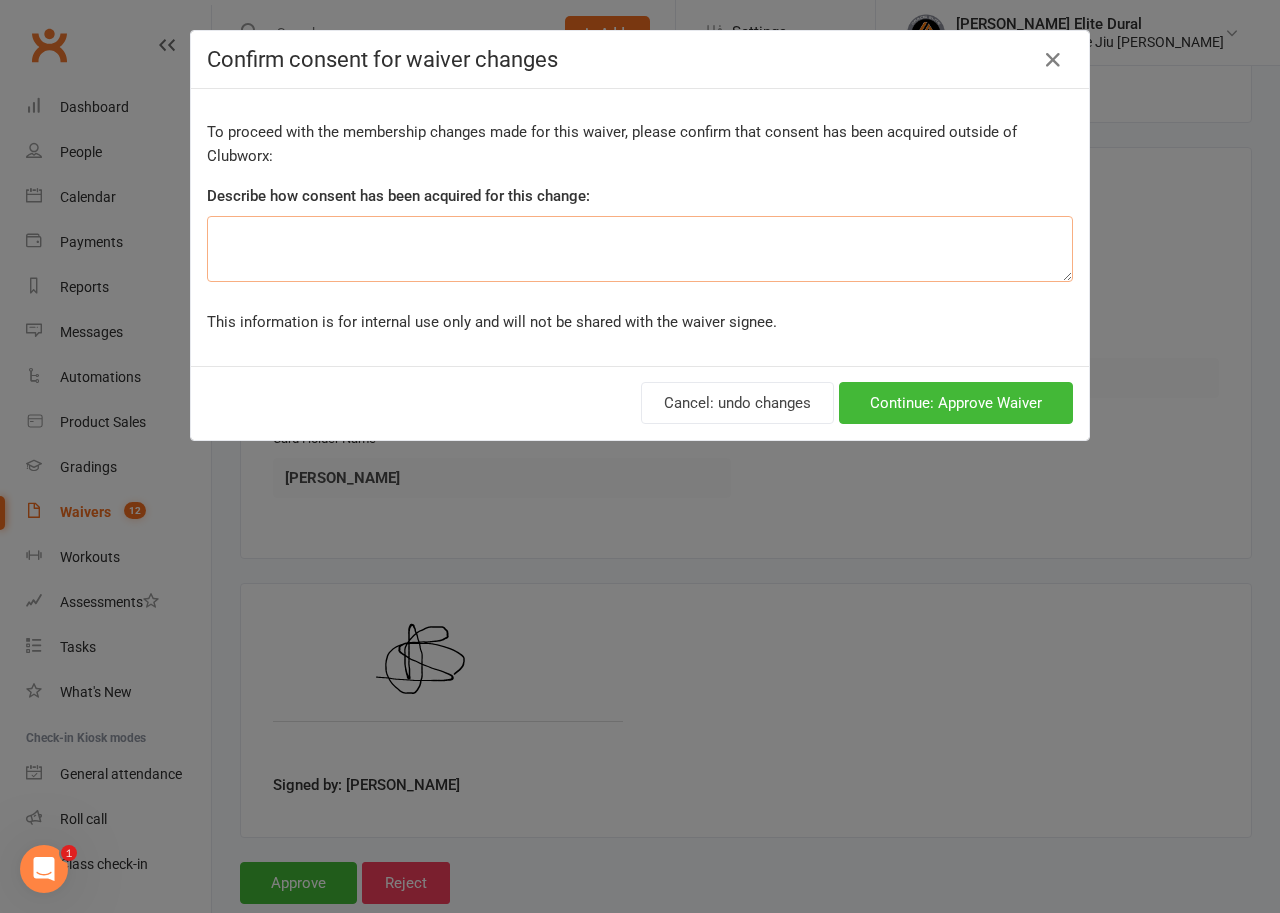 click at bounding box center (640, 249) 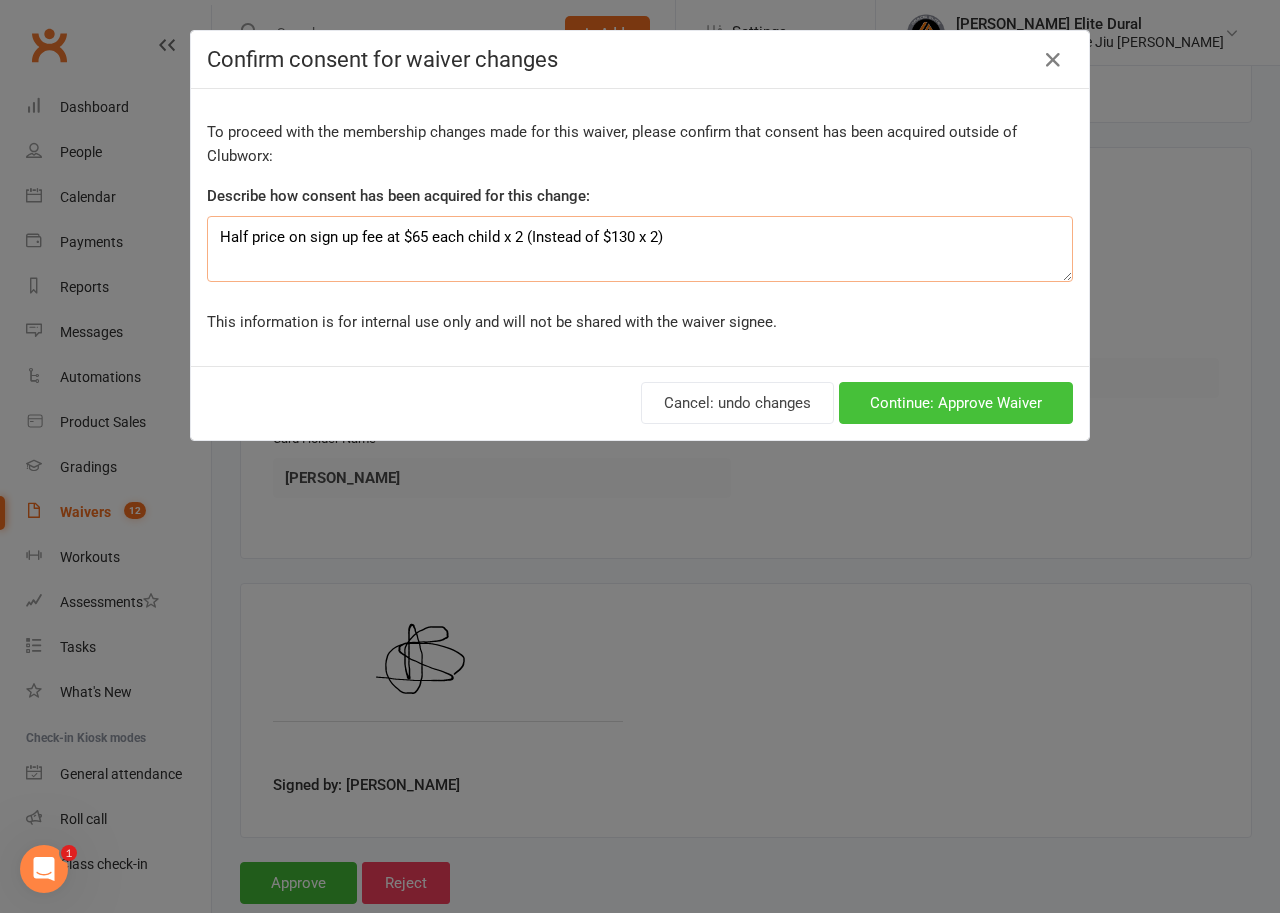 type on "Half price on sign up fee at $65 each child x 2 (Instead of $130 x 2)" 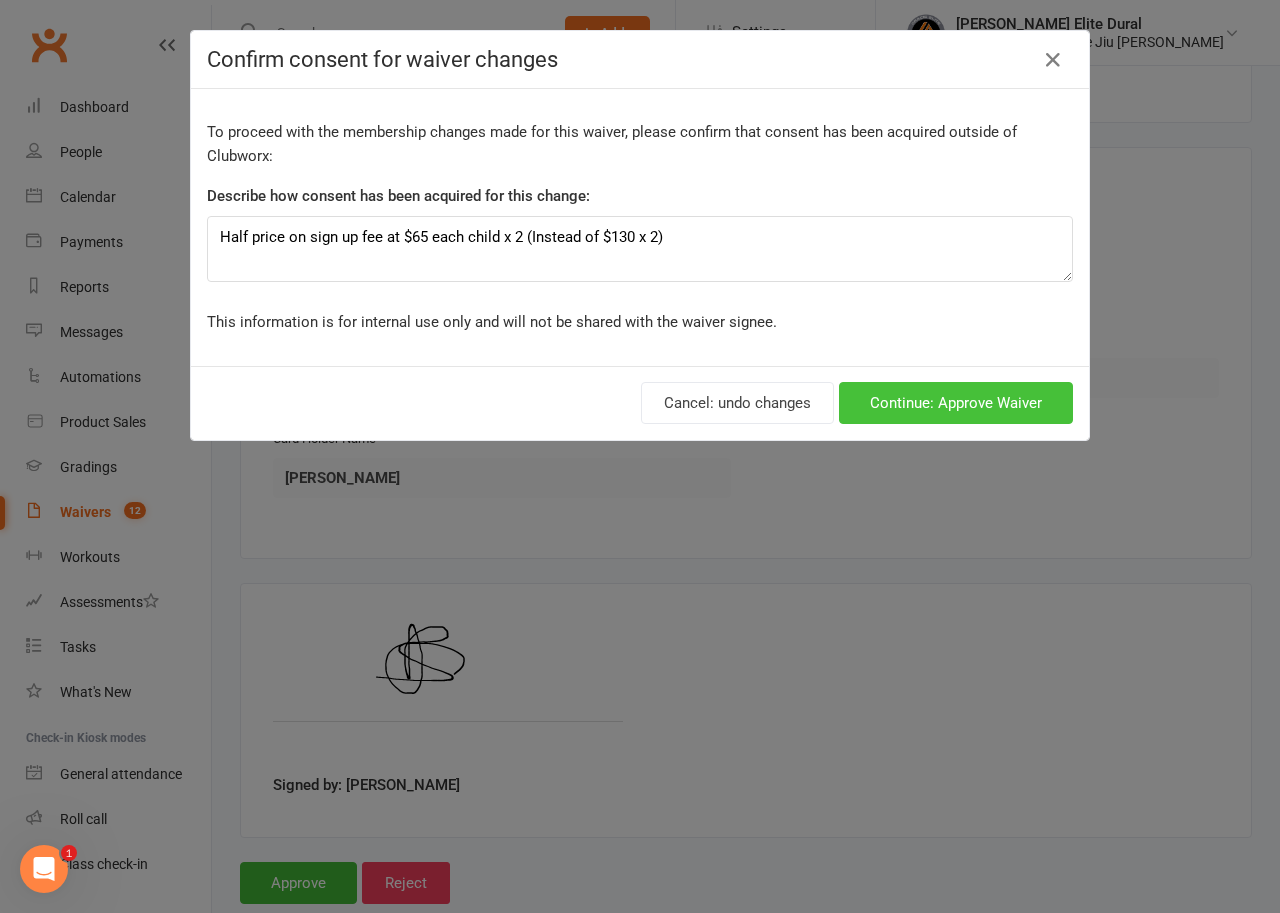click on "Continue: Approve Waiver" at bounding box center (956, 403) 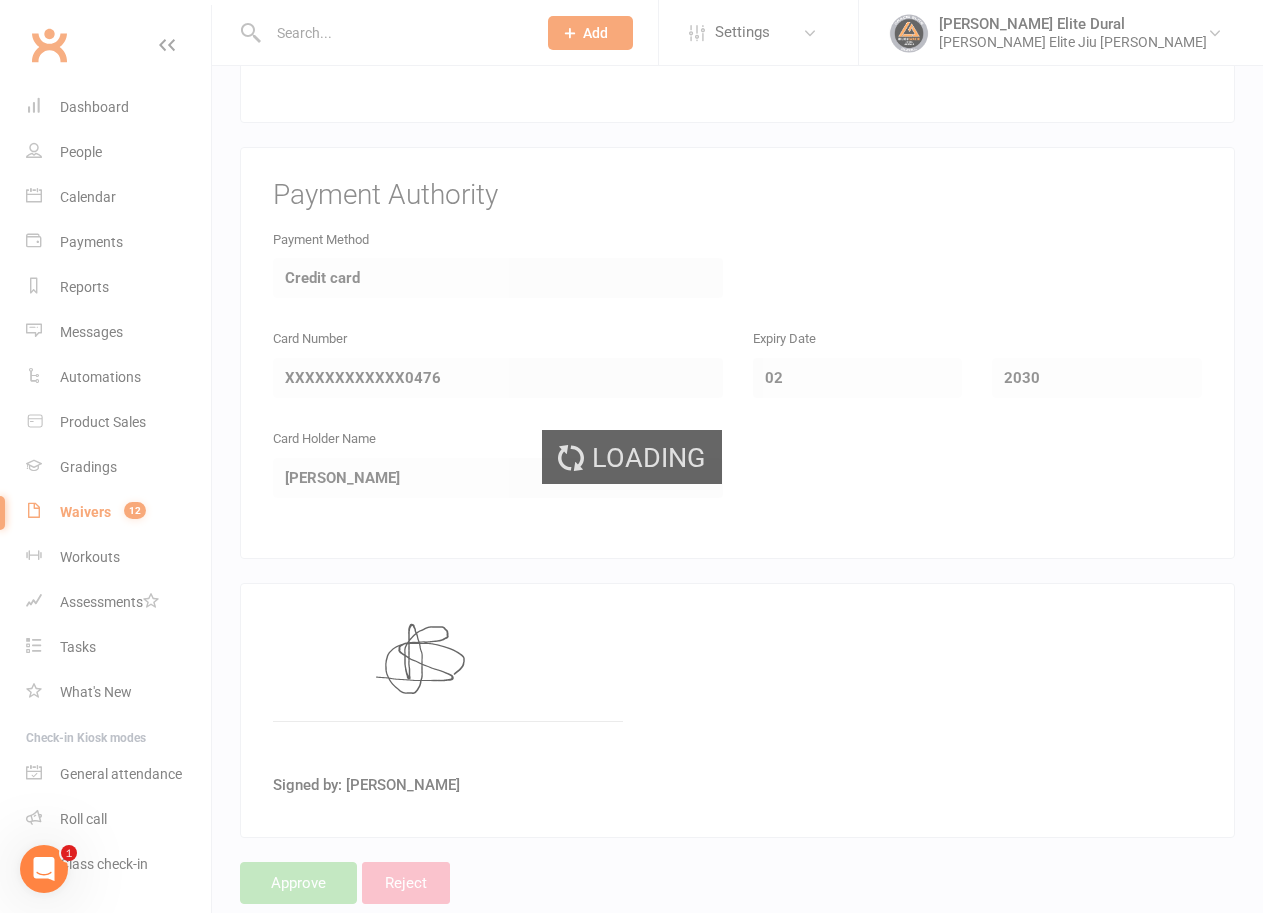 scroll, scrollTop: 0, scrollLeft: 0, axis: both 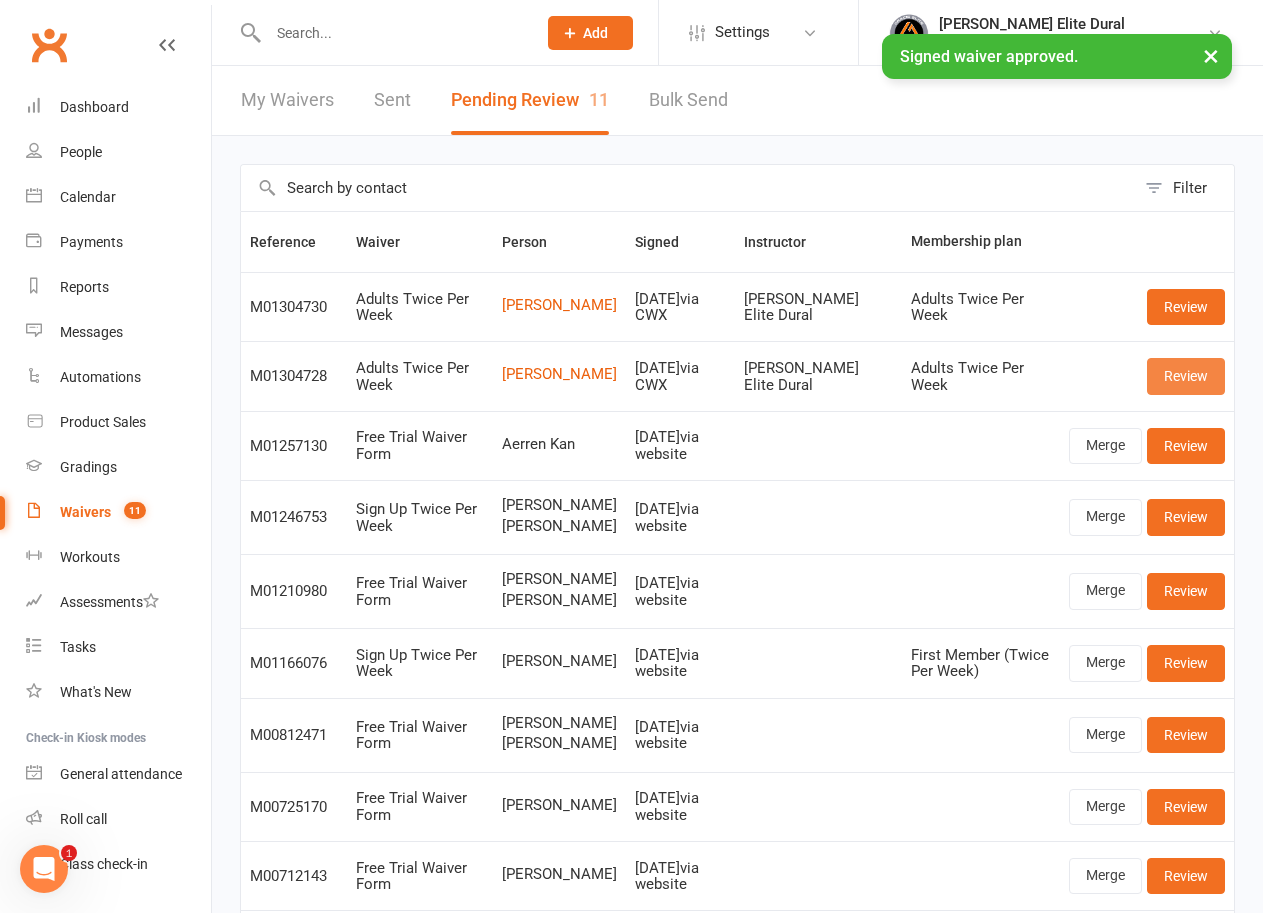 click on "Review" at bounding box center [1186, 376] 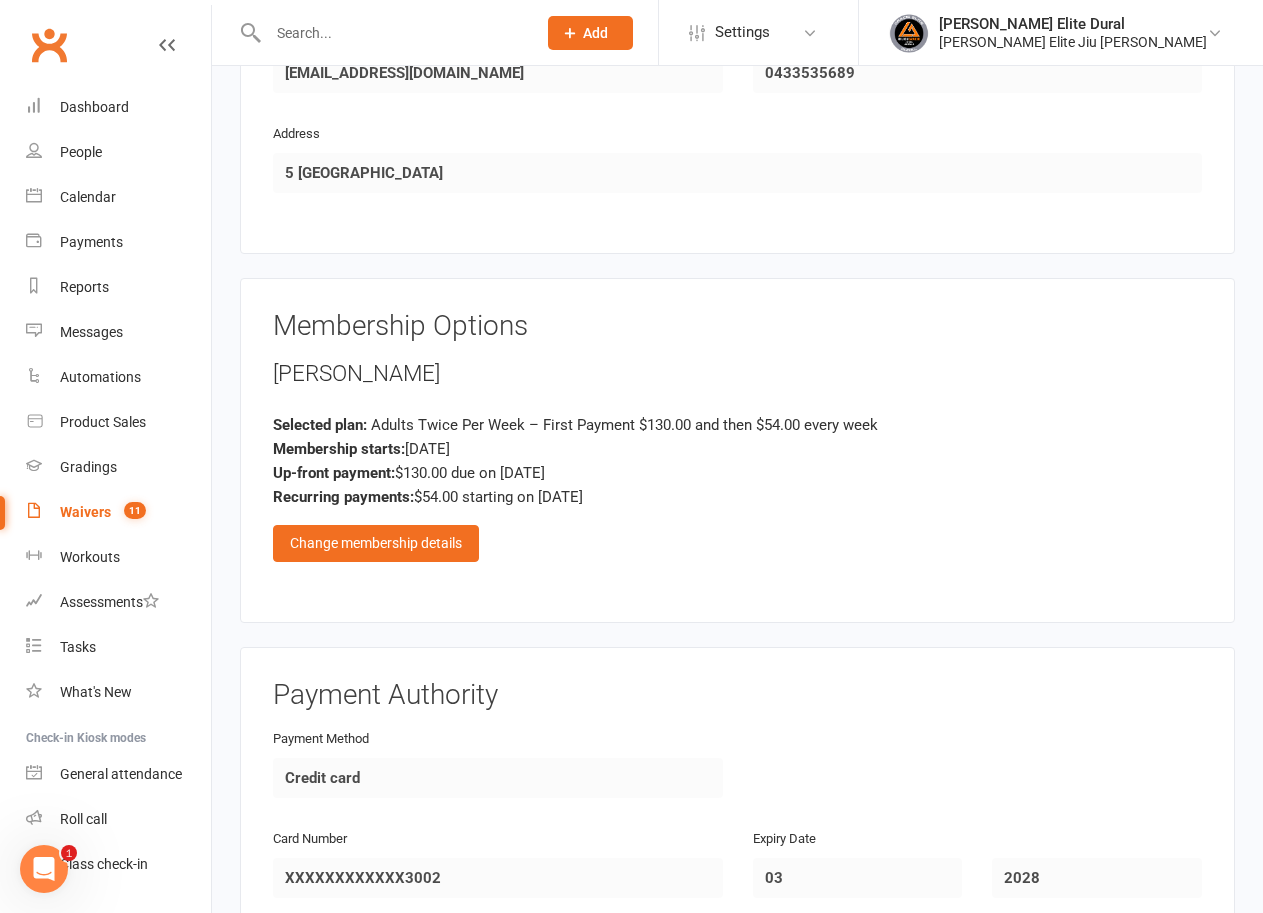 scroll, scrollTop: 1300, scrollLeft: 0, axis: vertical 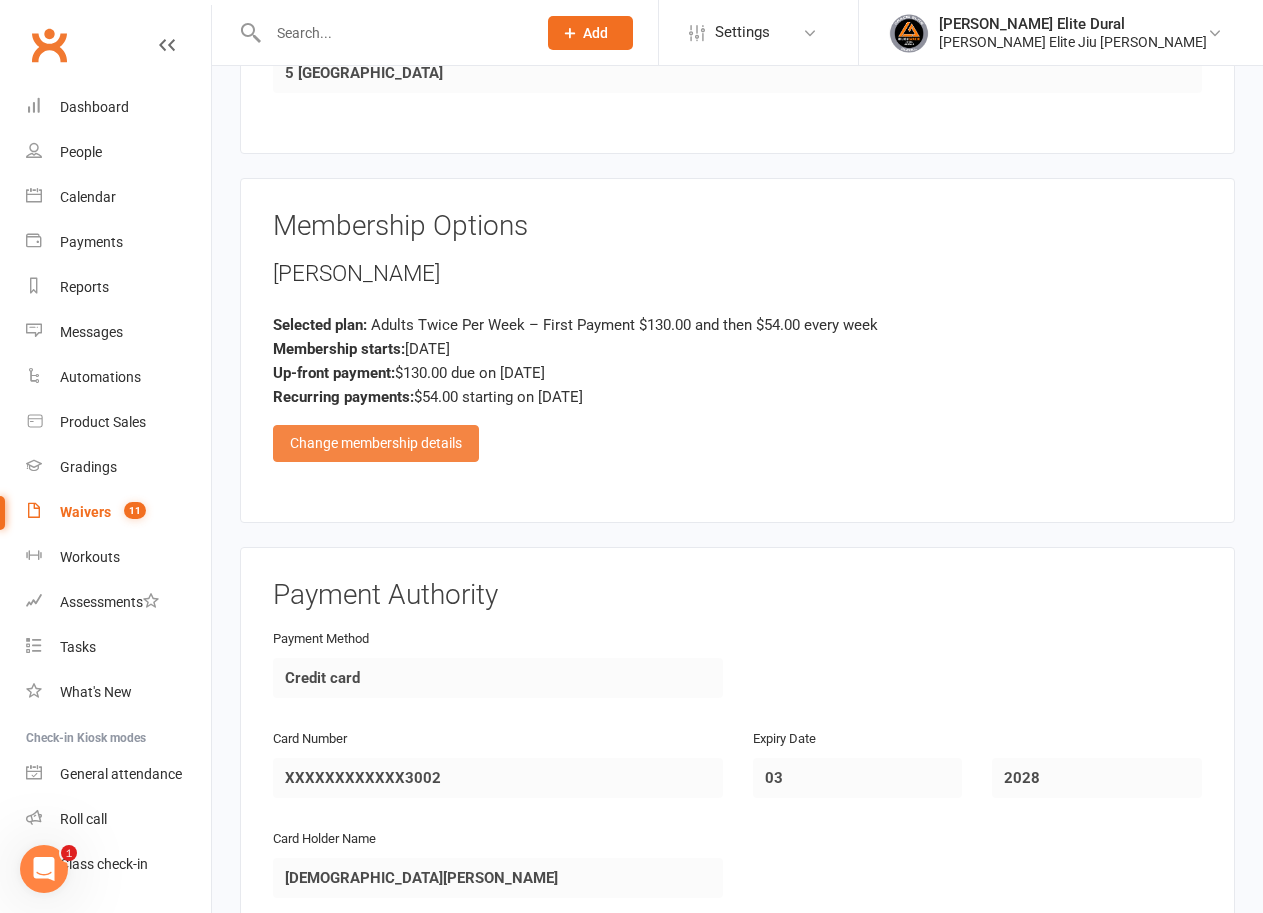 click on "Change membership details" at bounding box center (376, 443) 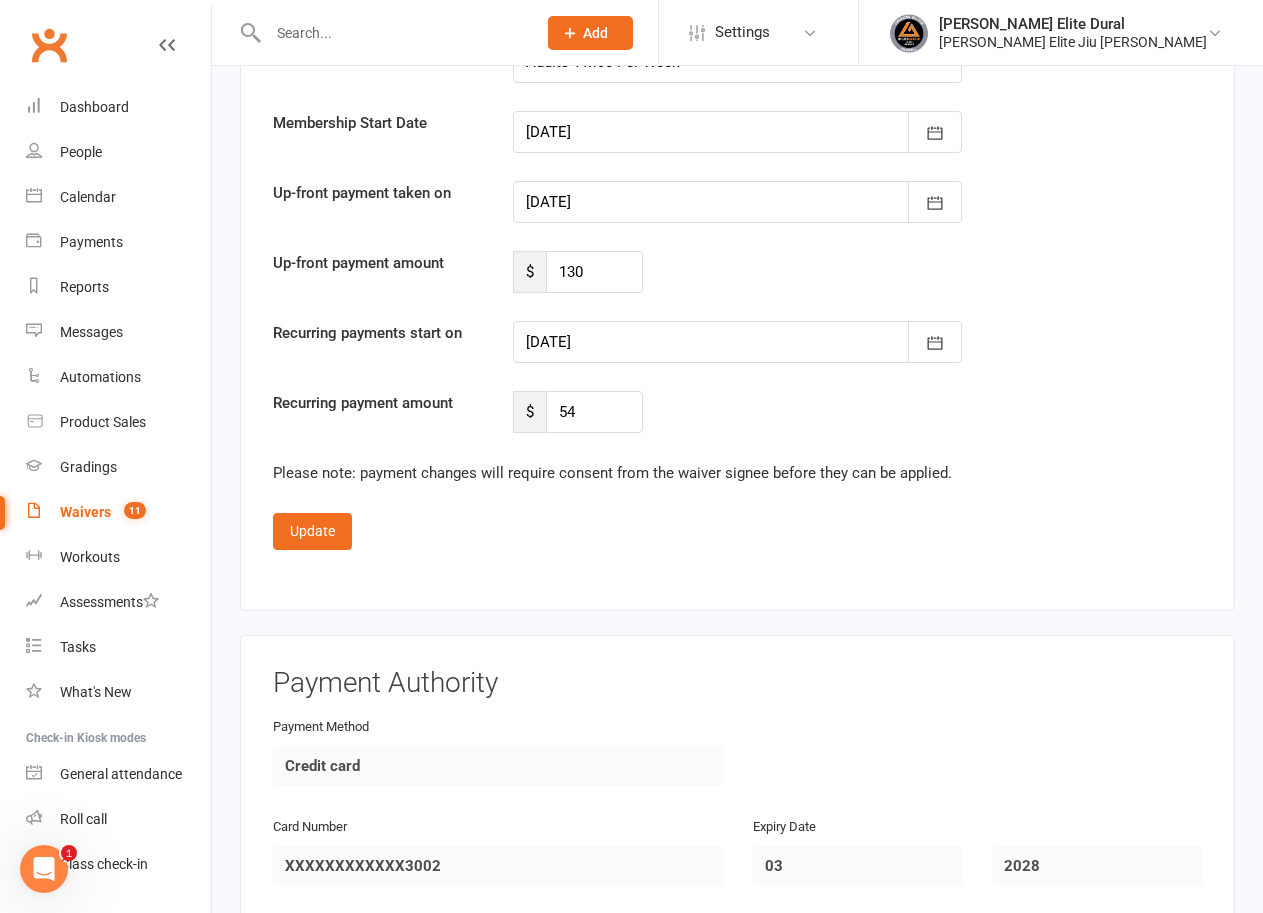 scroll, scrollTop: 2100, scrollLeft: 0, axis: vertical 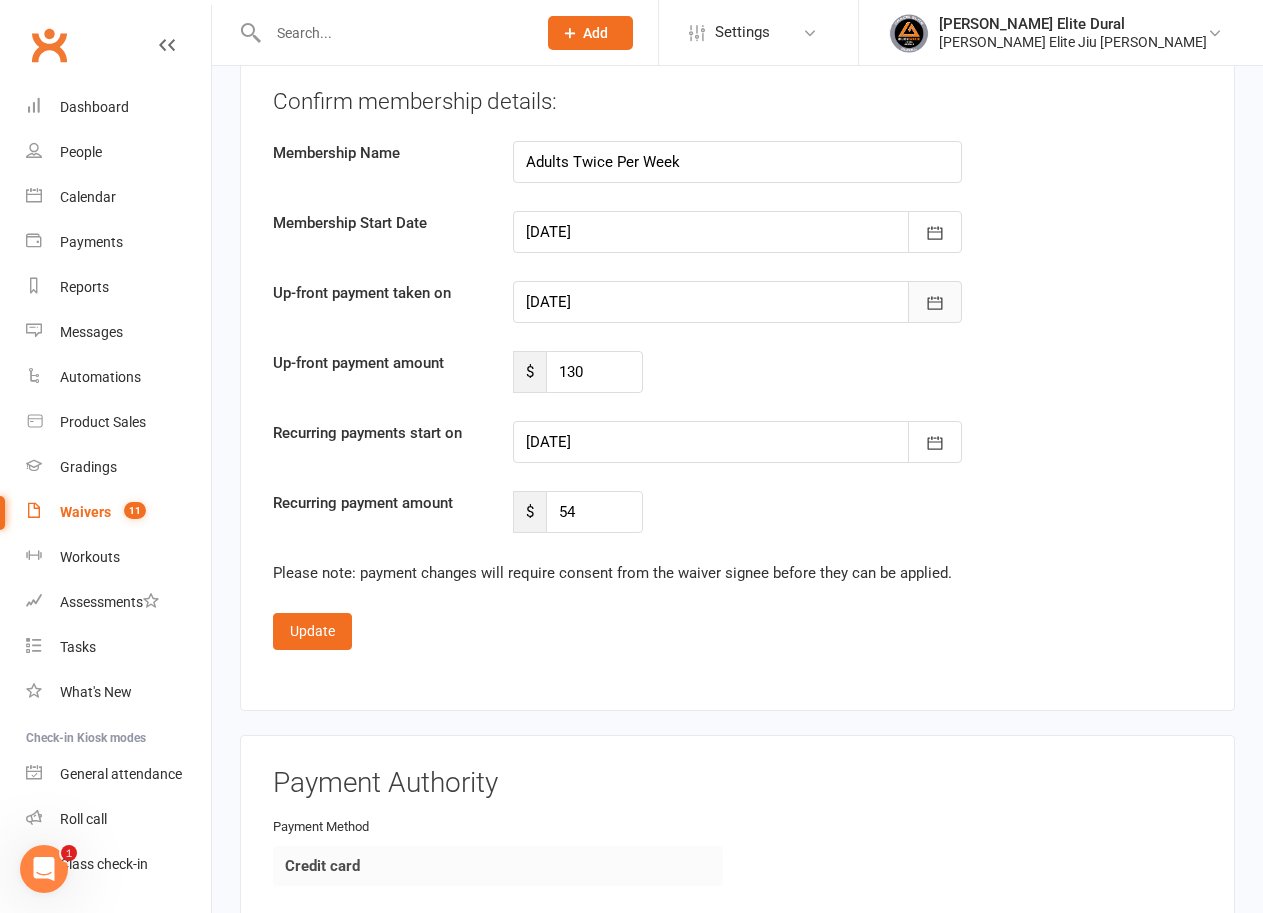 click 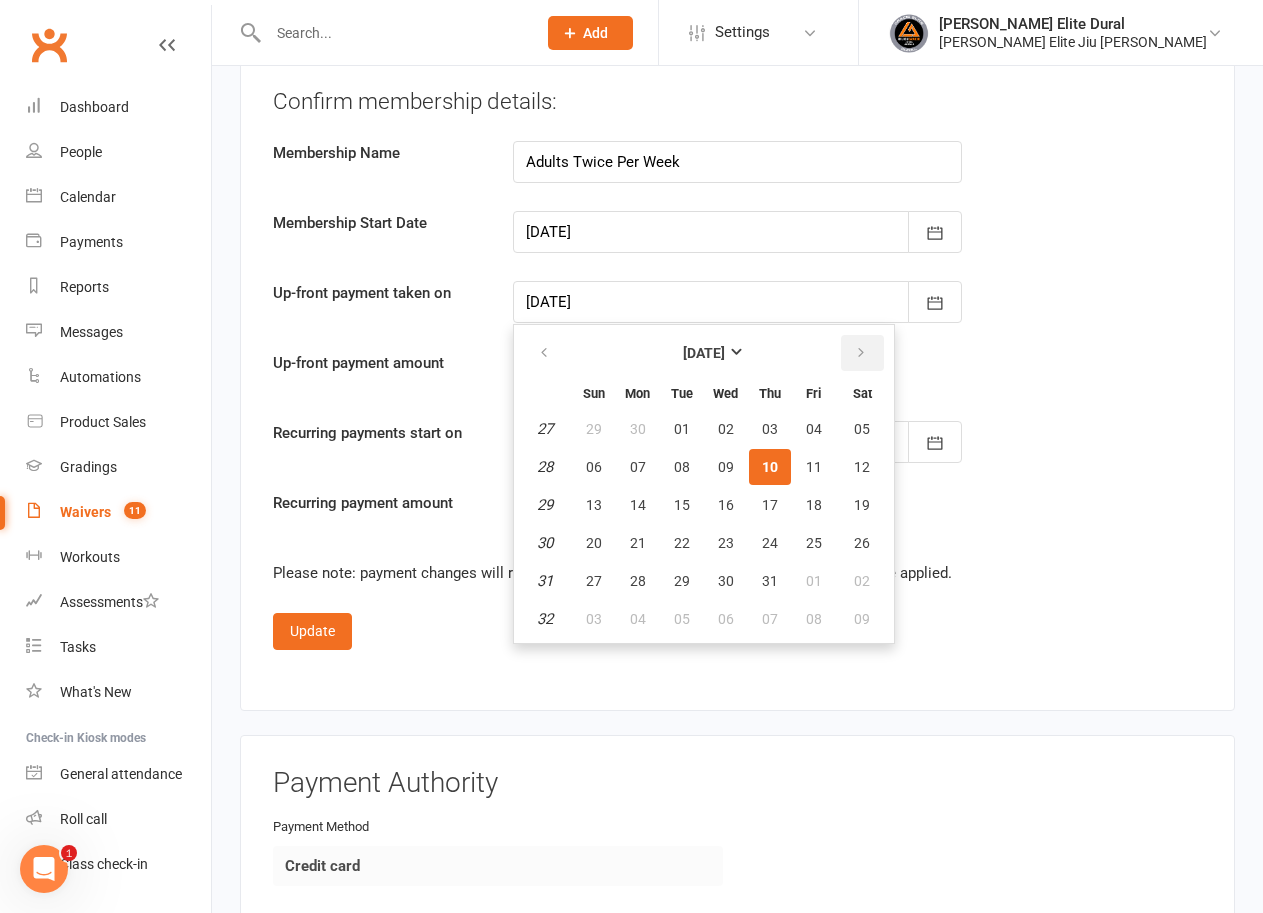 click at bounding box center [861, 353] 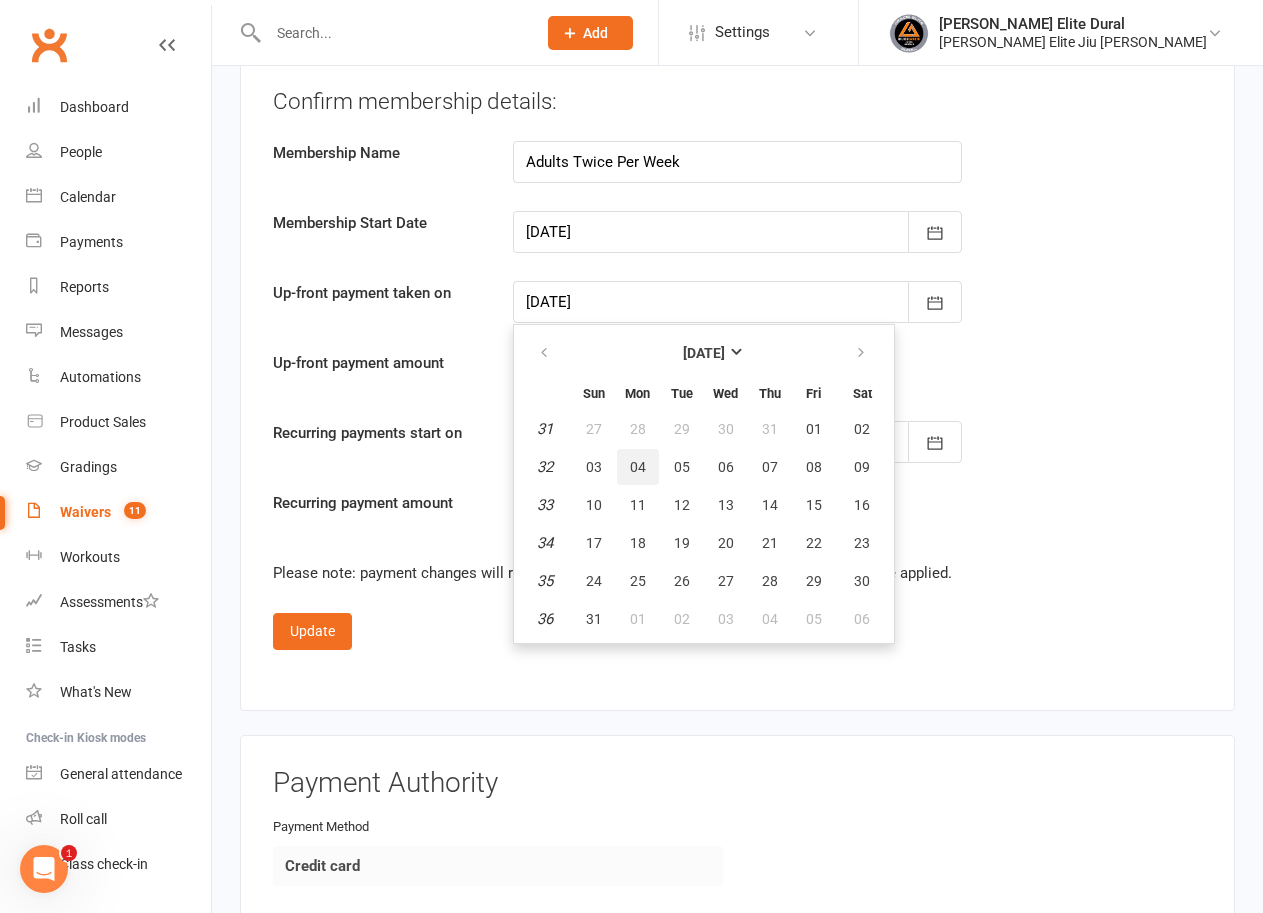 click on "04" at bounding box center [638, 467] 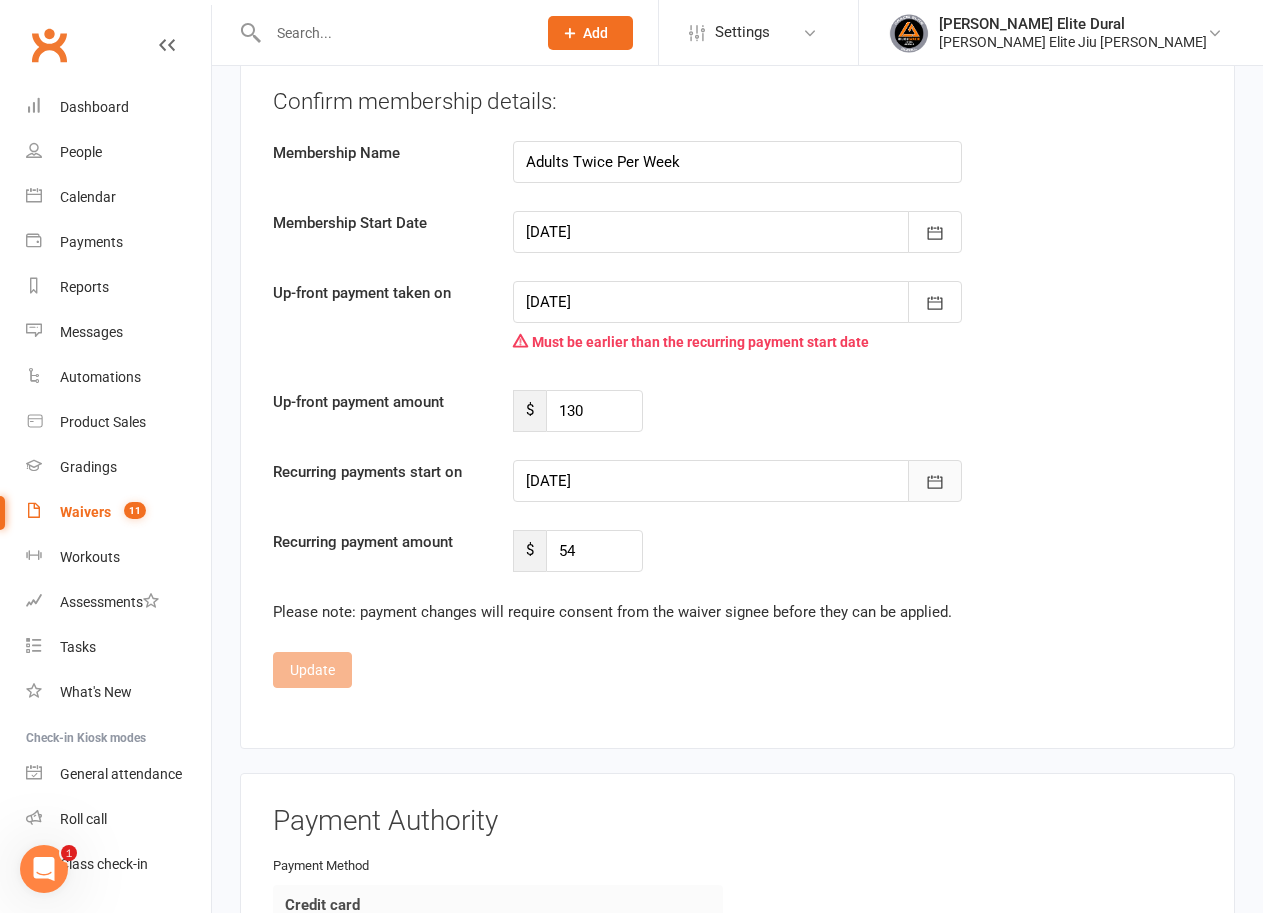 click 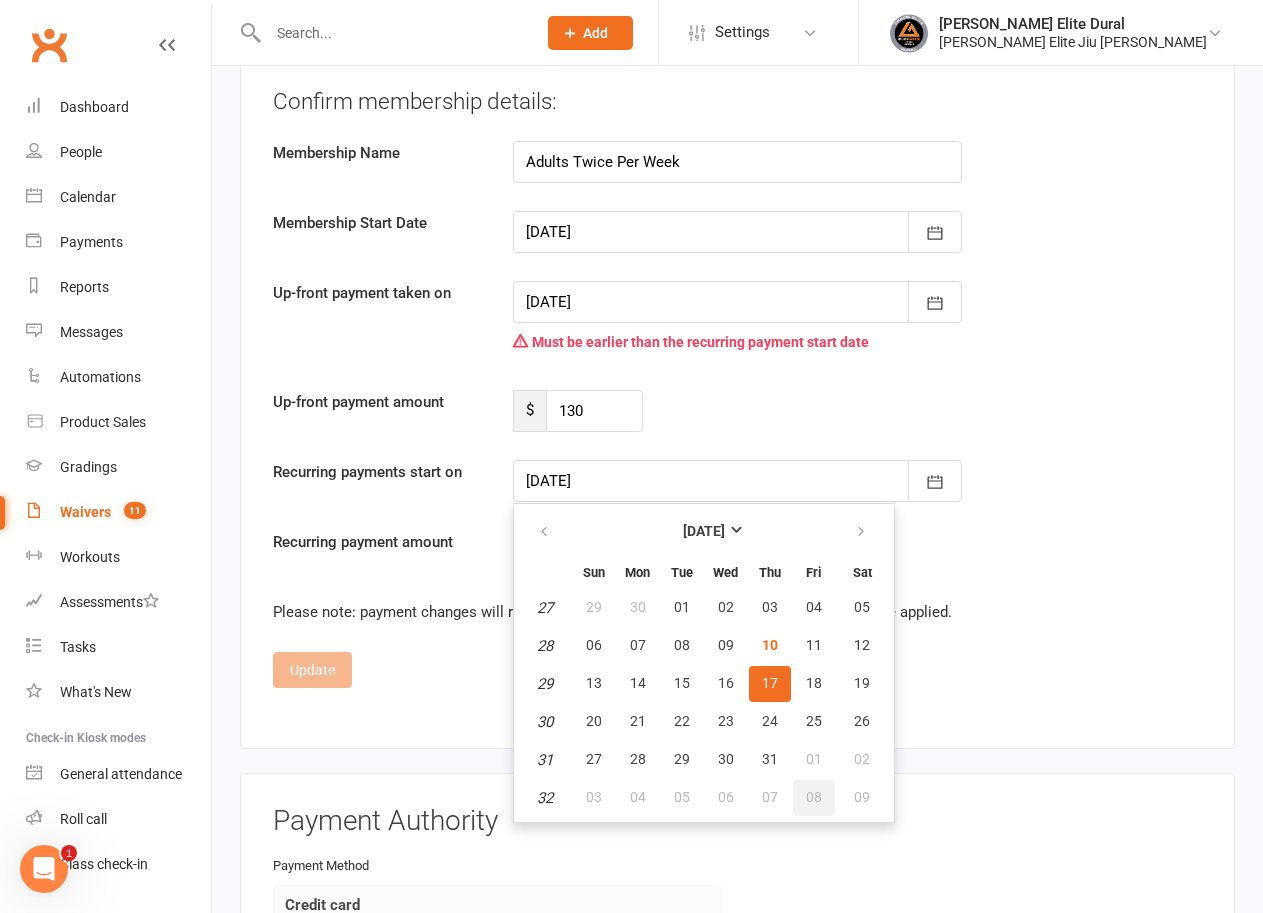 click on "08" at bounding box center (814, 797) 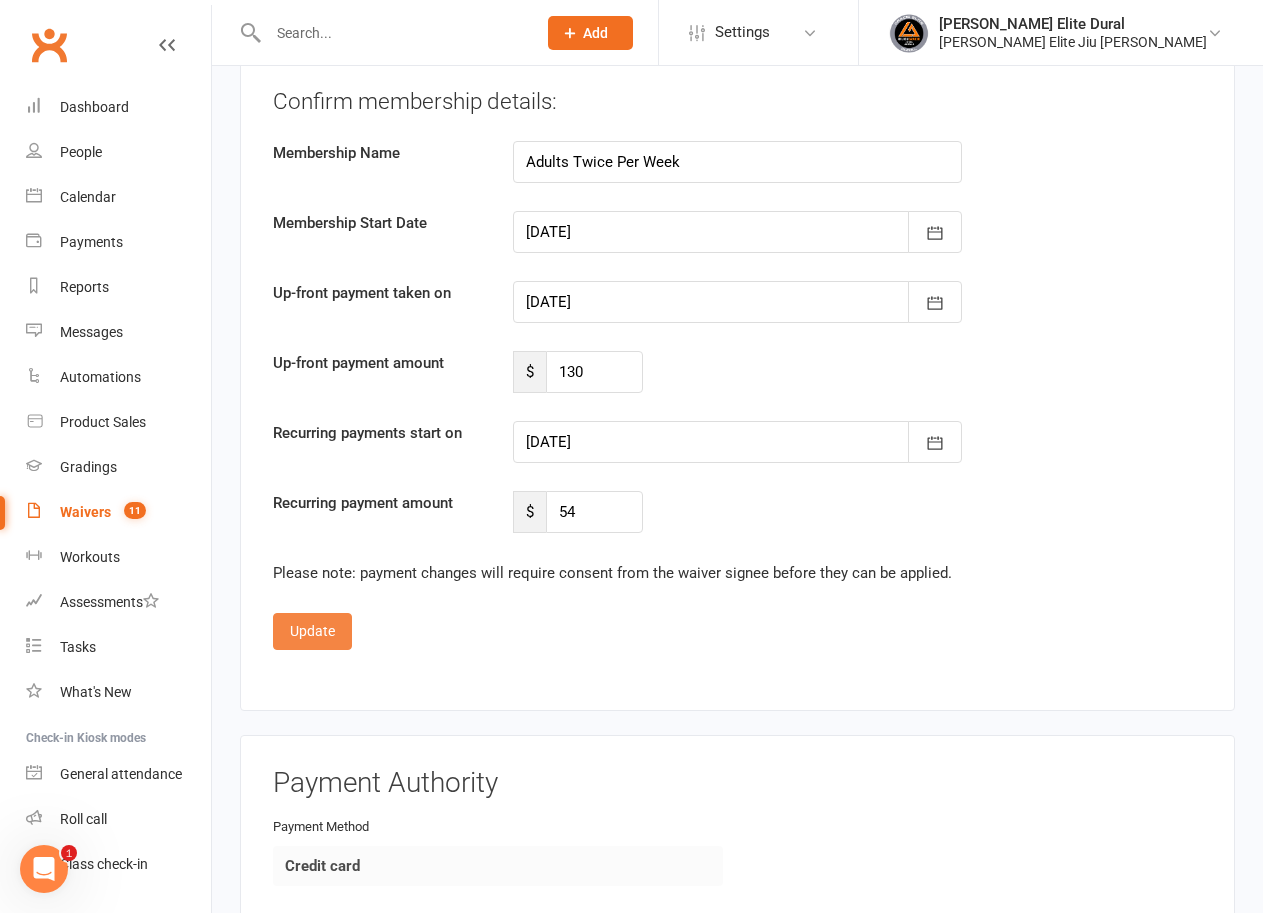 click on "Update" at bounding box center [312, 631] 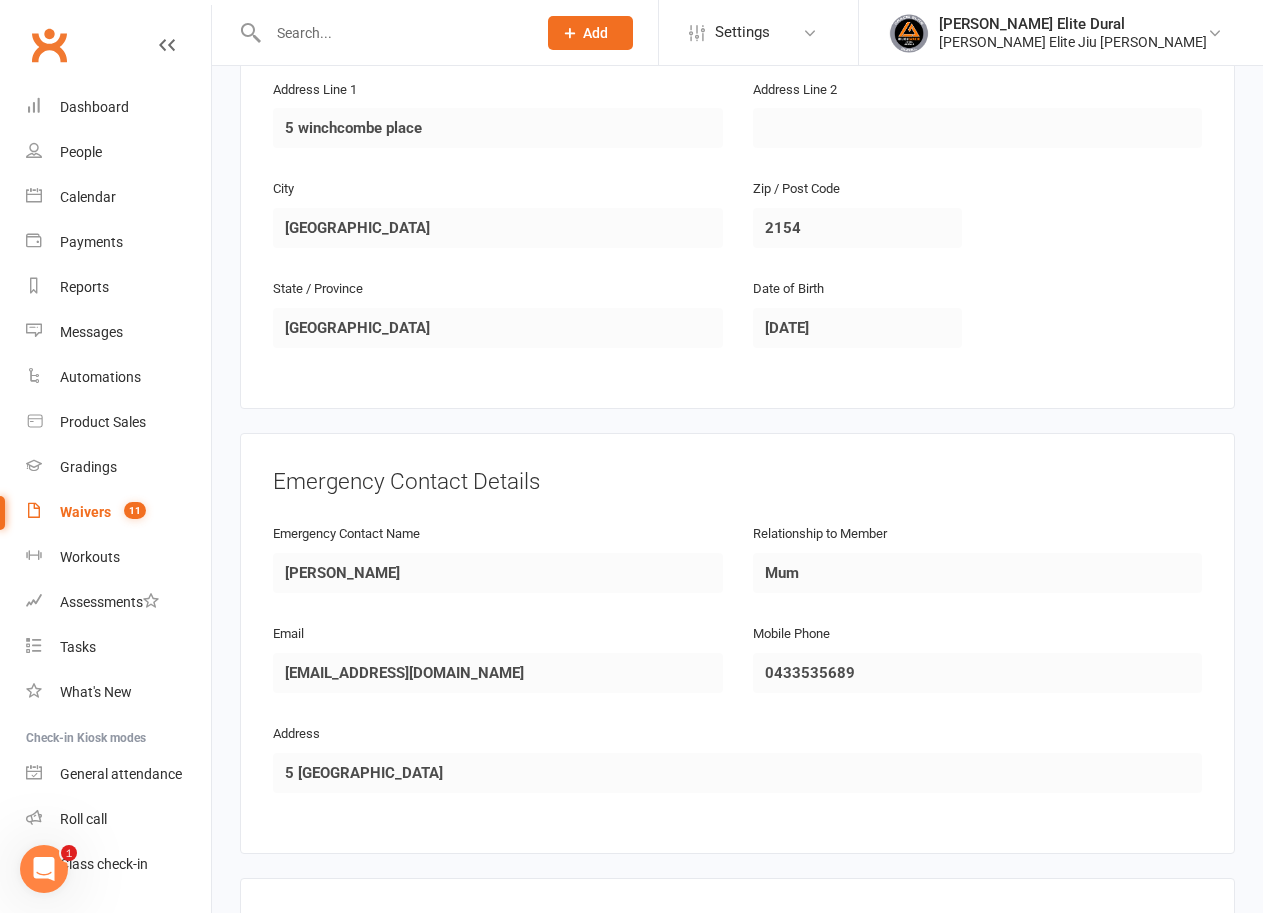 scroll, scrollTop: 1100, scrollLeft: 0, axis: vertical 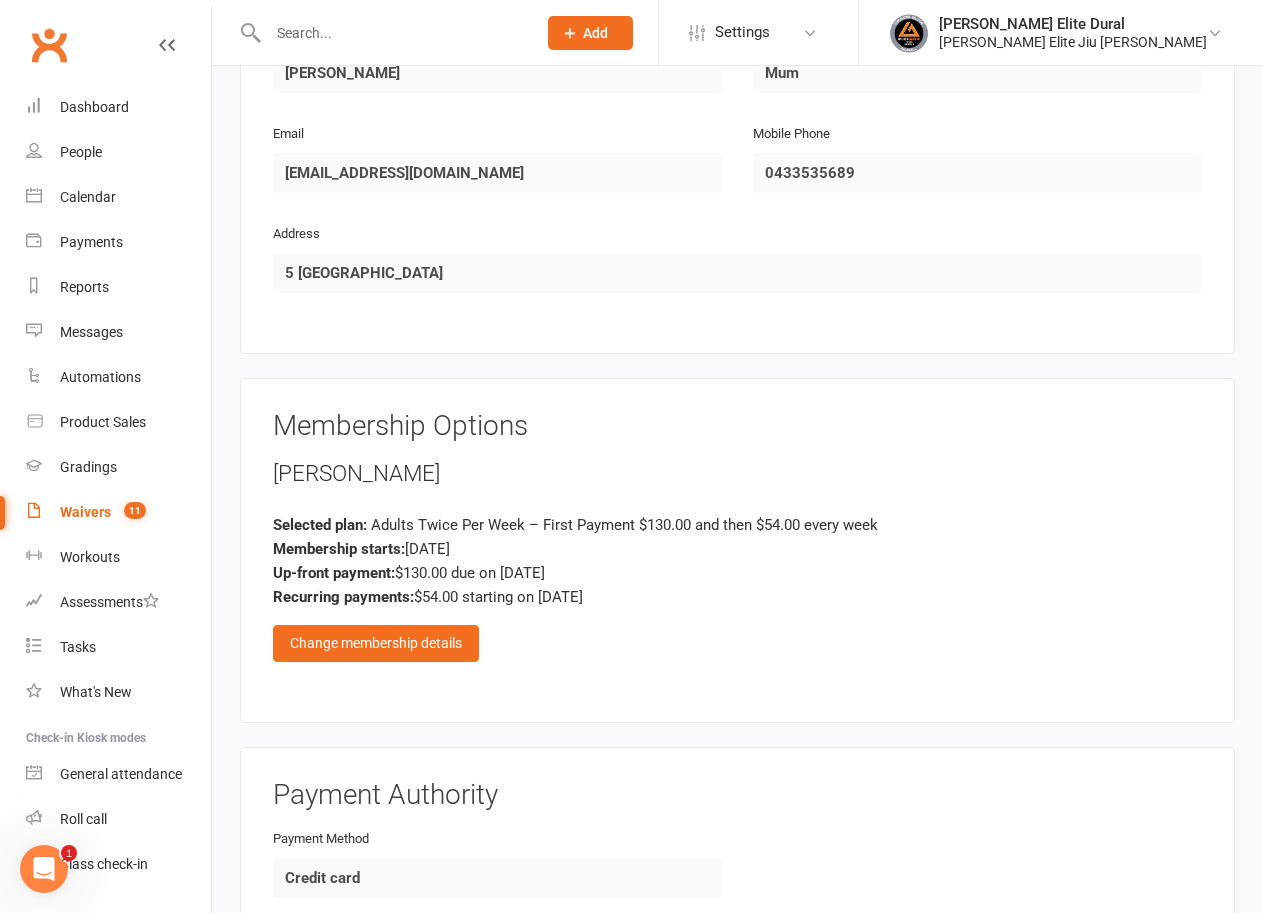 click on "Payment Authority Payment Method Credit card Card Number XXXXXXXXXXXX3002 Expiry Date 03 2028 Card Holder Name [PERSON_NAME]" at bounding box center (737, 953) 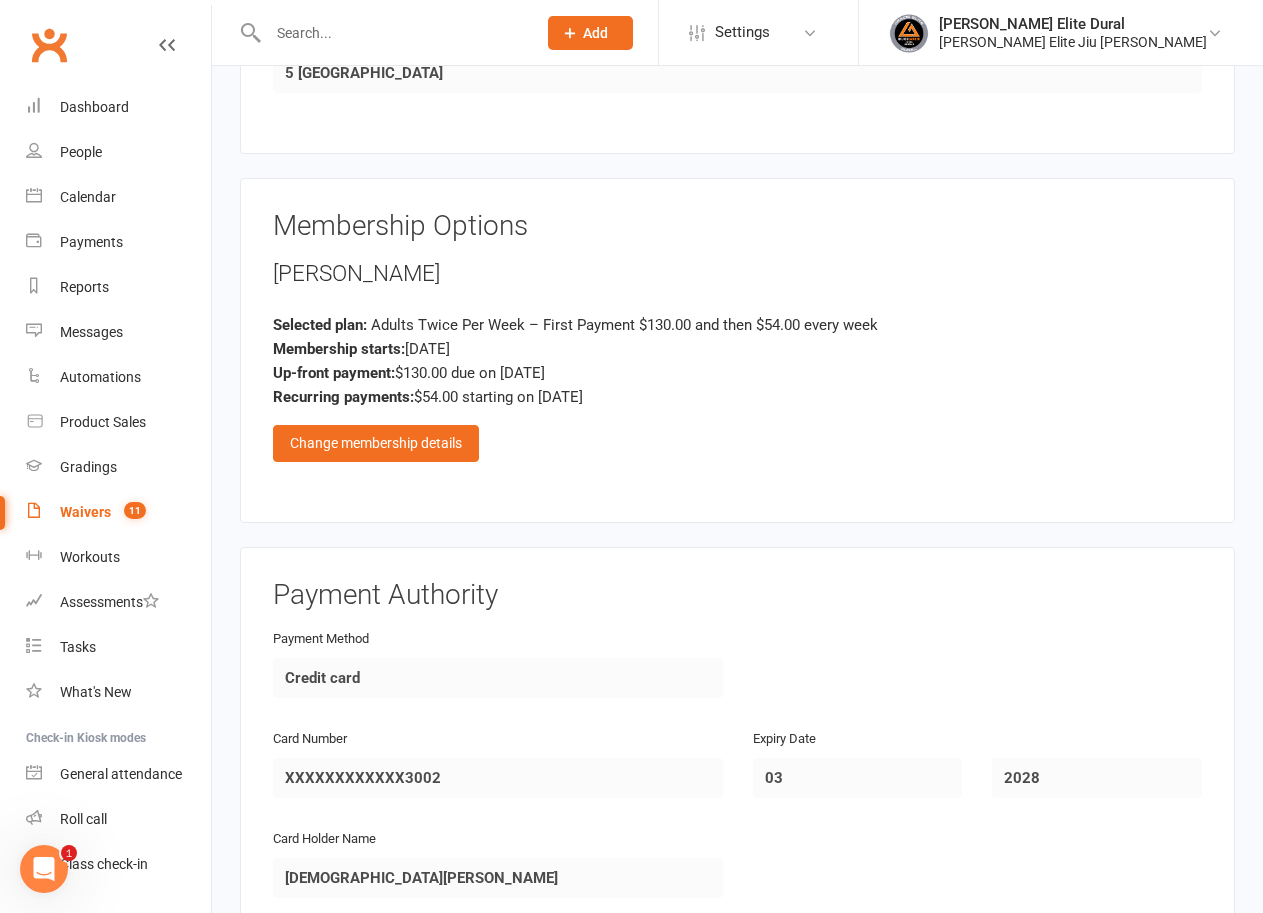 scroll, scrollTop: 1700, scrollLeft: 0, axis: vertical 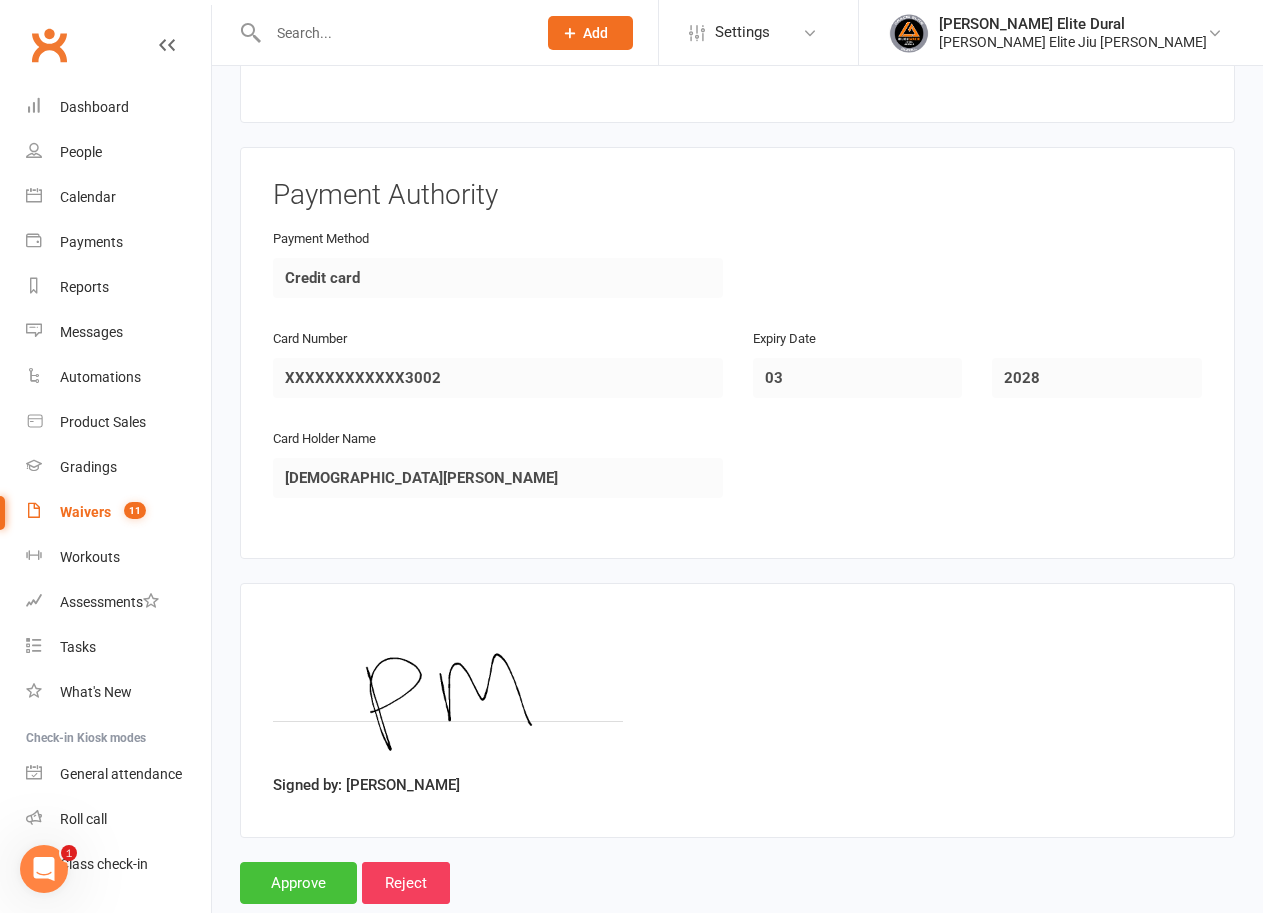 click on "Approve" at bounding box center (298, 883) 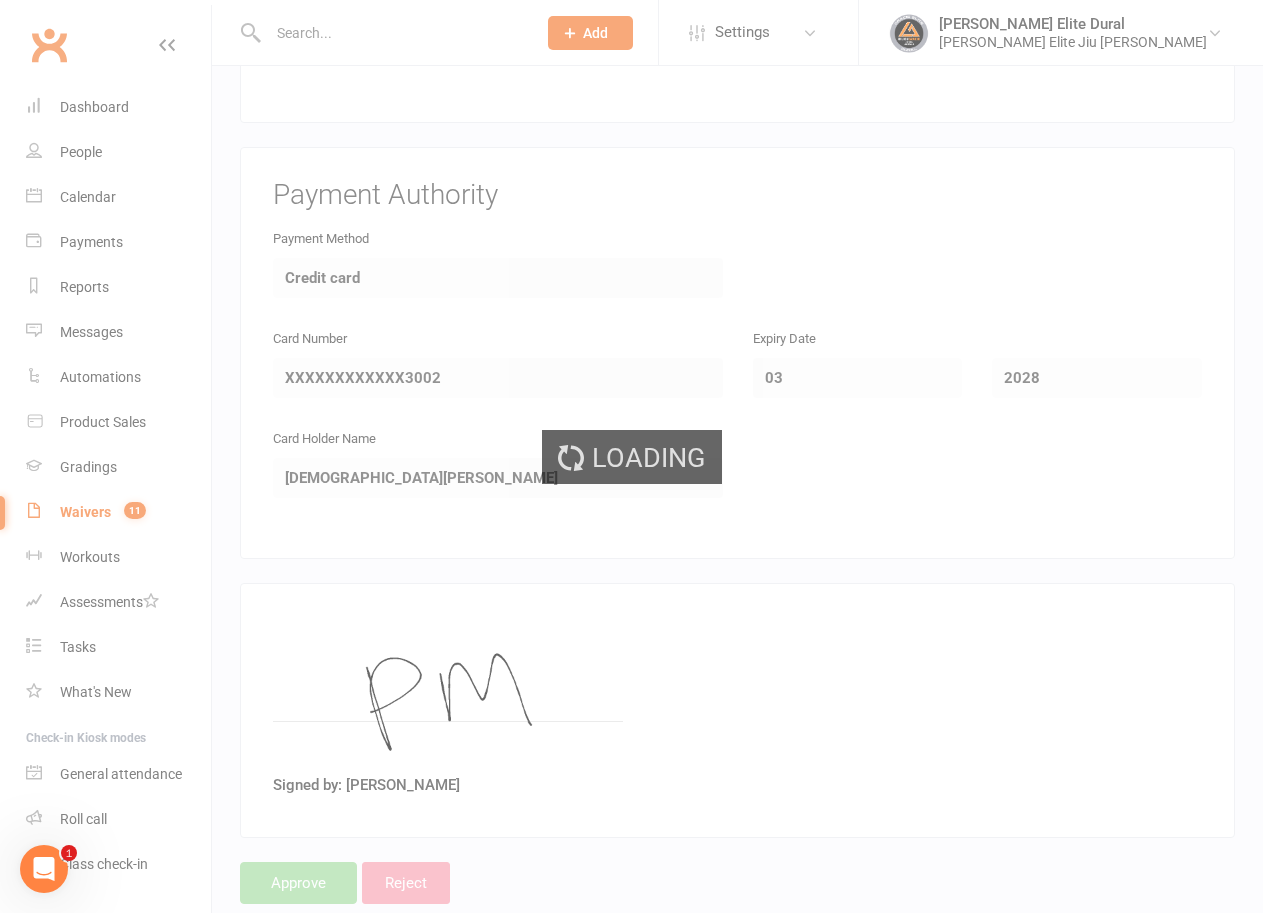 scroll, scrollTop: 0, scrollLeft: 0, axis: both 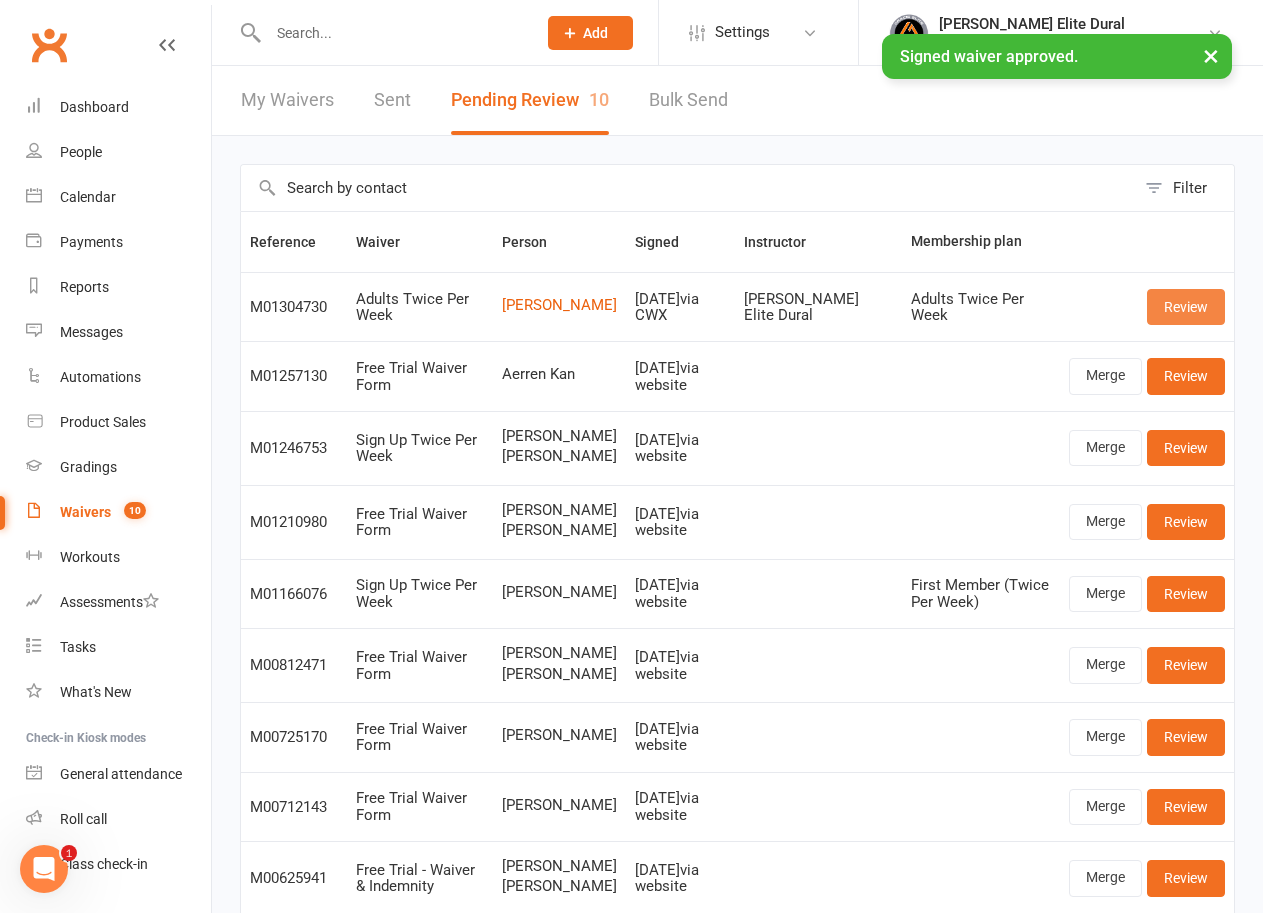 click on "Review" at bounding box center [1186, 307] 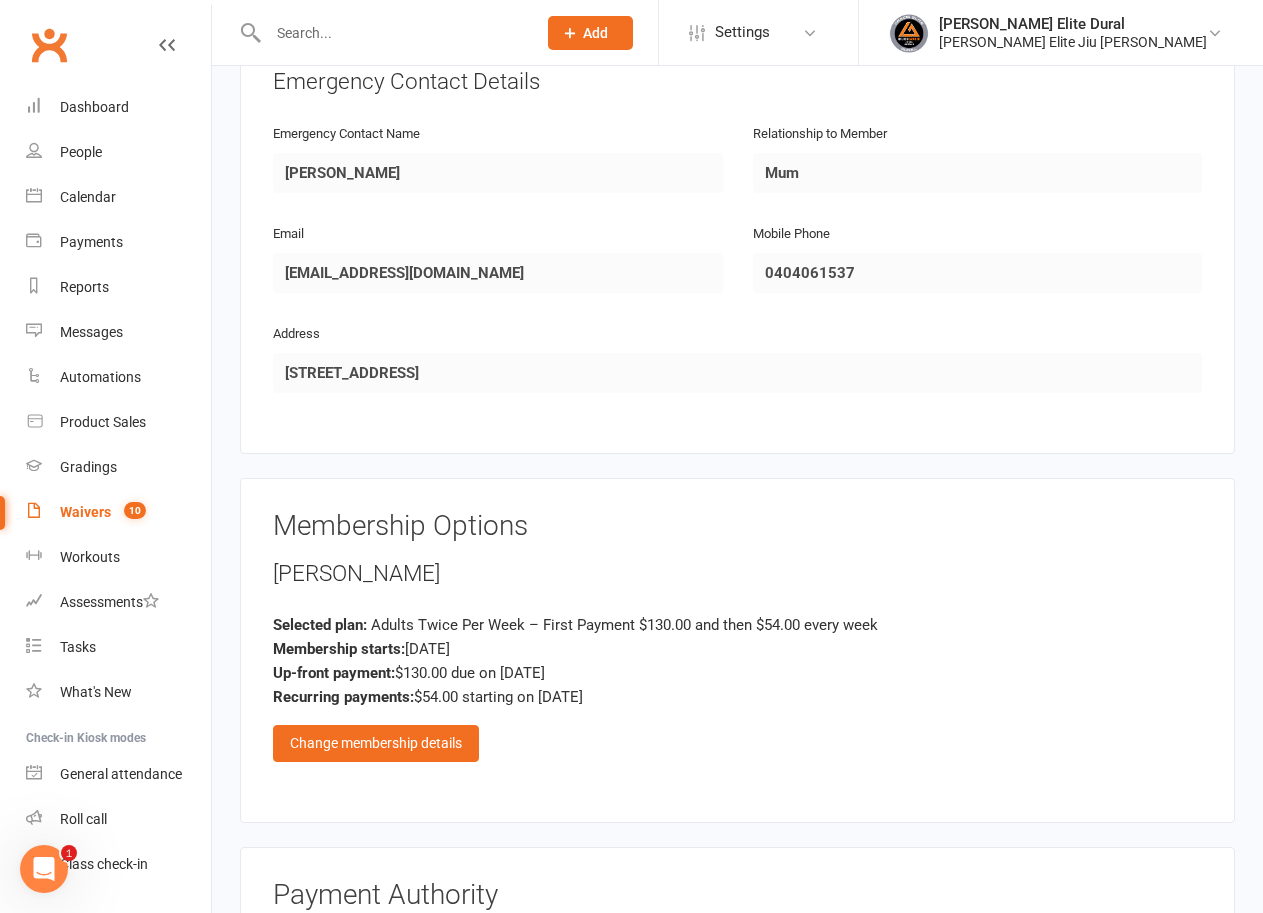scroll, scrollTop: 1400, scrollLeft: 0, axis: vertical 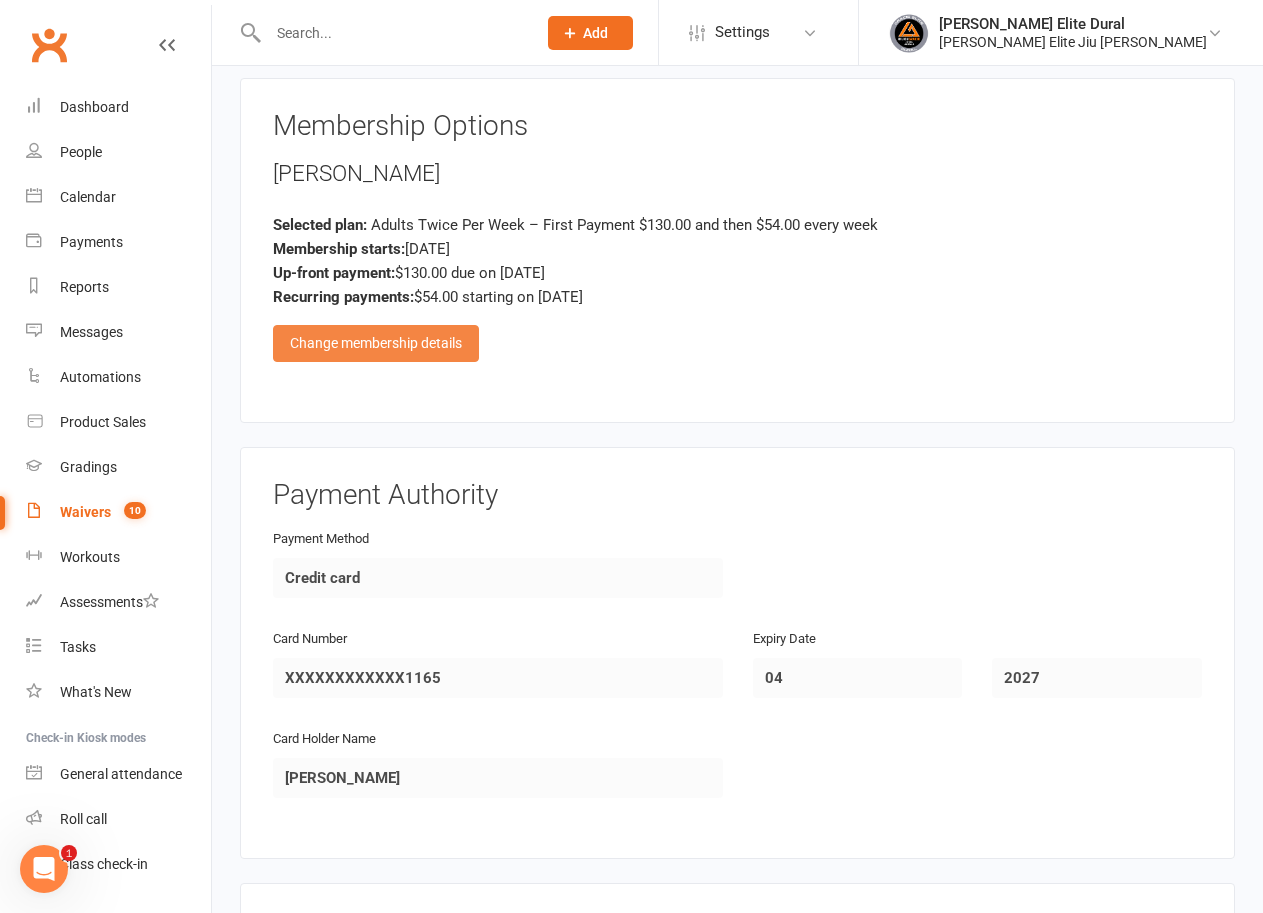 click on "Change membership details" at bounding box center [376, 343] 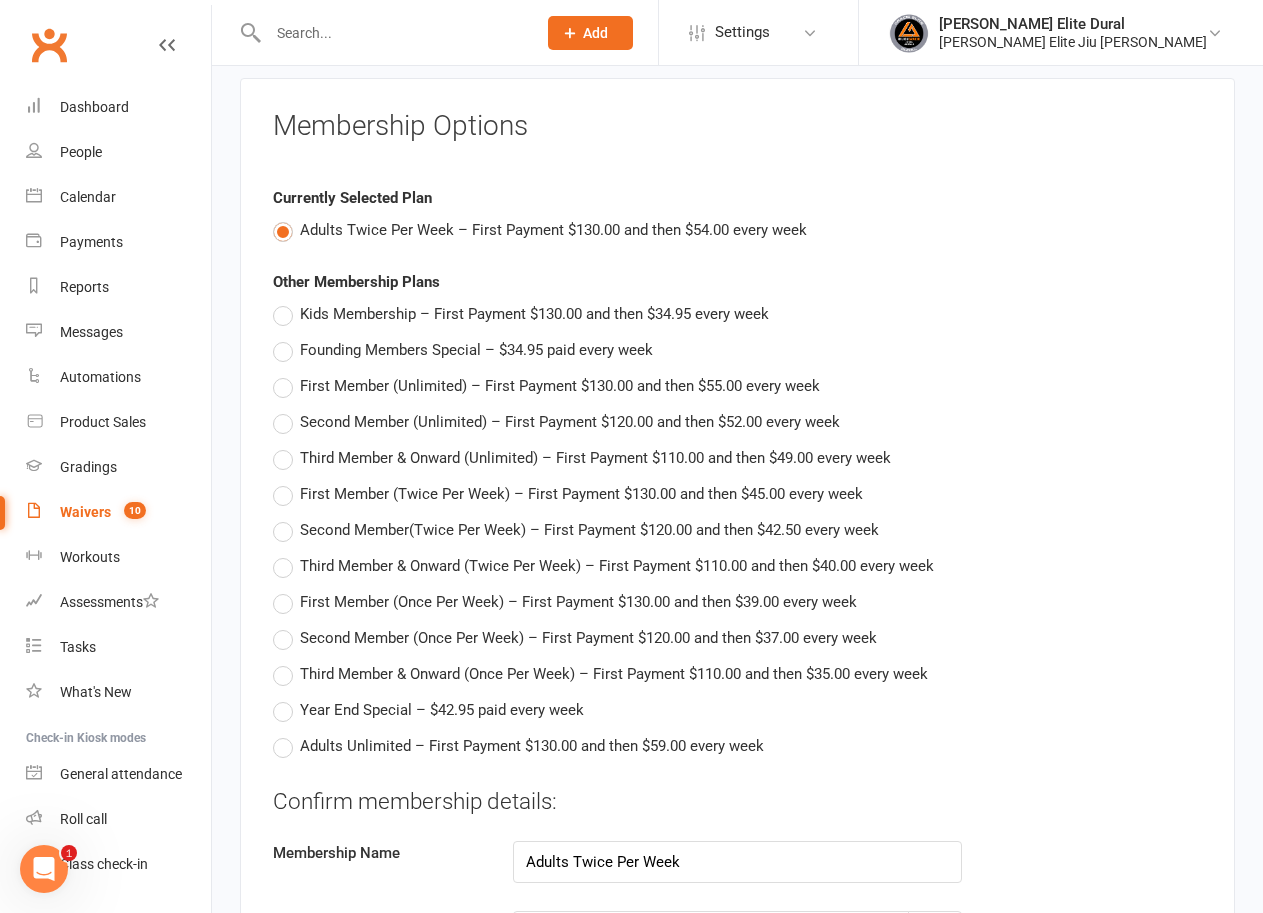 scroll, scrollTop: 1900, scrollLeft: 0, axis: vertical 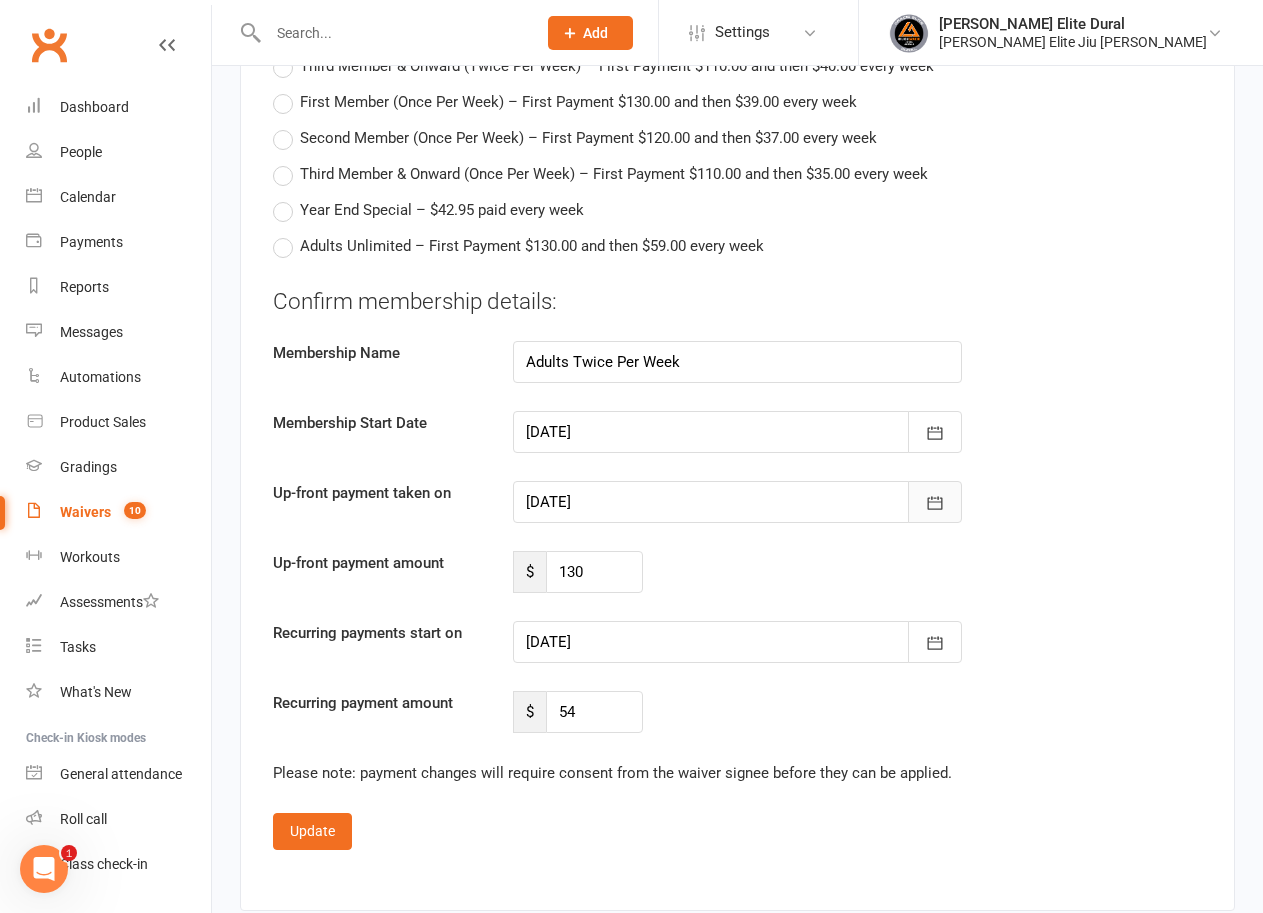 click 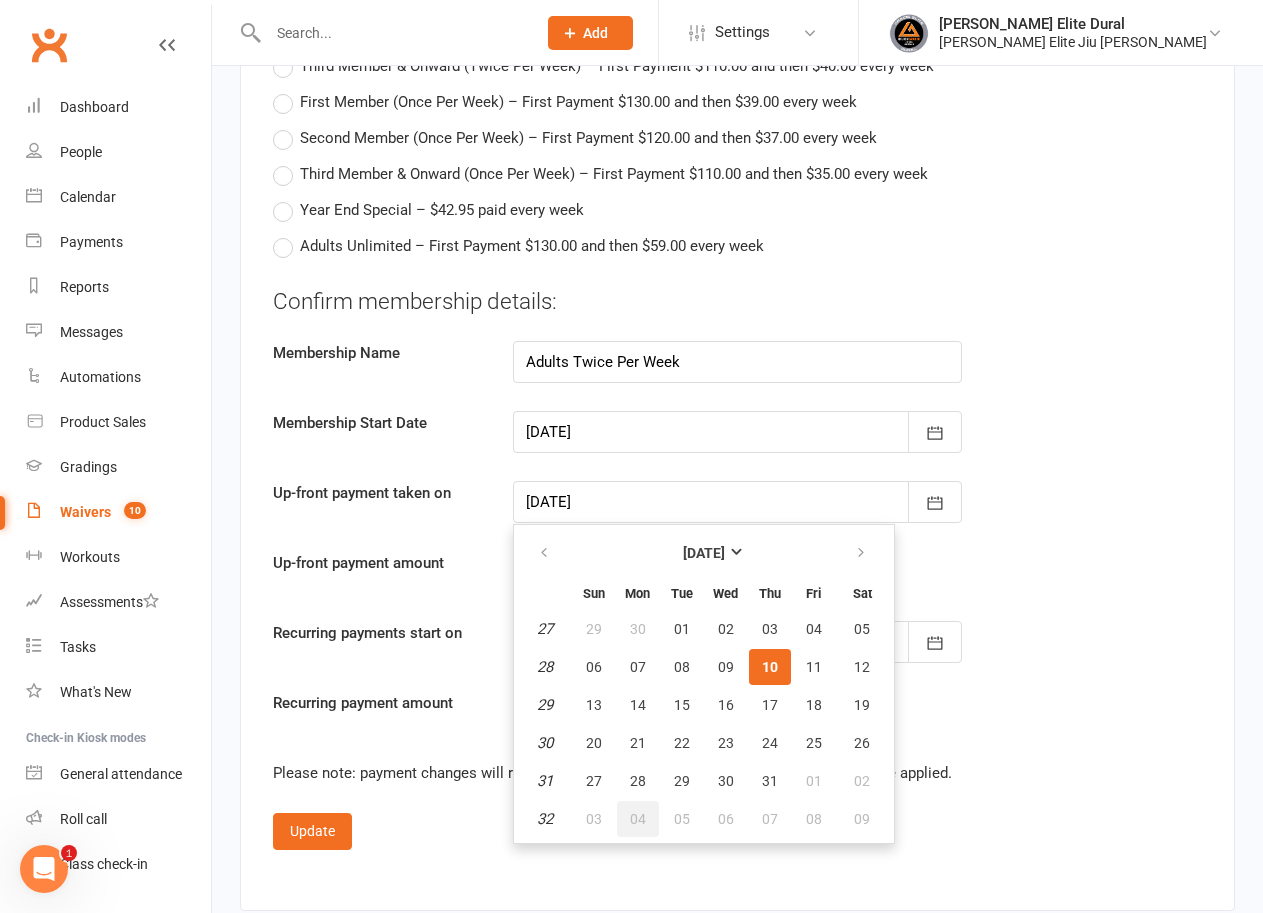 click on "04" at bounding box center [638, 819] 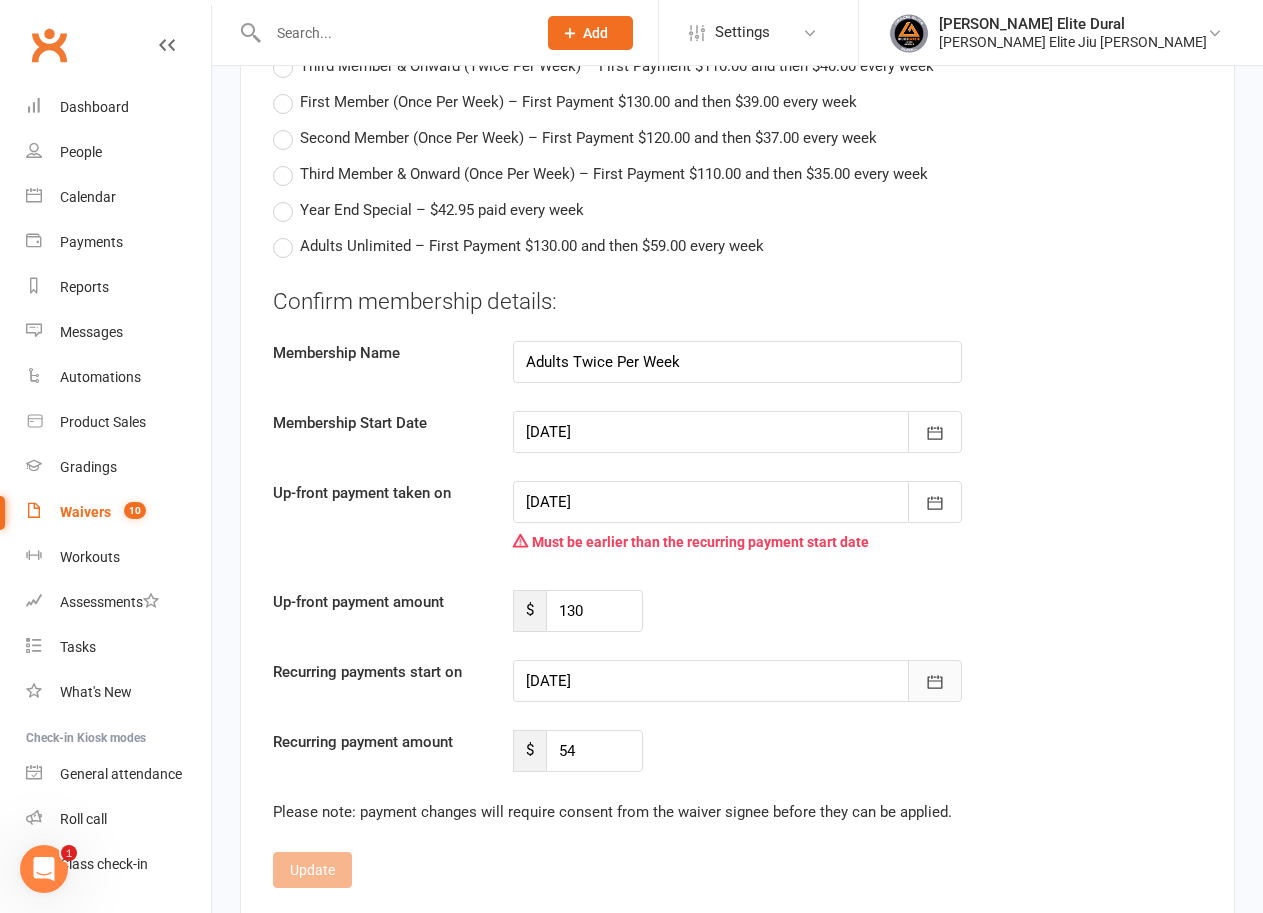 click at bounding box center (935, 681) 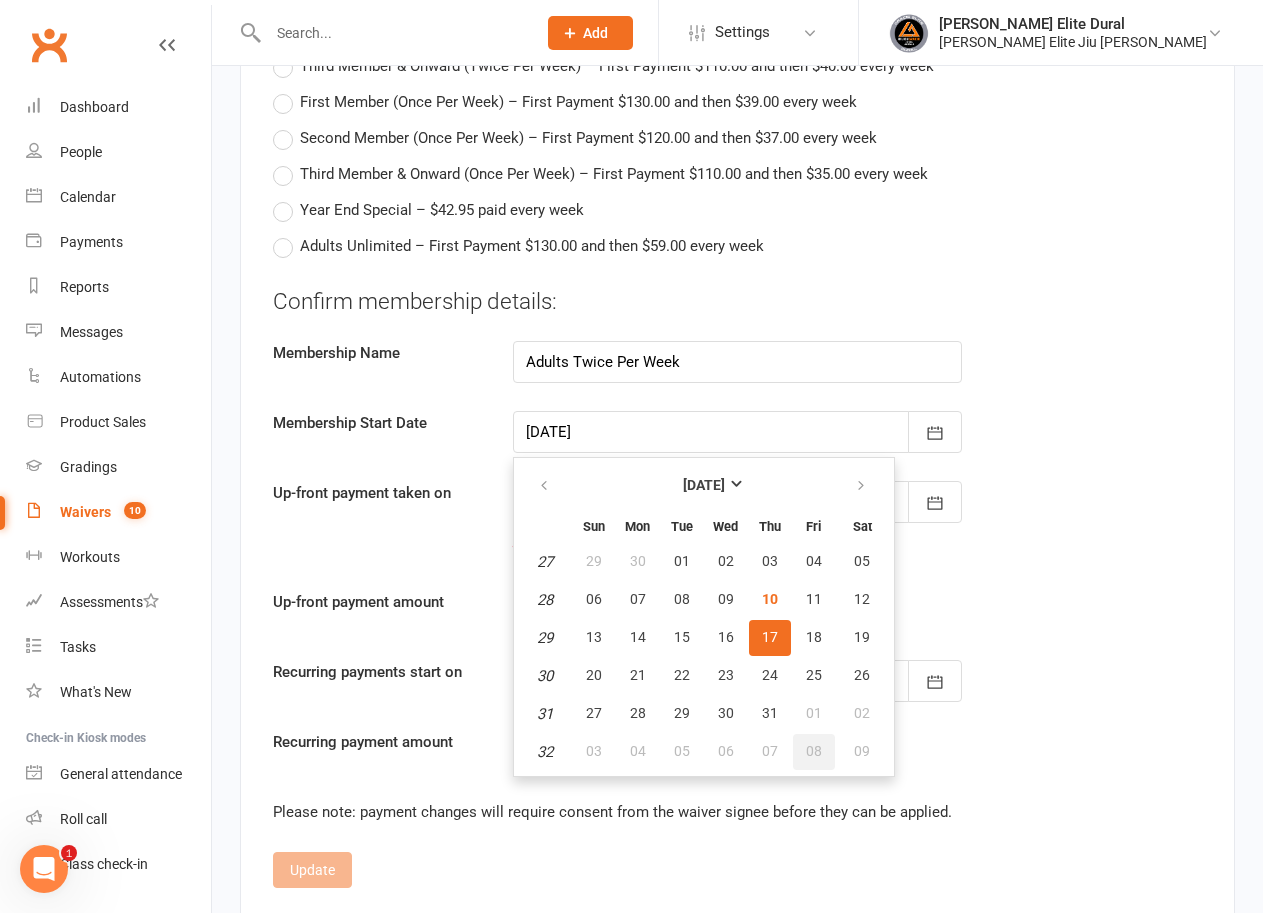 click on "08" at bounding box center (814, 751) 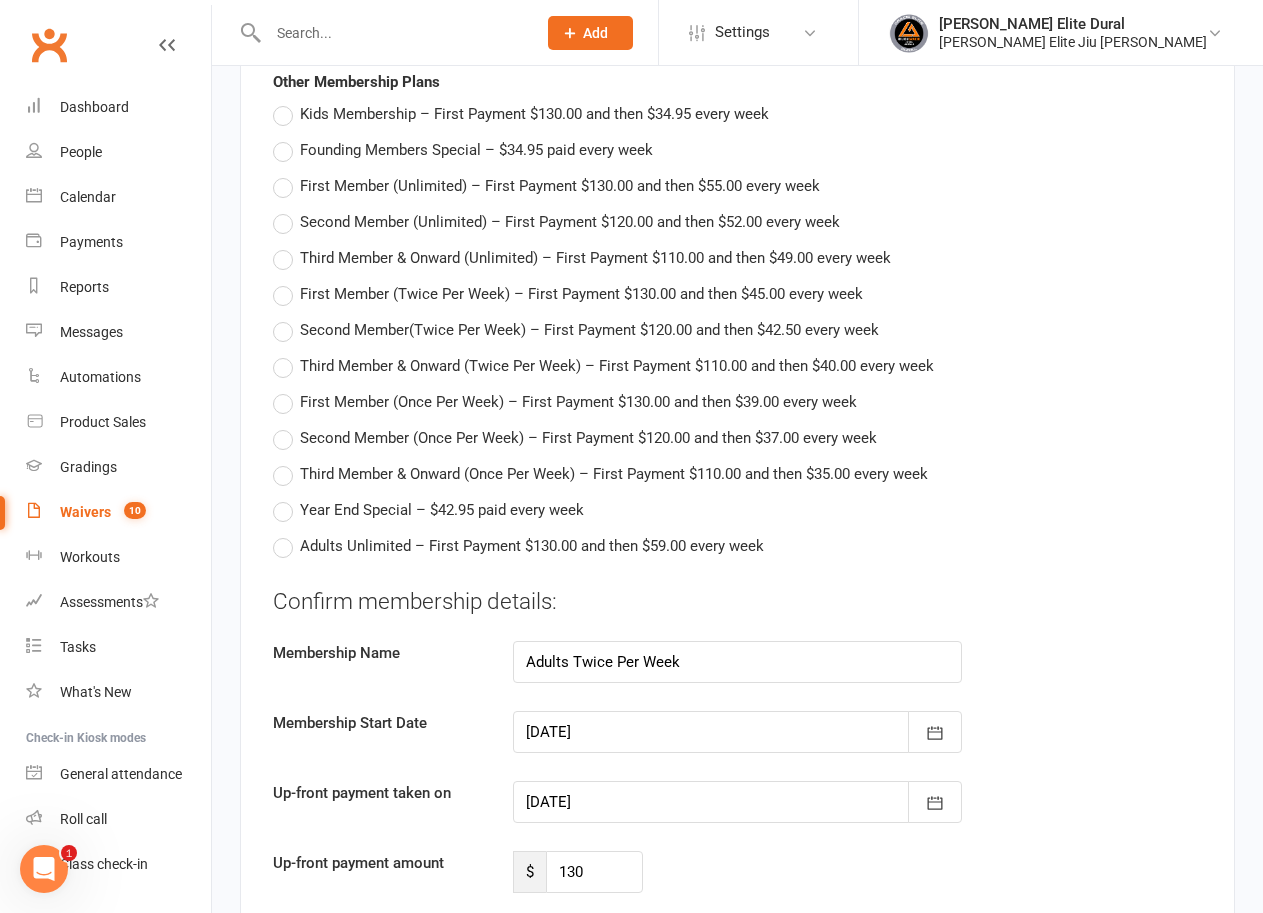 scroll, scrollTop: 2000, scrollLeft: 0, axis: vertical 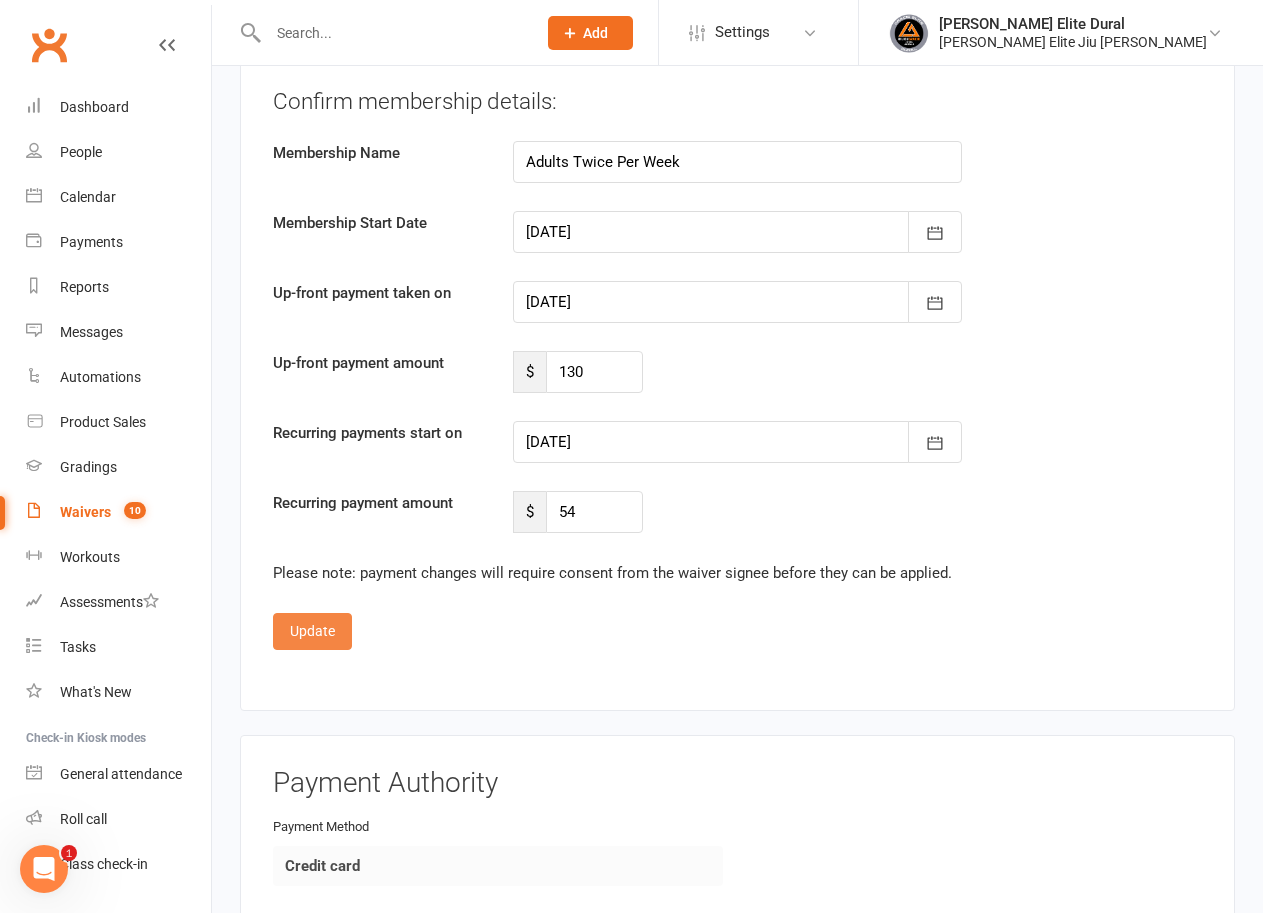 click on "Update" at bounding box center (312, 631) 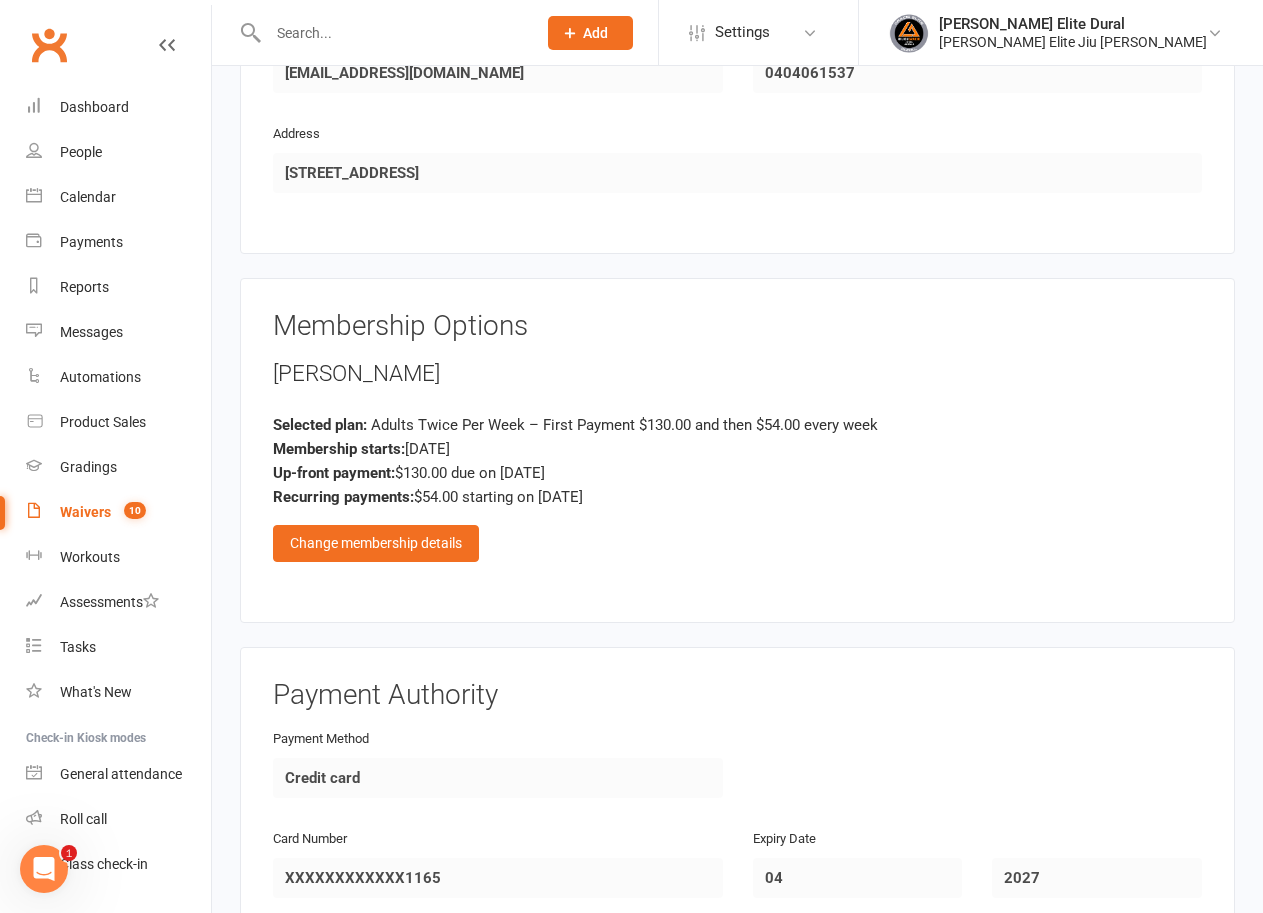 scroll, scrollTop: 1700, scrollLeft: 0, axis: vertical 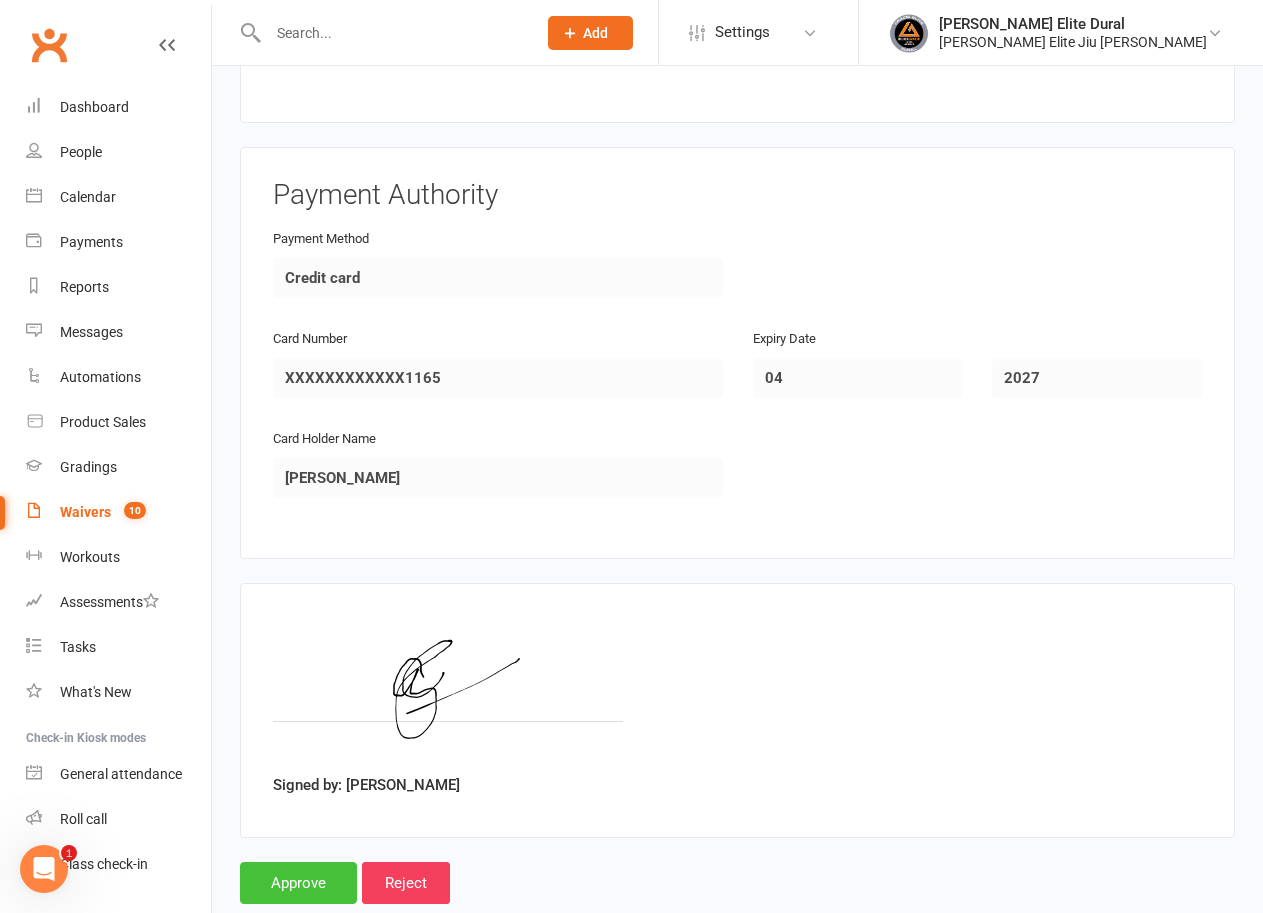 click on "Approve" at bounding box center (298, 883) 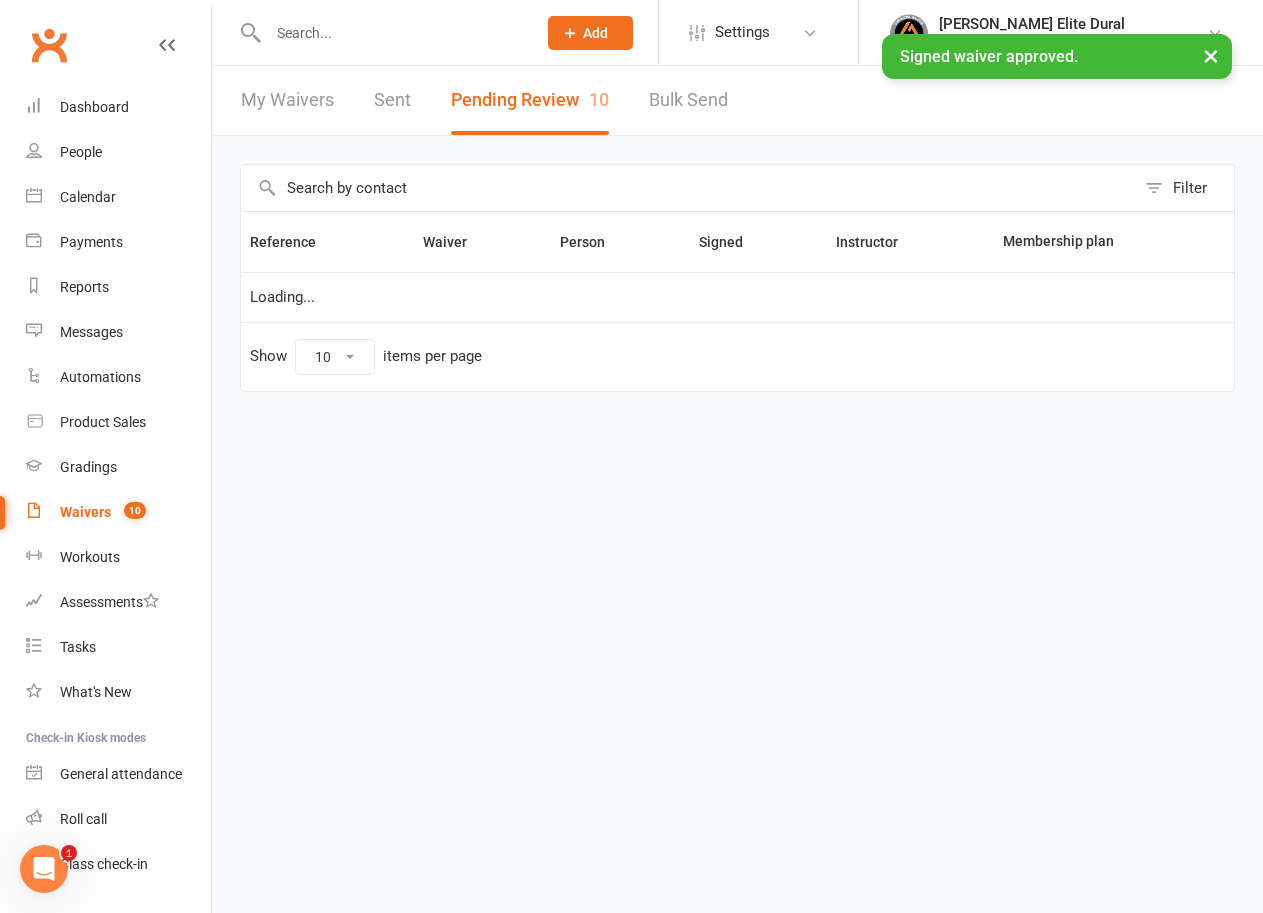 scroll, scrollTop: 0, scrollLeft: 0, axis: both 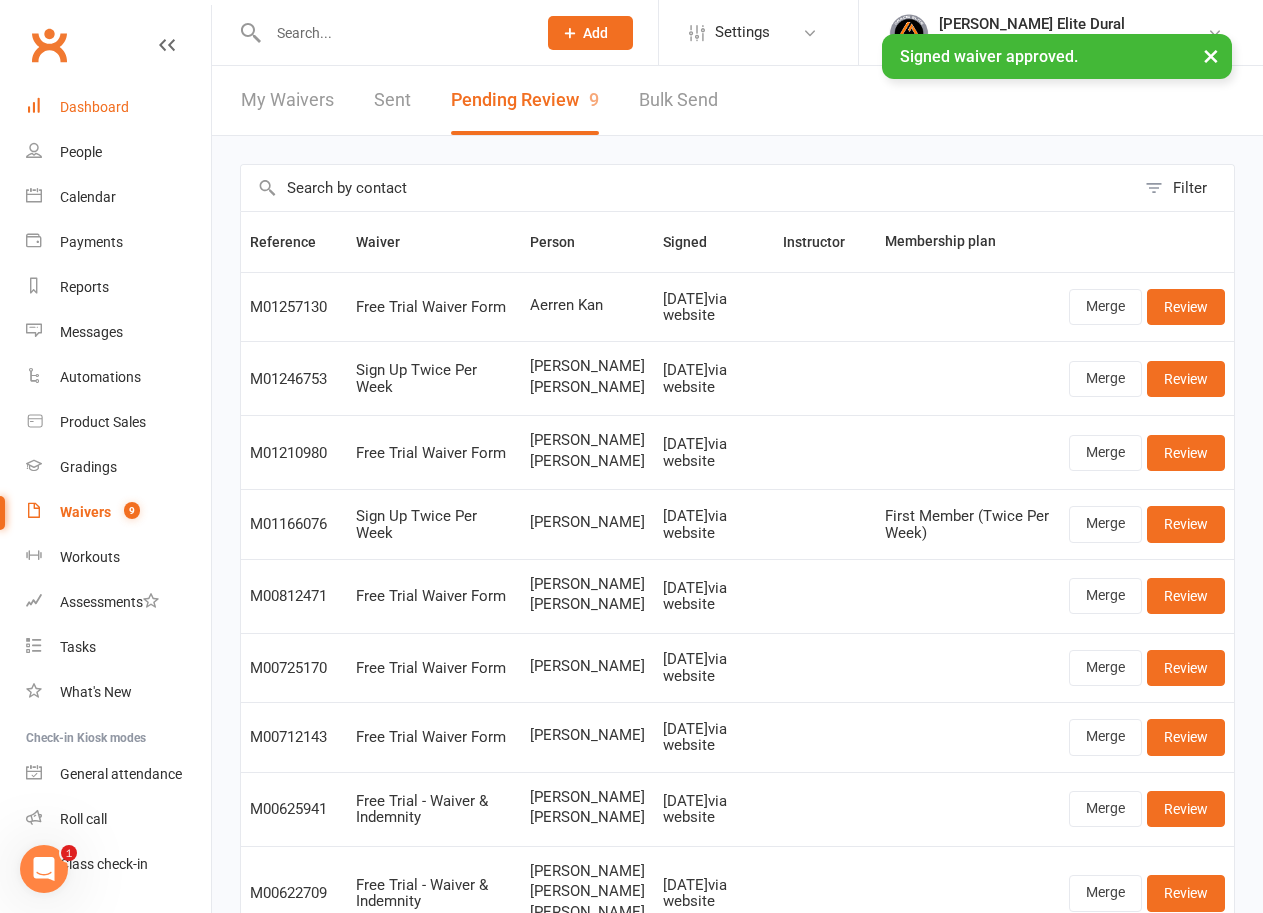 click on "Dashboard" at bounding box center [94, 107] 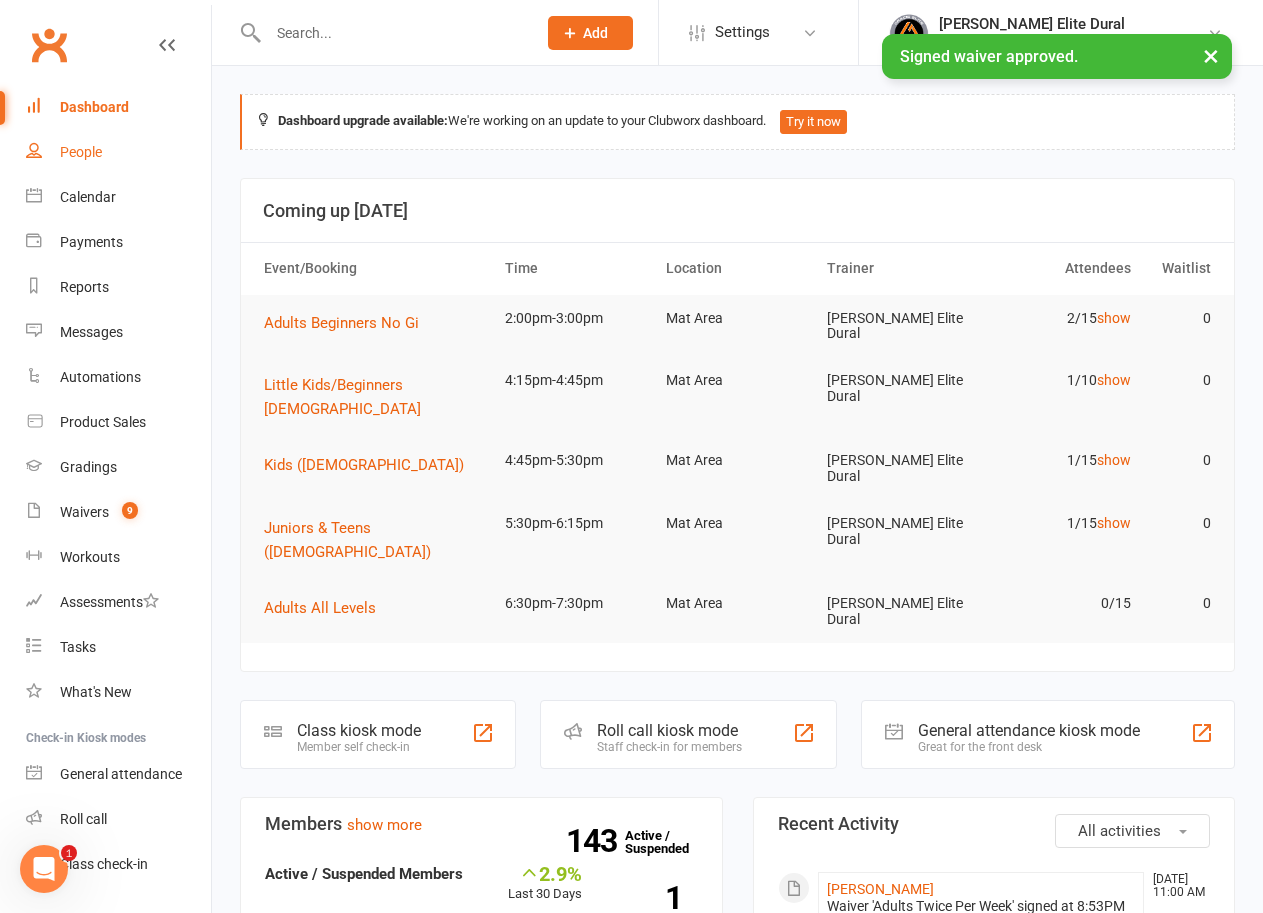 click on "People" at bounding box center [81, 152] 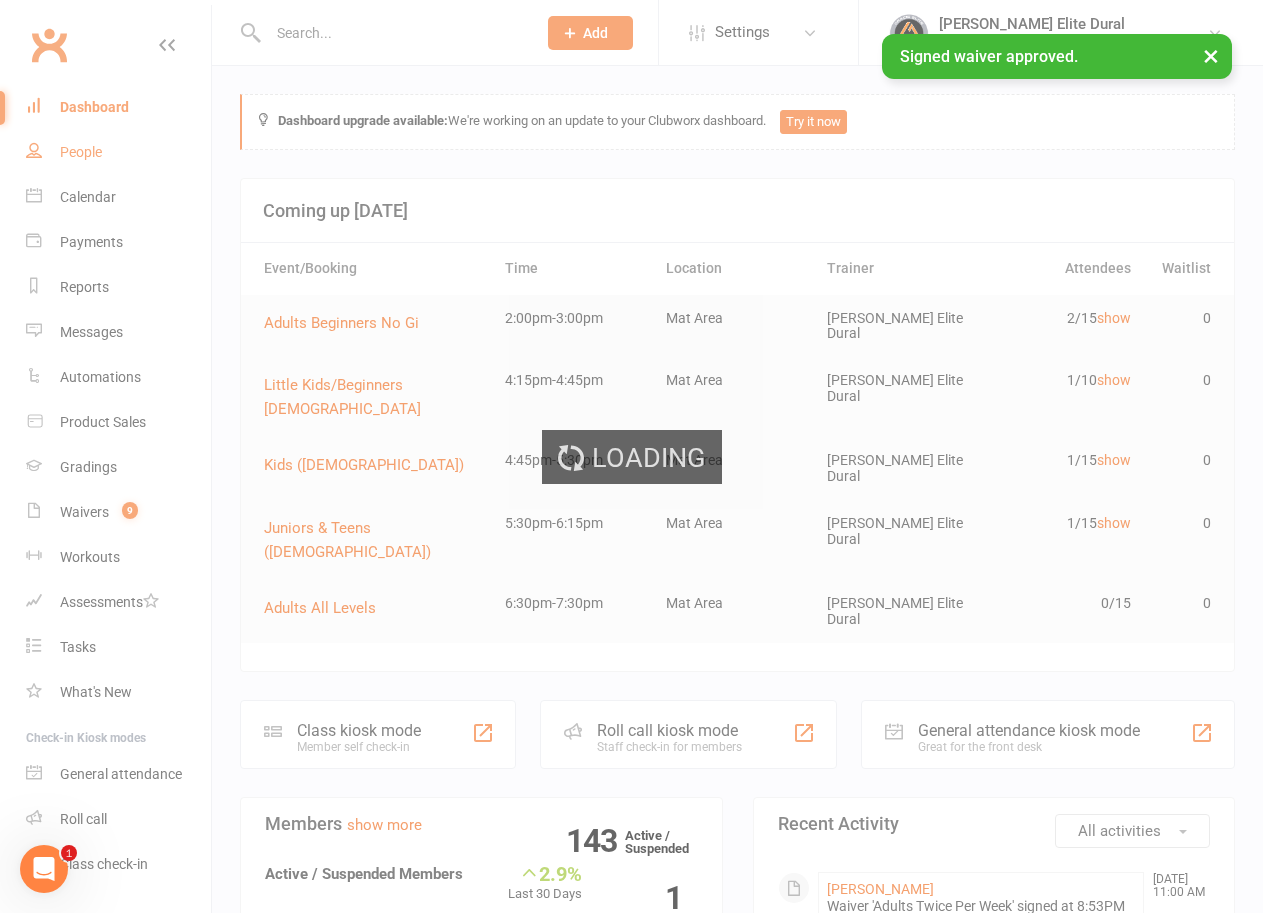 select on "100" 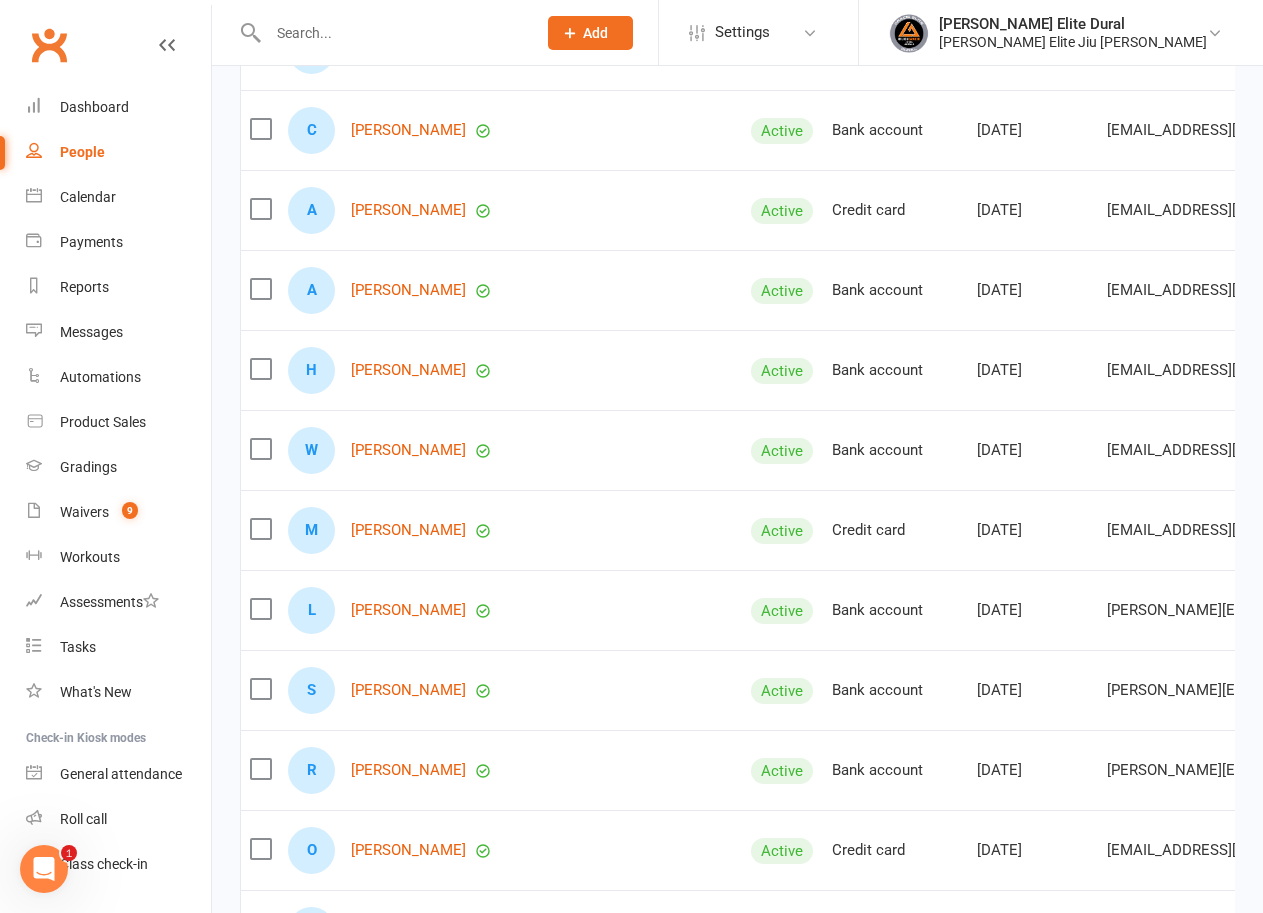 scroll, scrollTop: 300, scrollLeft: 0, axis: vertical 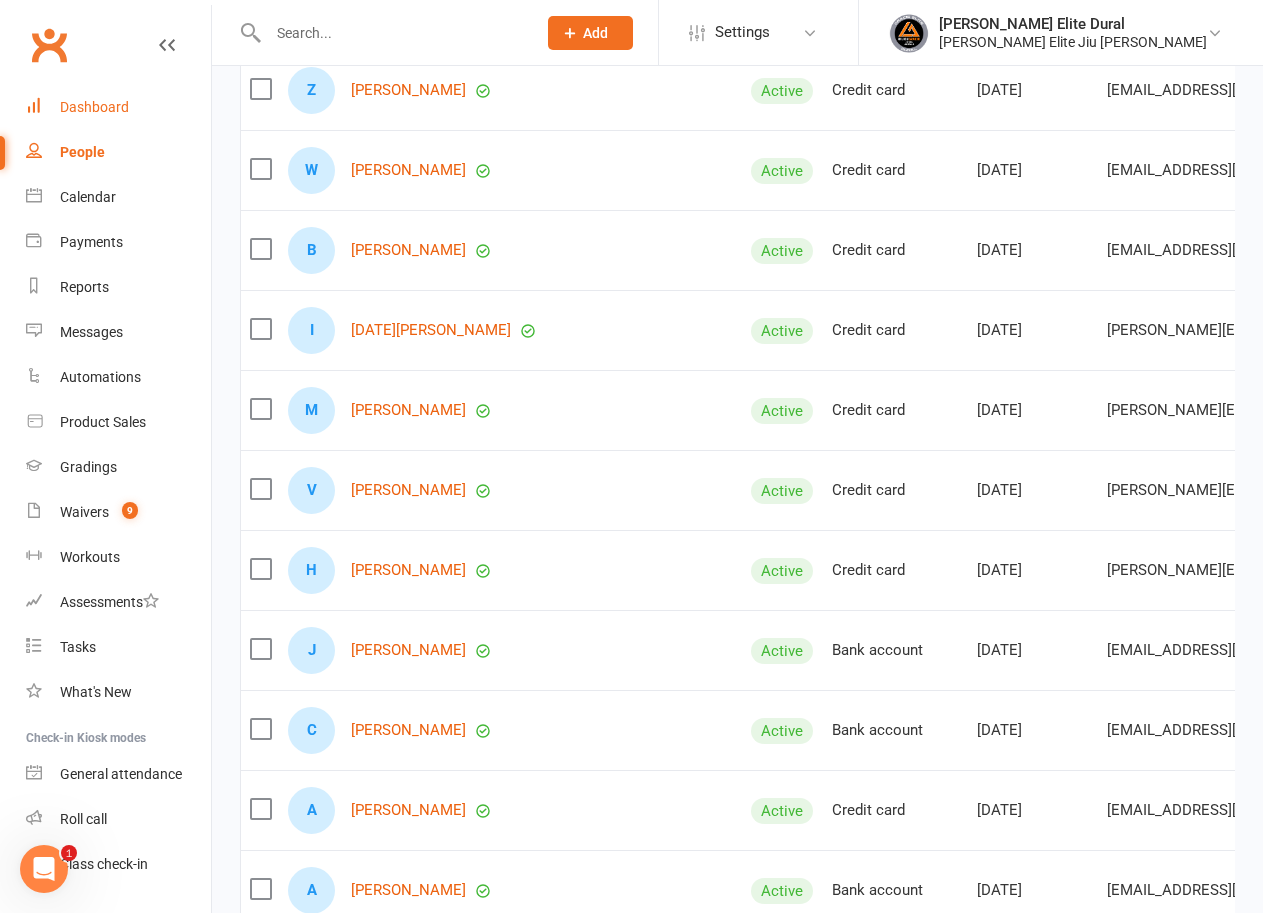 click on "Dashboard" at bounding box center (94, 107) 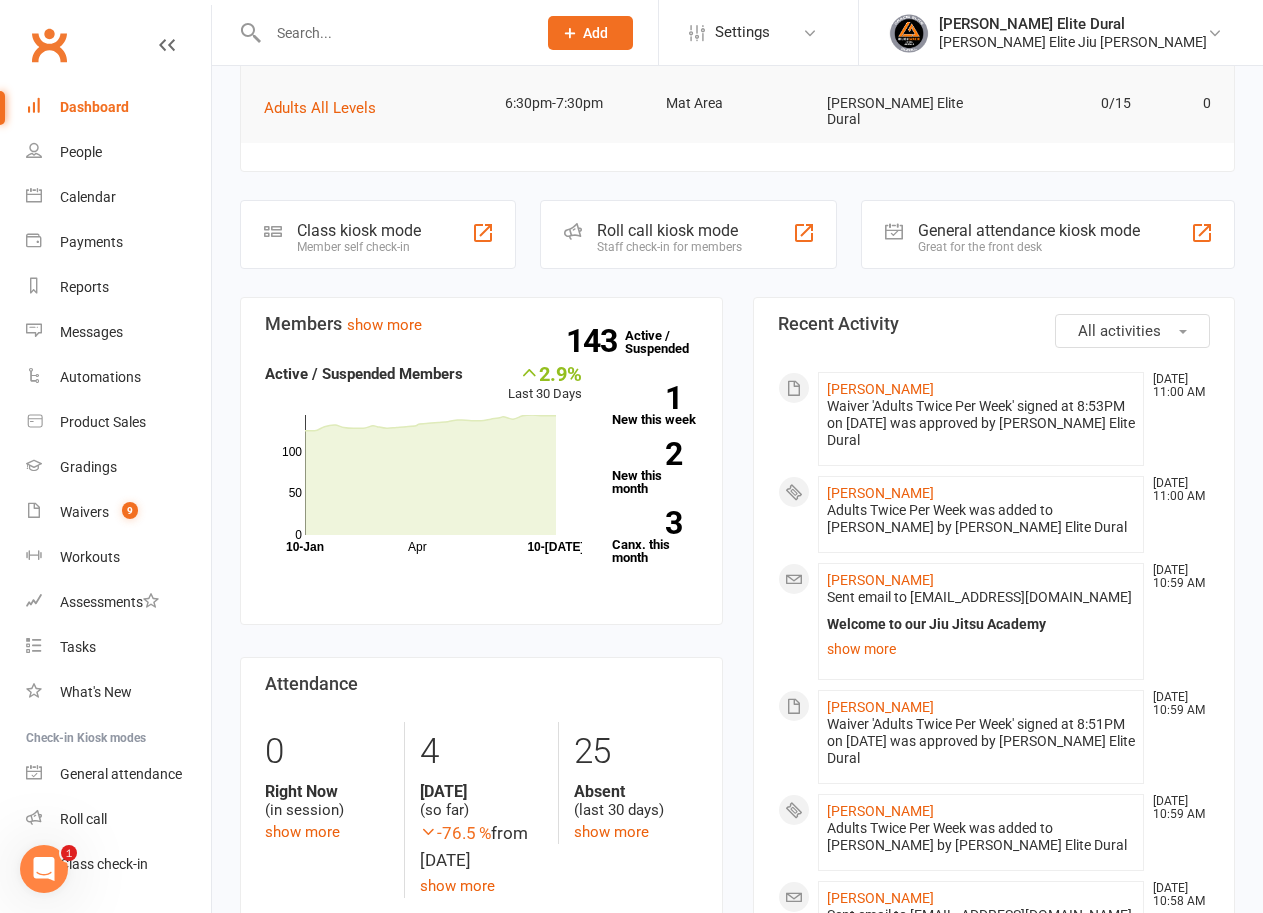 scroll, scrollTop: 900, scrollLeft: 0, axis: vertical 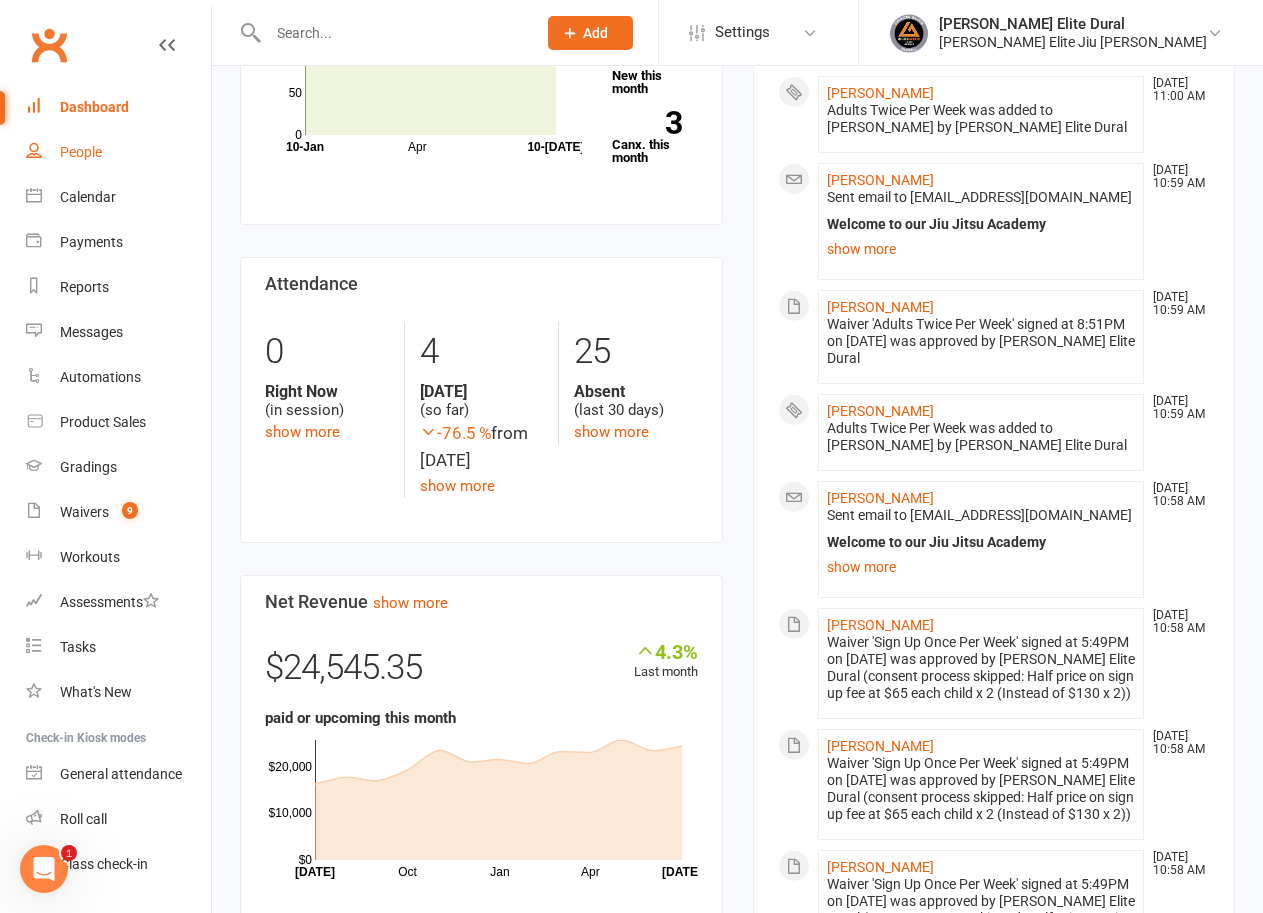 click on "People" at bounding box center [81, 152] 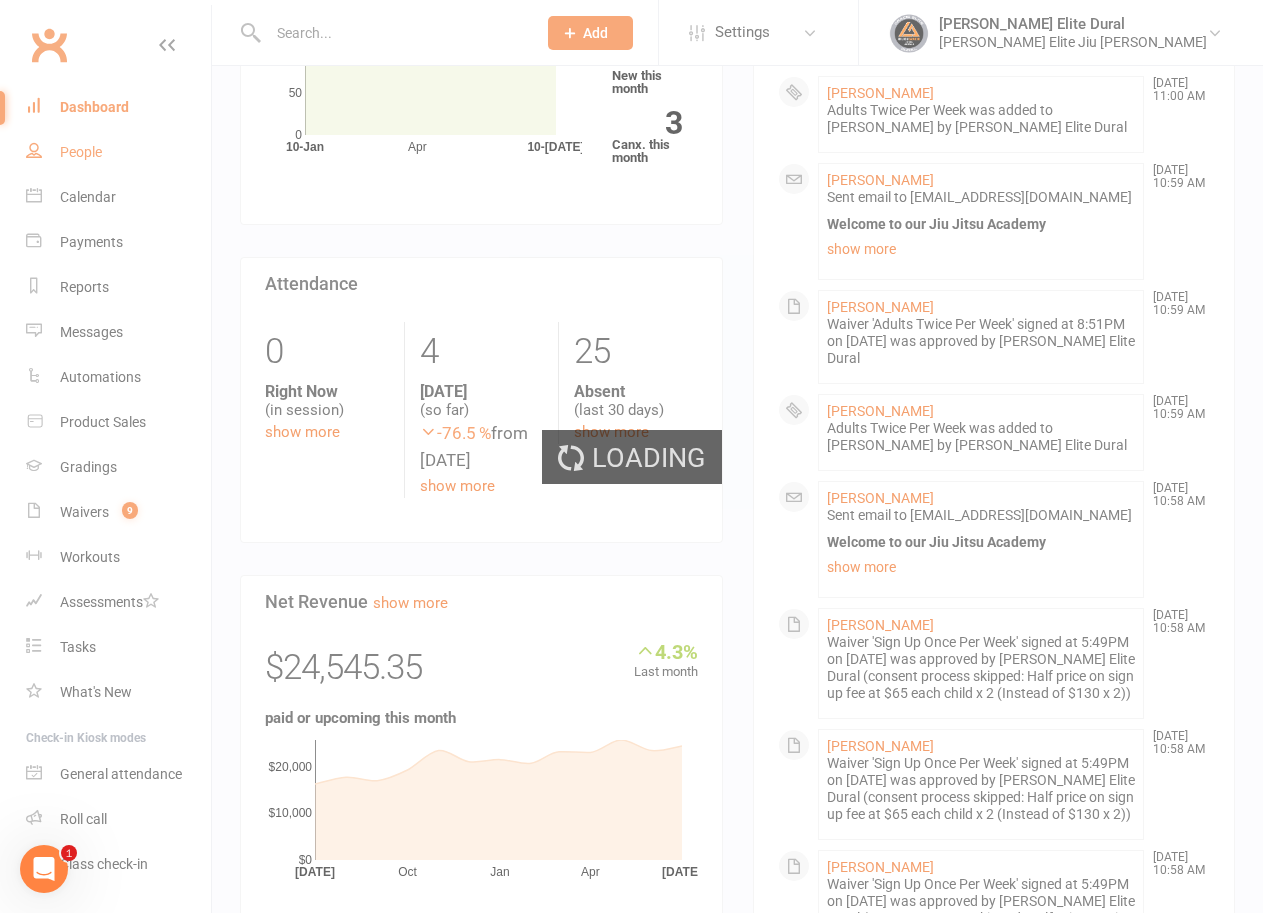 select on "100" 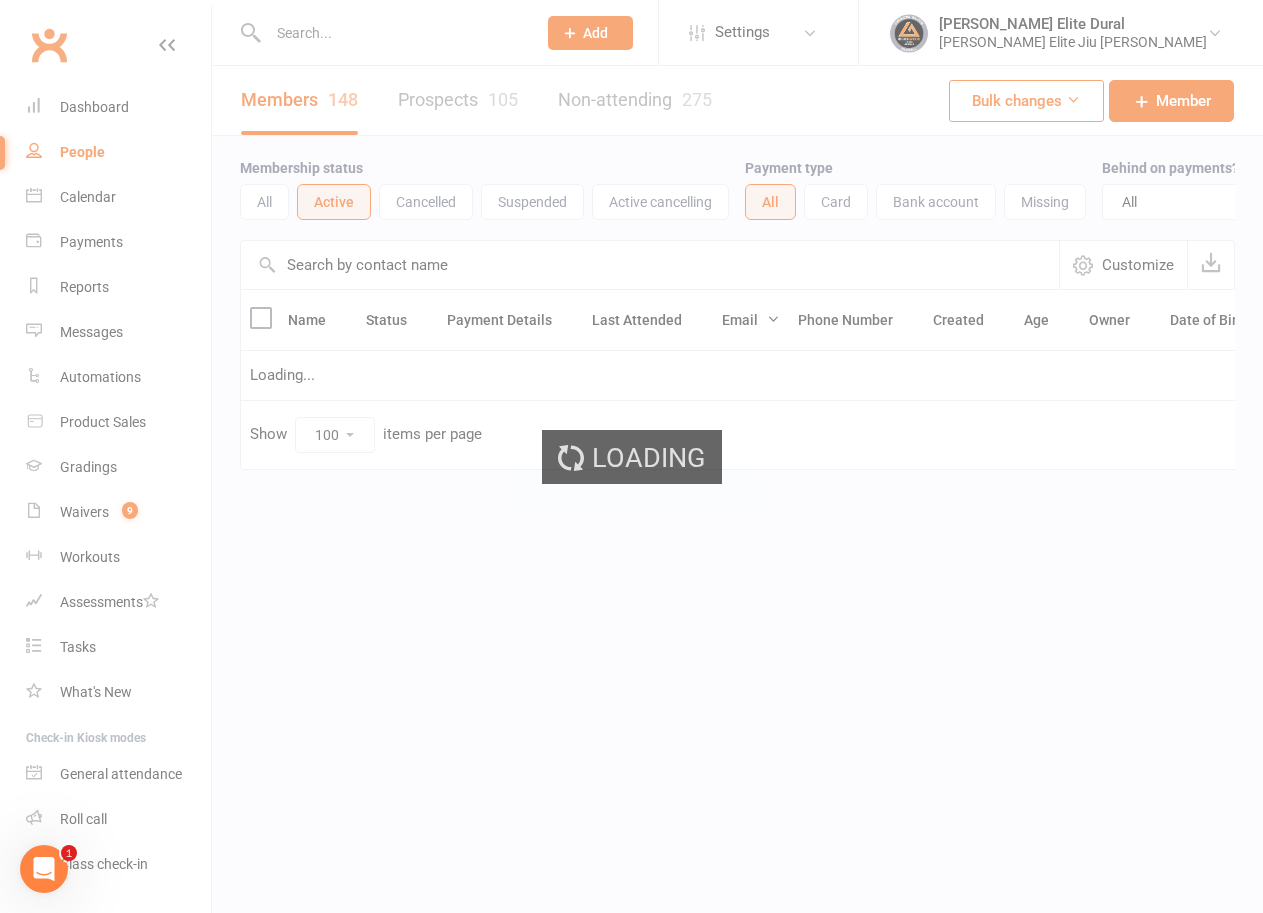 scroll, scrollTop: 0, scrollLeft: 0, axis: both 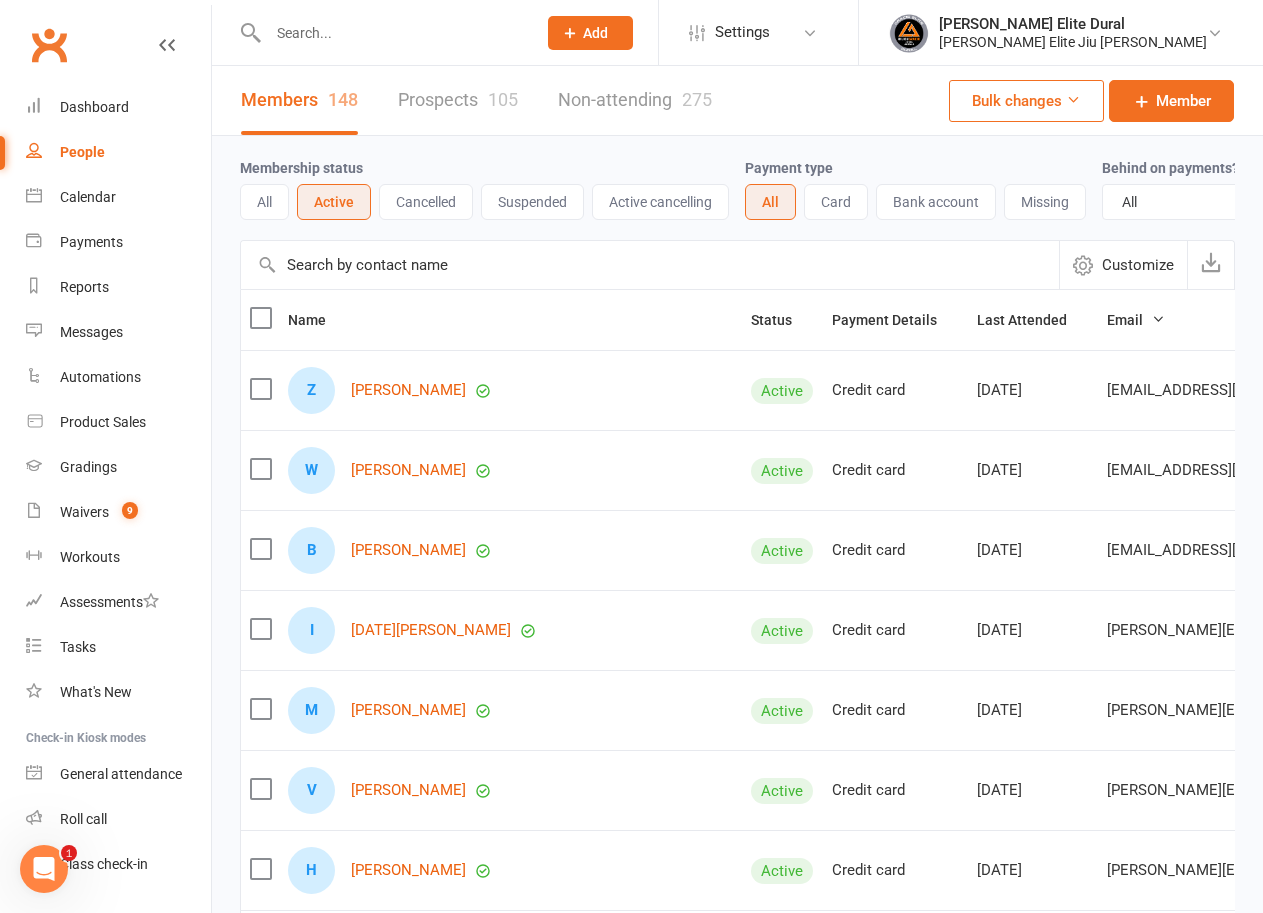 click at bounding box center [392, 33] 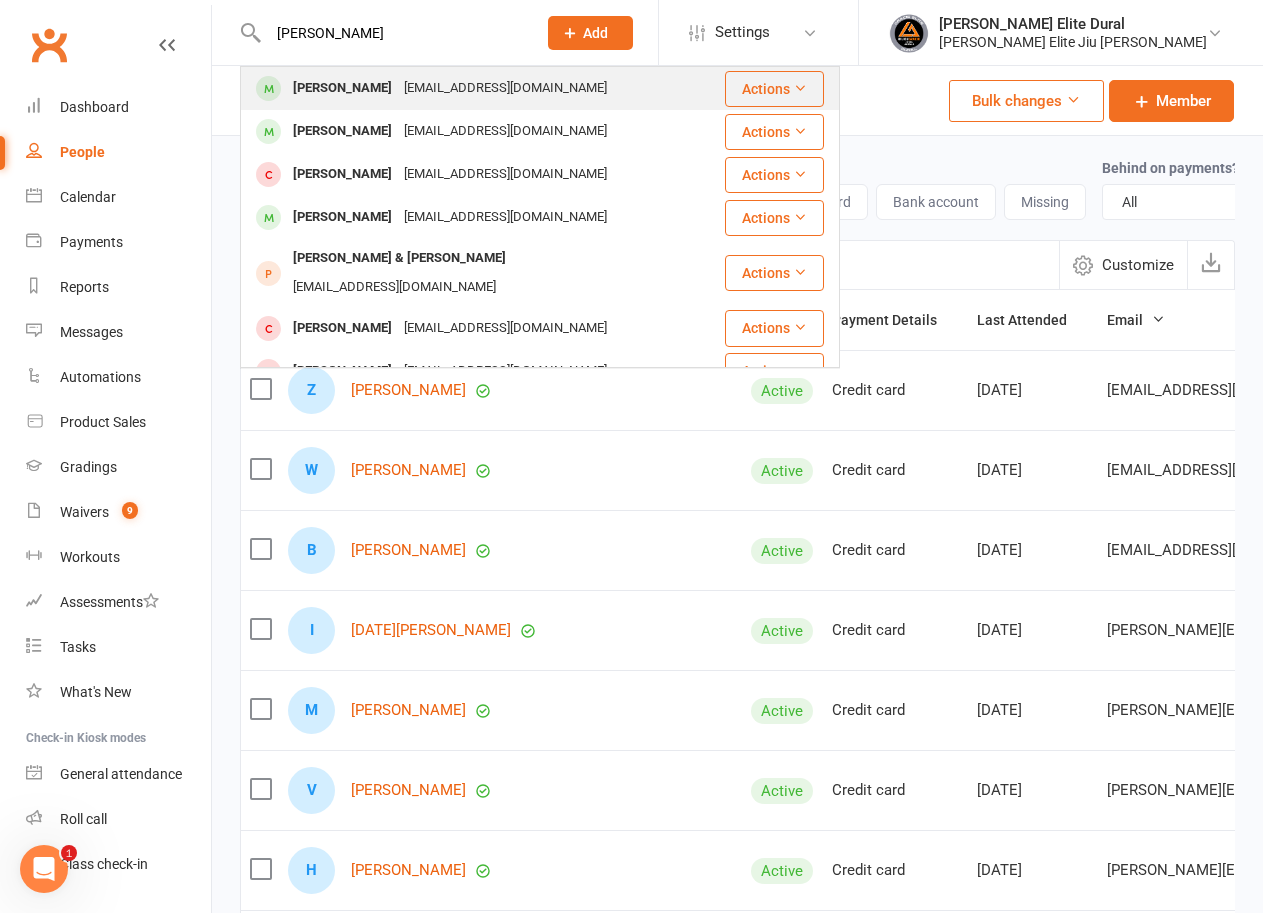 type on "[PERSON_NAME]" 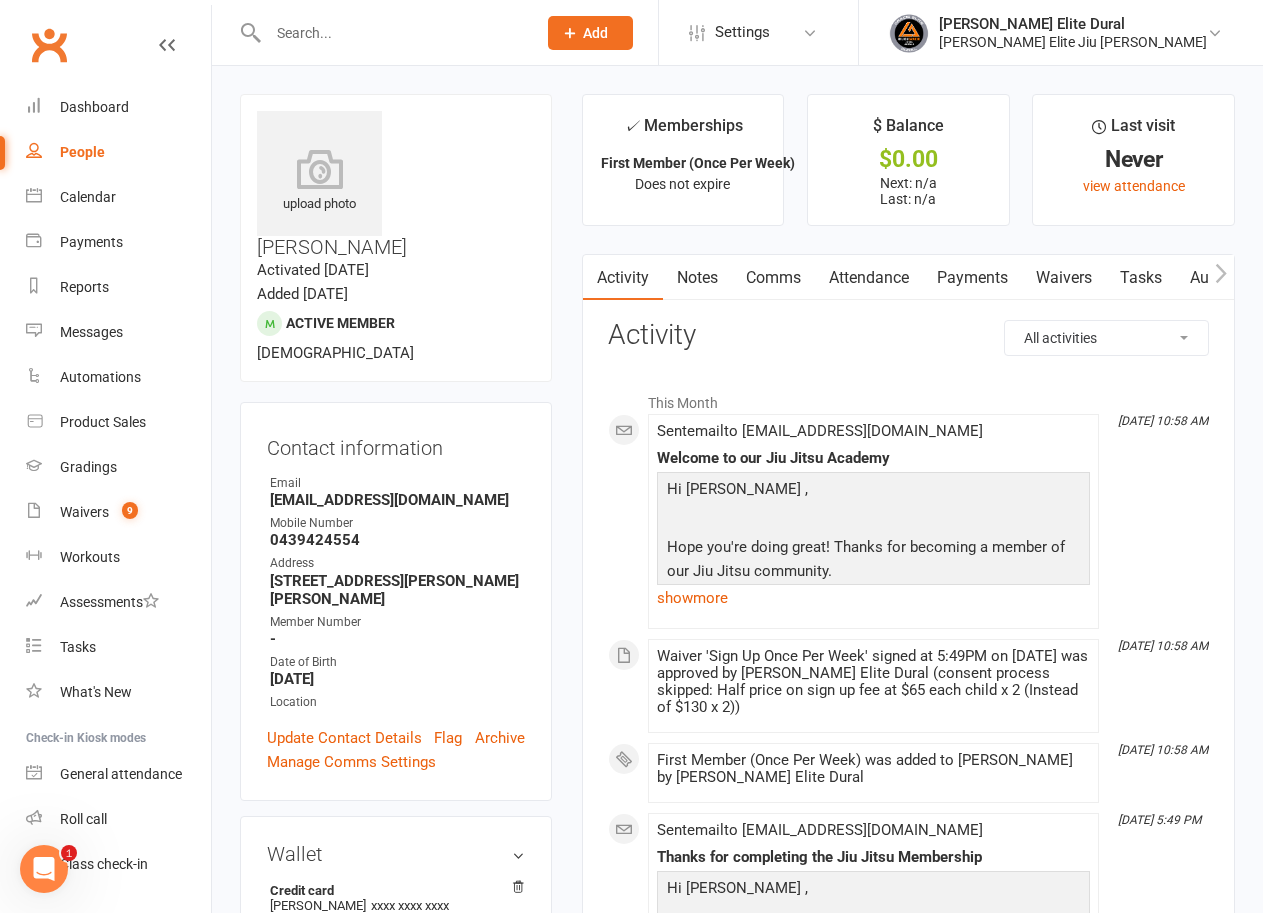 click on "Payments" at bounding box center (972, 278) 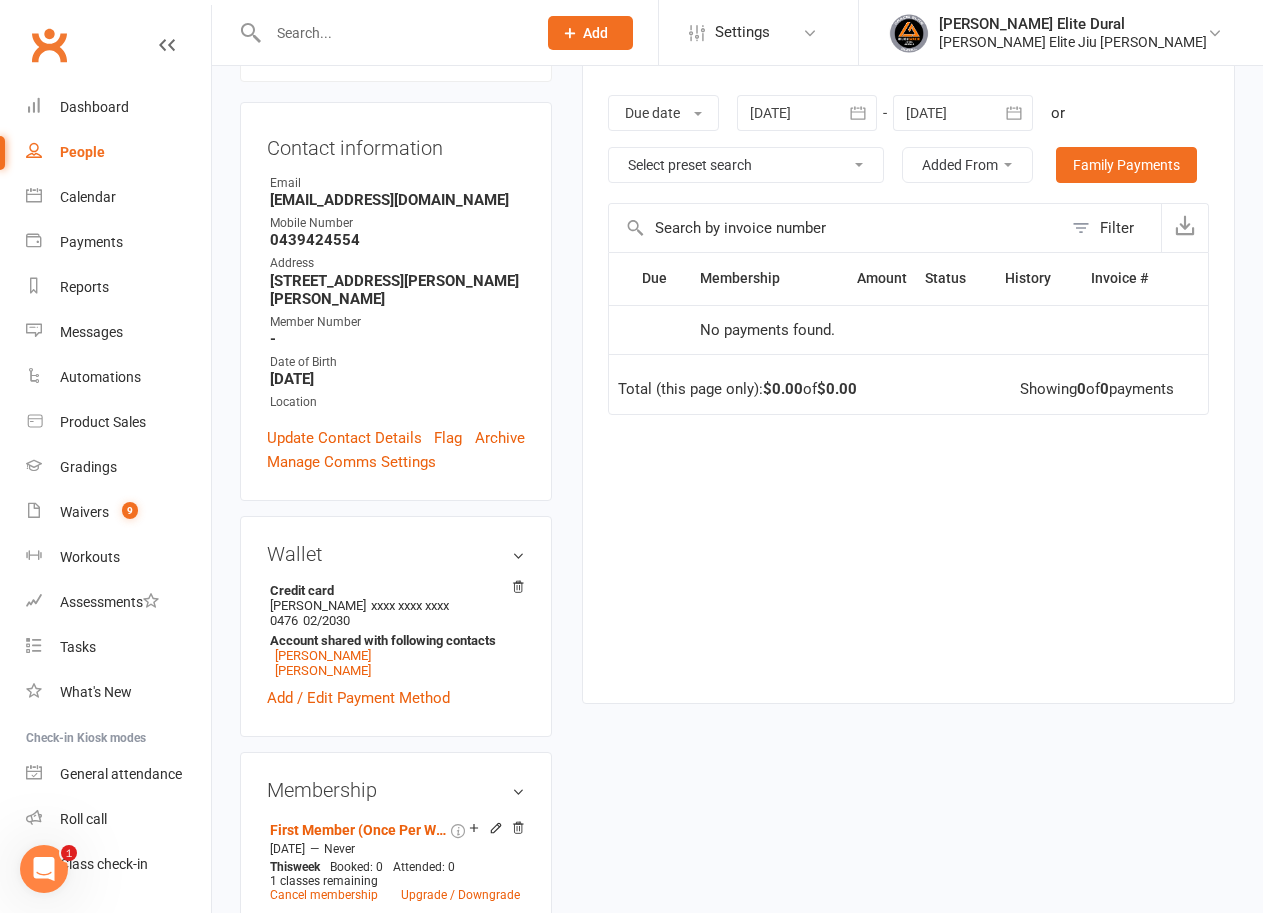 scroll, scrollTop: 500, scrollLeft: 0, axis: vertical 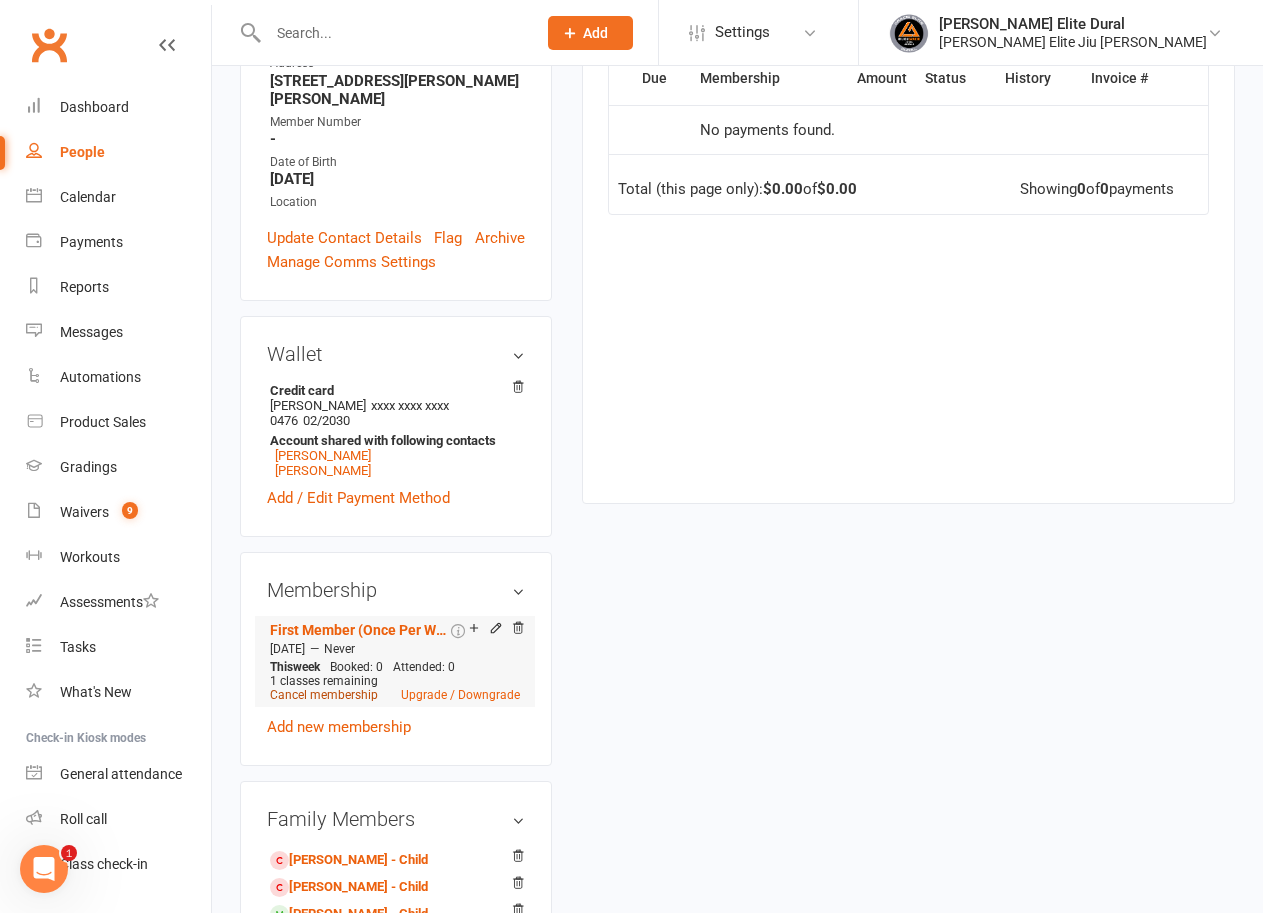 click on "Cancel membership" at bounding box center (324, 695) 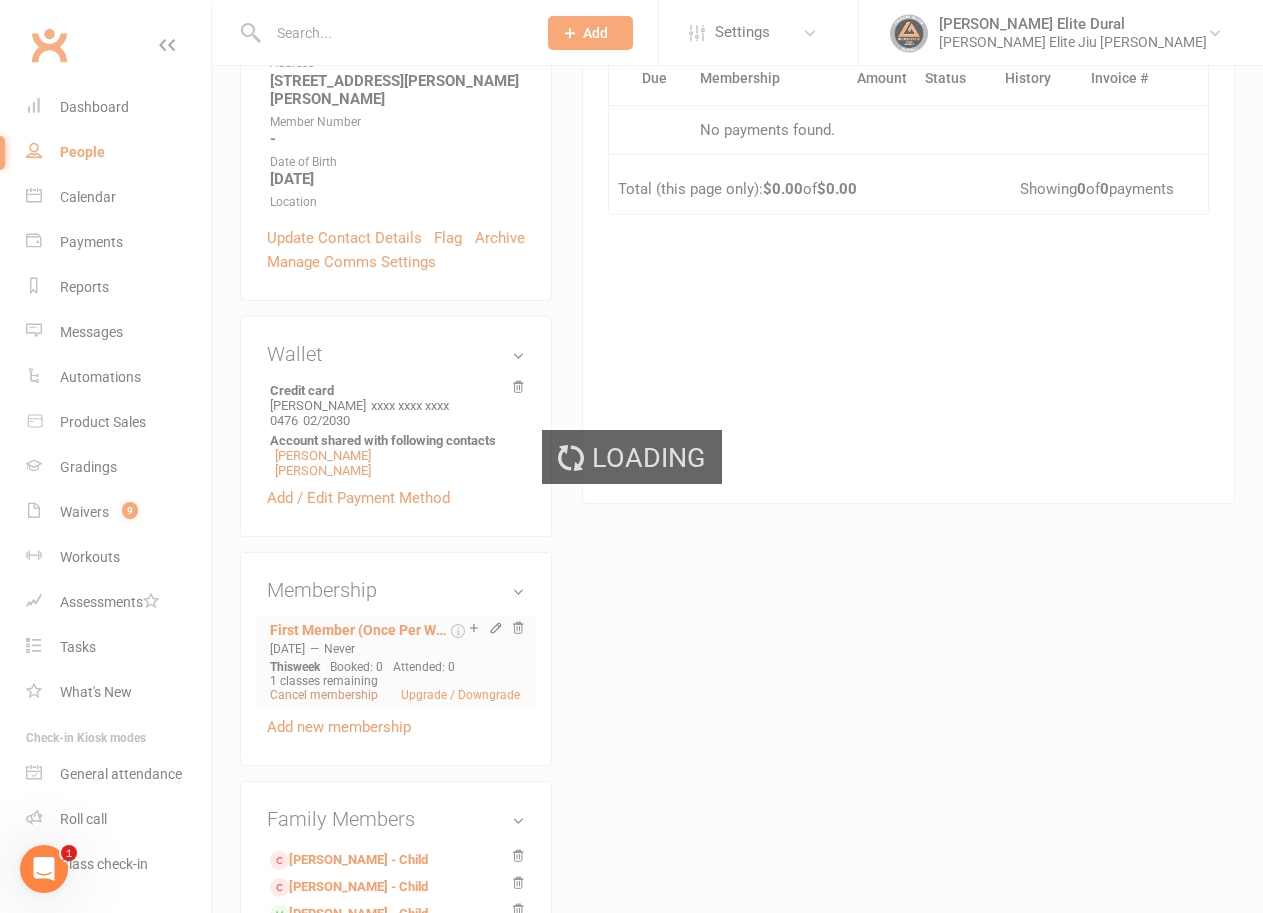 scroll, scrollTop: 0, scrollLeft: 0, axis: both 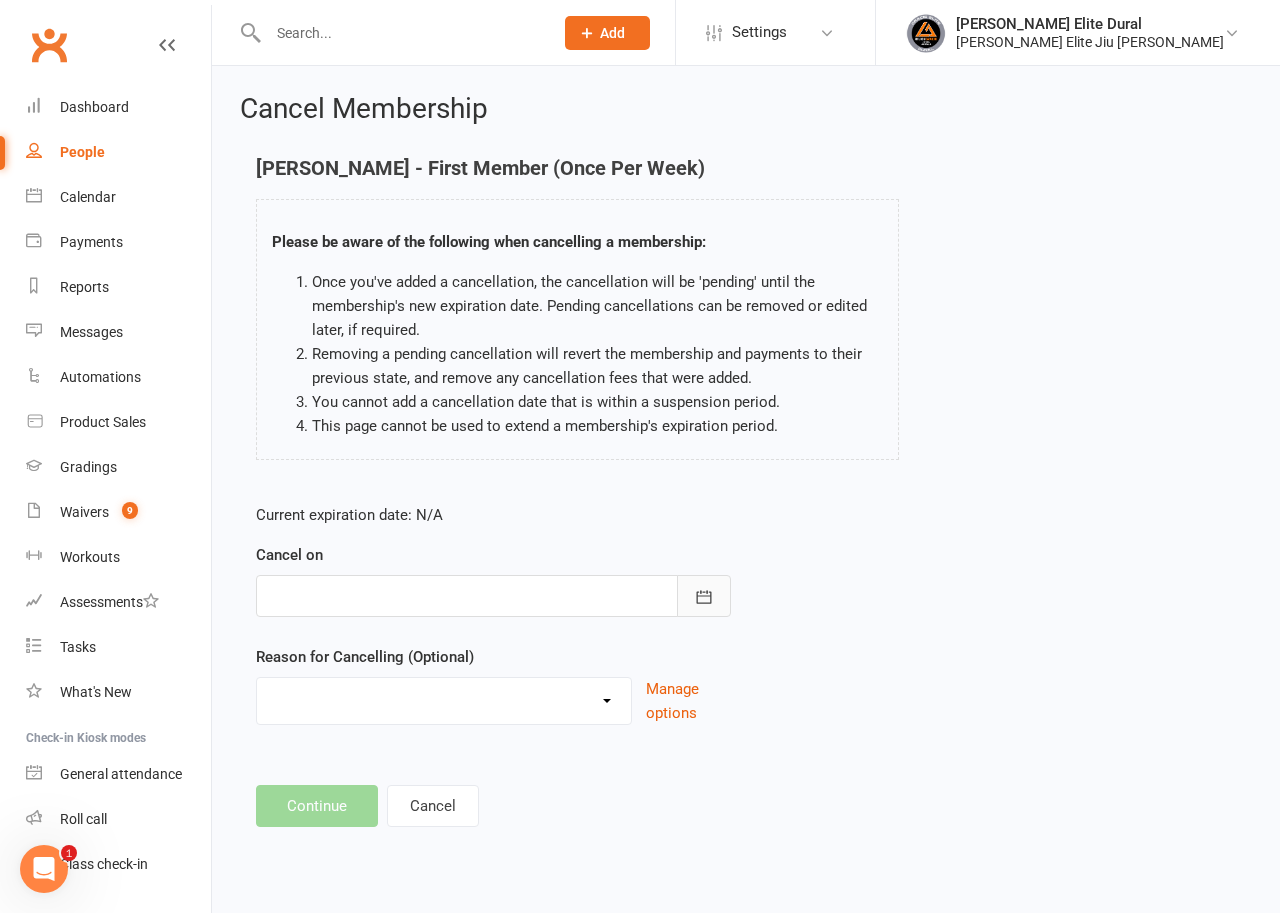 click 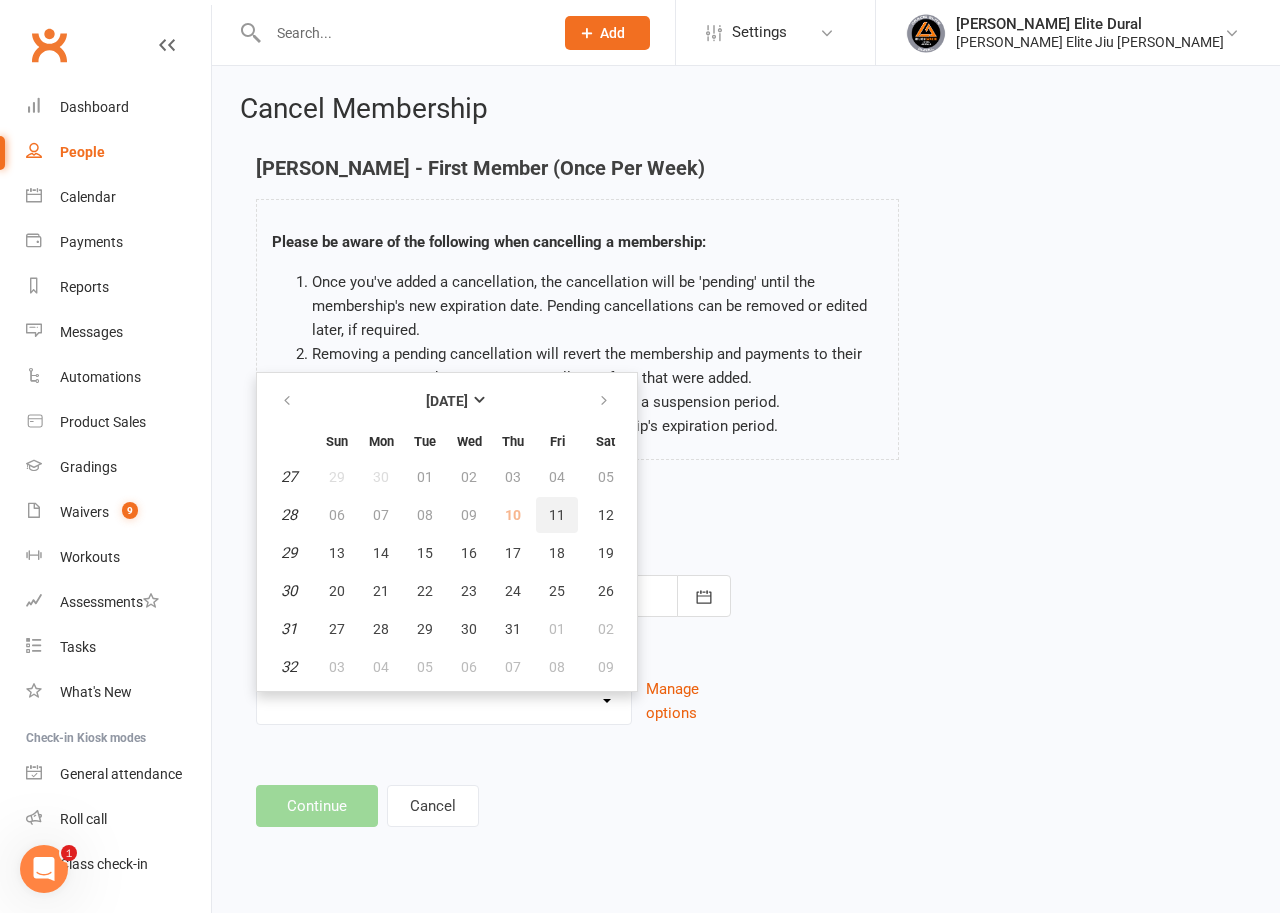 click on "11" at bounding box center (557, 515) 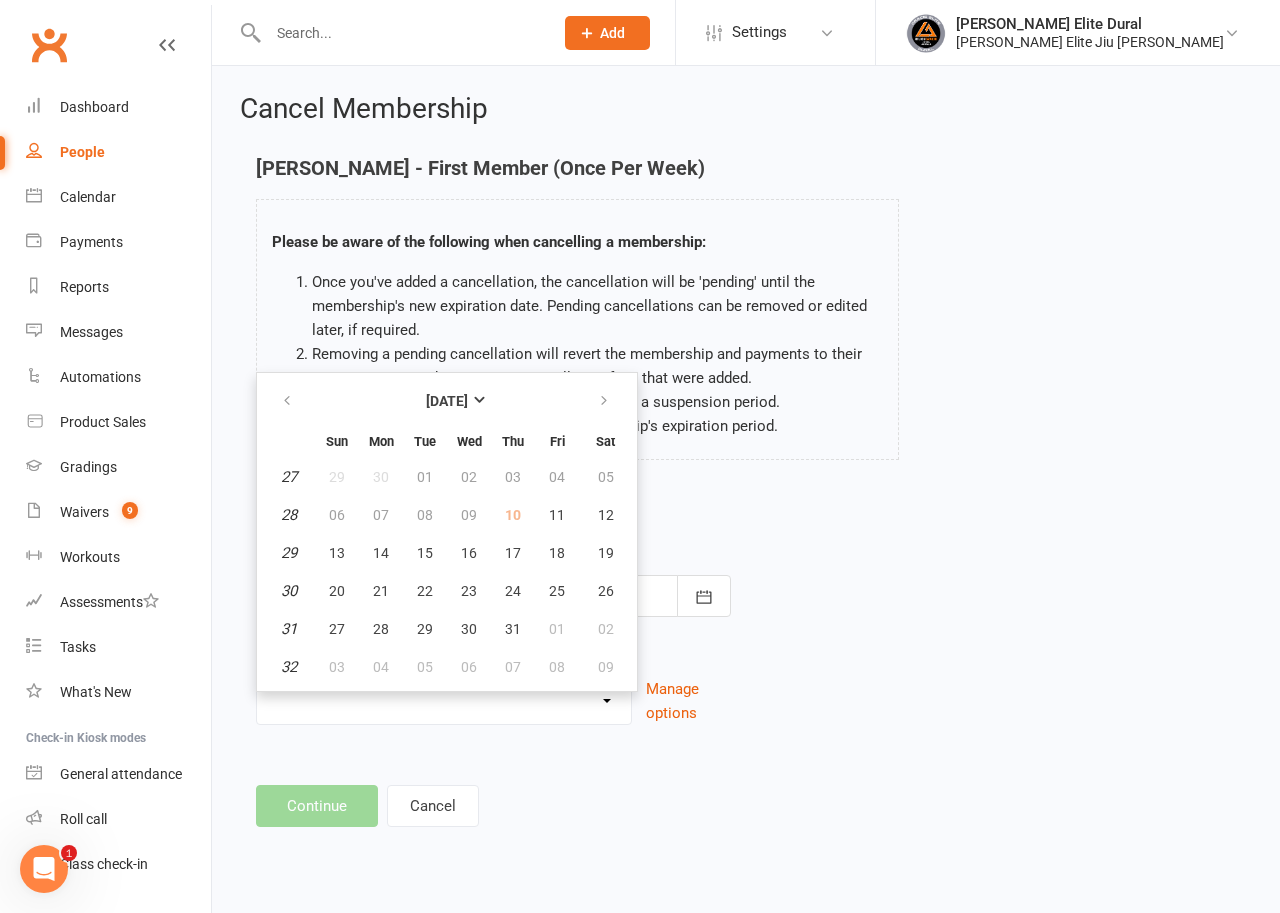 type on "[DATE]" 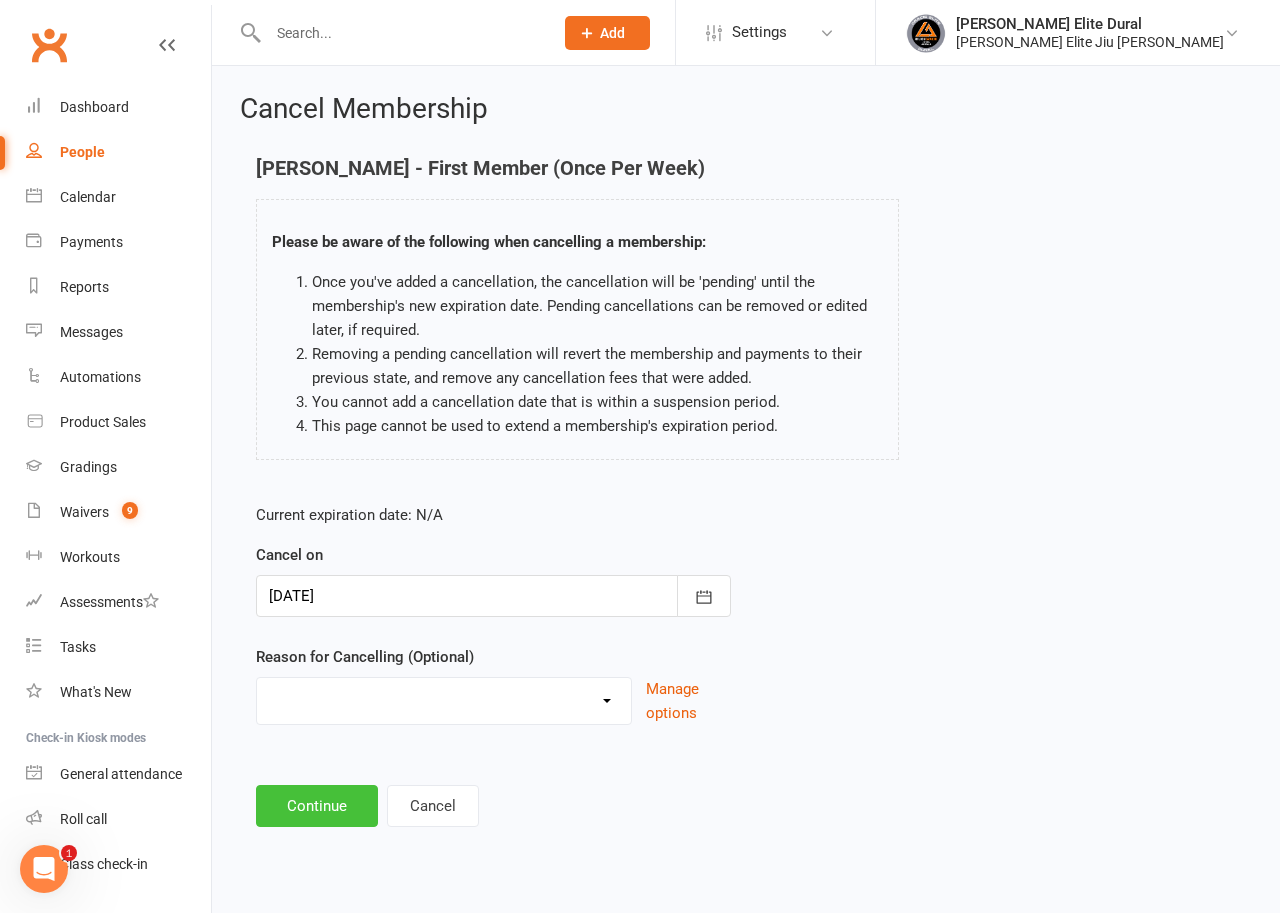 click on "Continue" at bounding box center (317, 806) 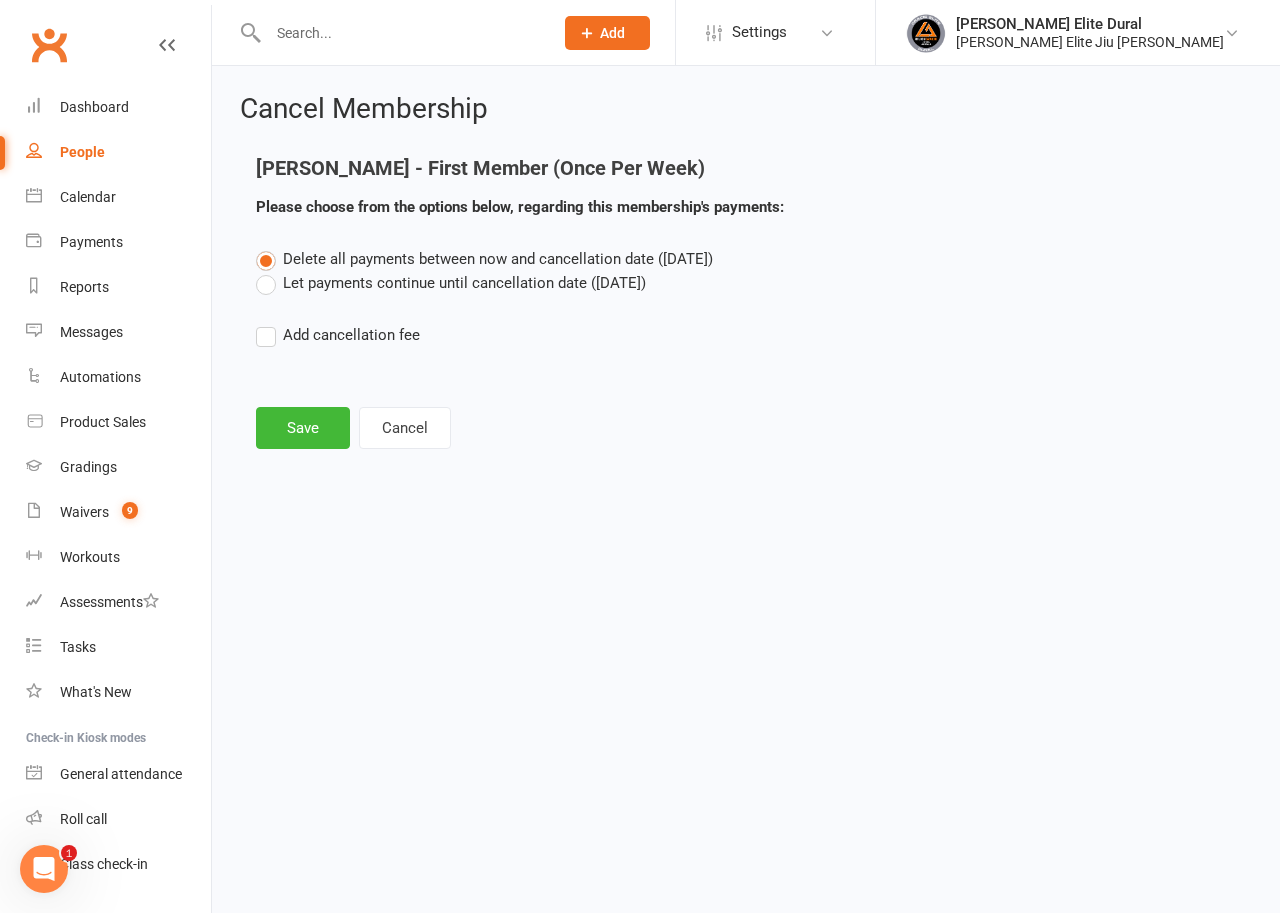 click on "Let payments continue until cancellation date ([DATE])" at bounding box center [451, 283] 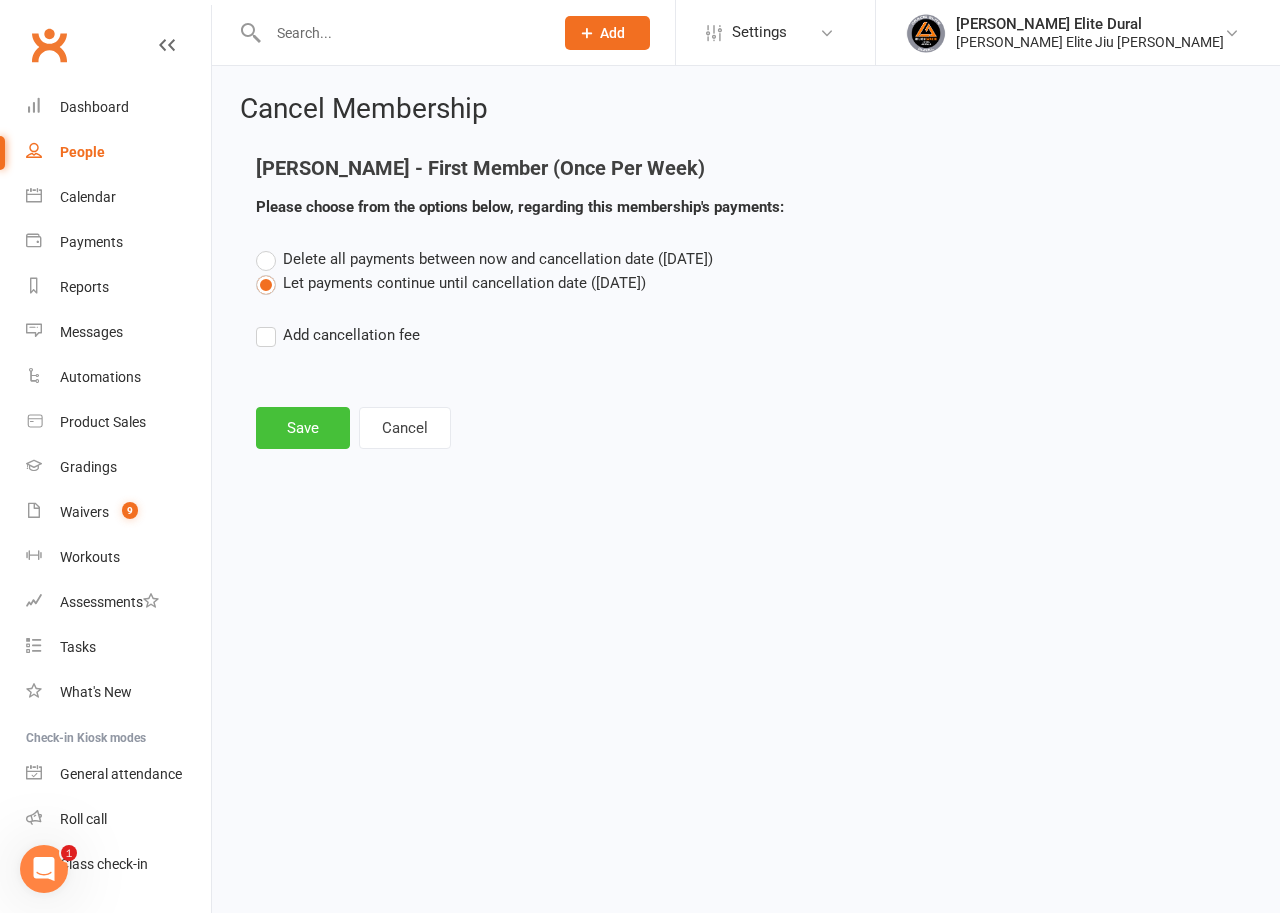 click on "Save" at bounding box center (303, 428) 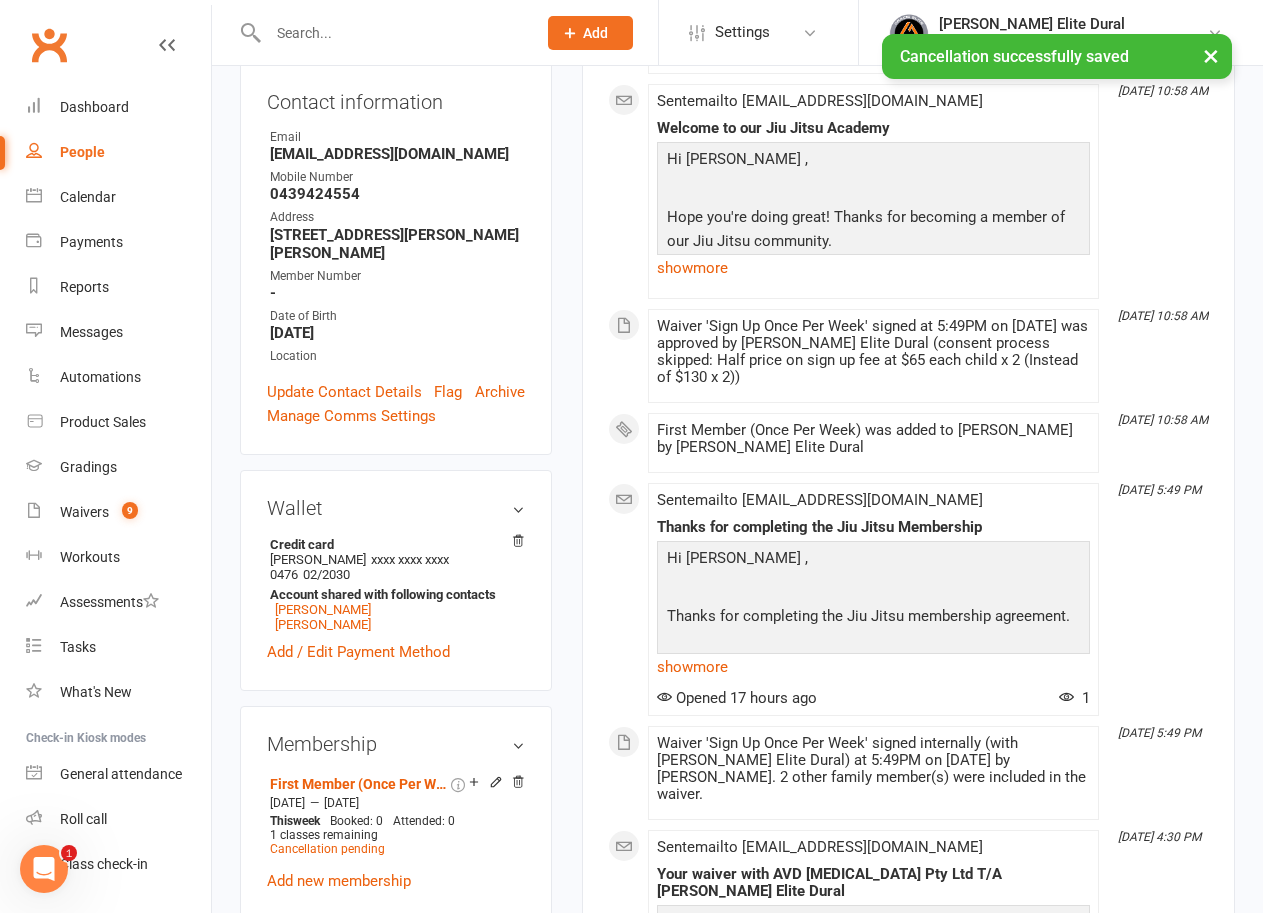 scroll, scrollTop: 500, scrollLeft: 0, axis: vertical 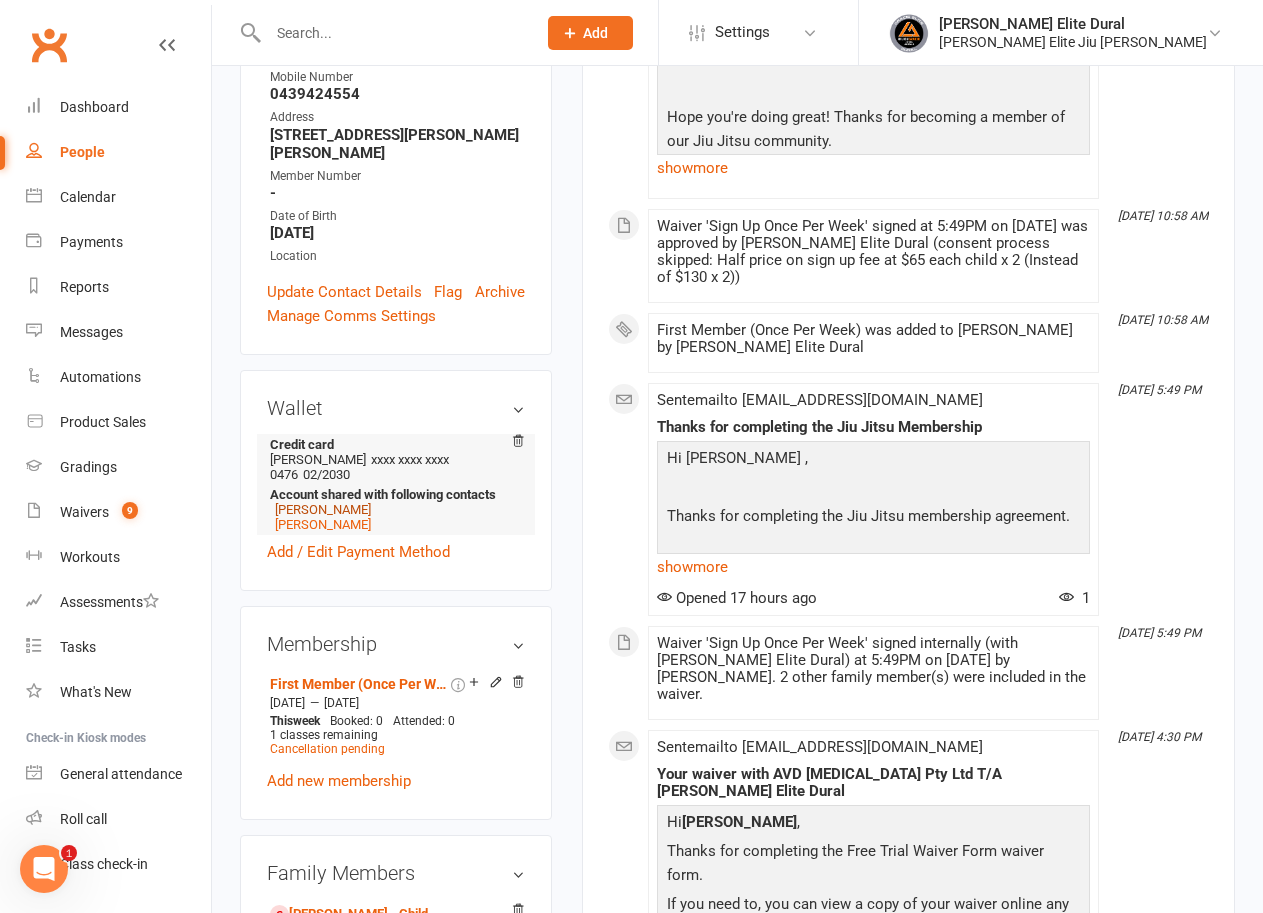 click on "[PERSON_NAME]" at bounding box center [323, 509] 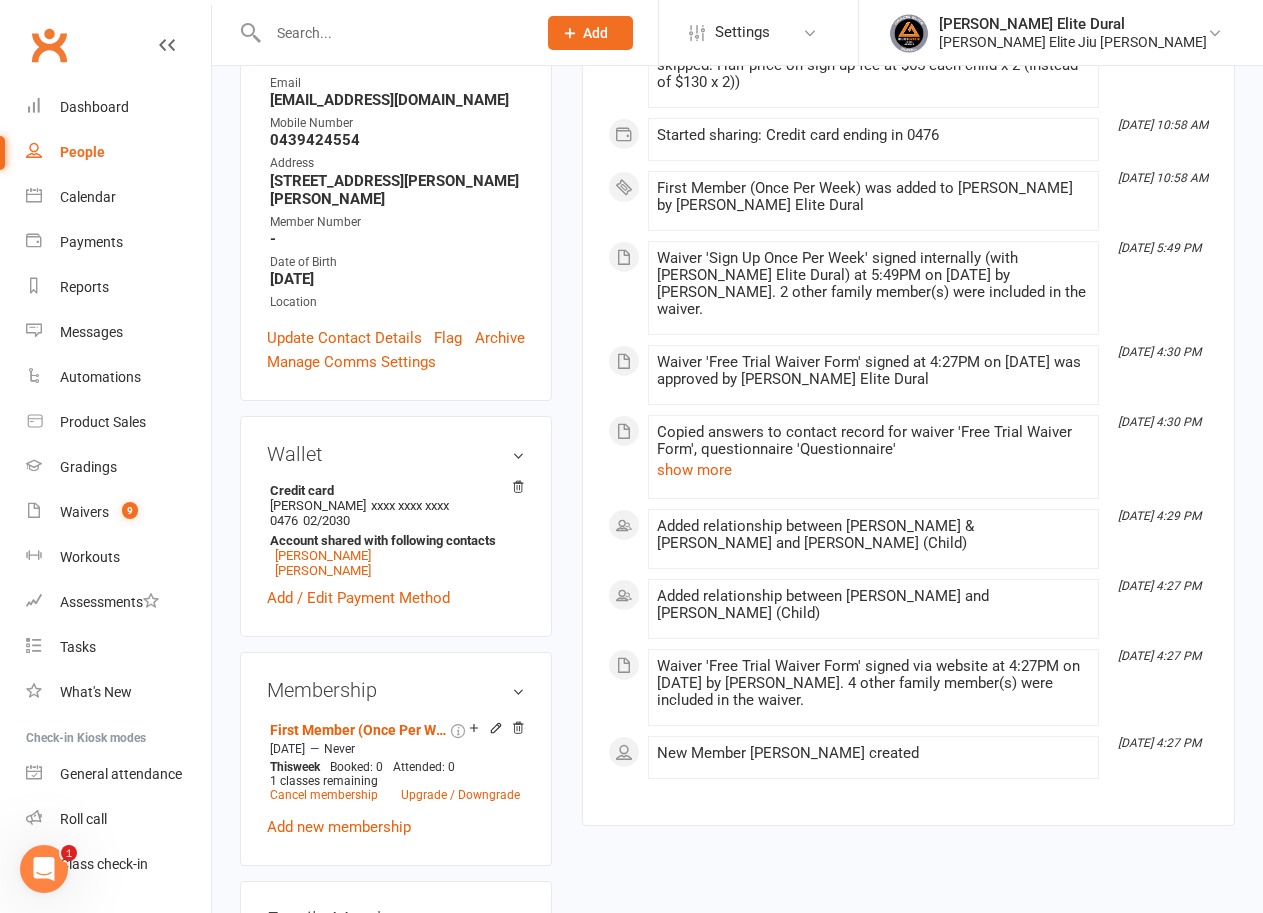 scroll, scrollTop: 0, scrollLeft: 0, axis: both 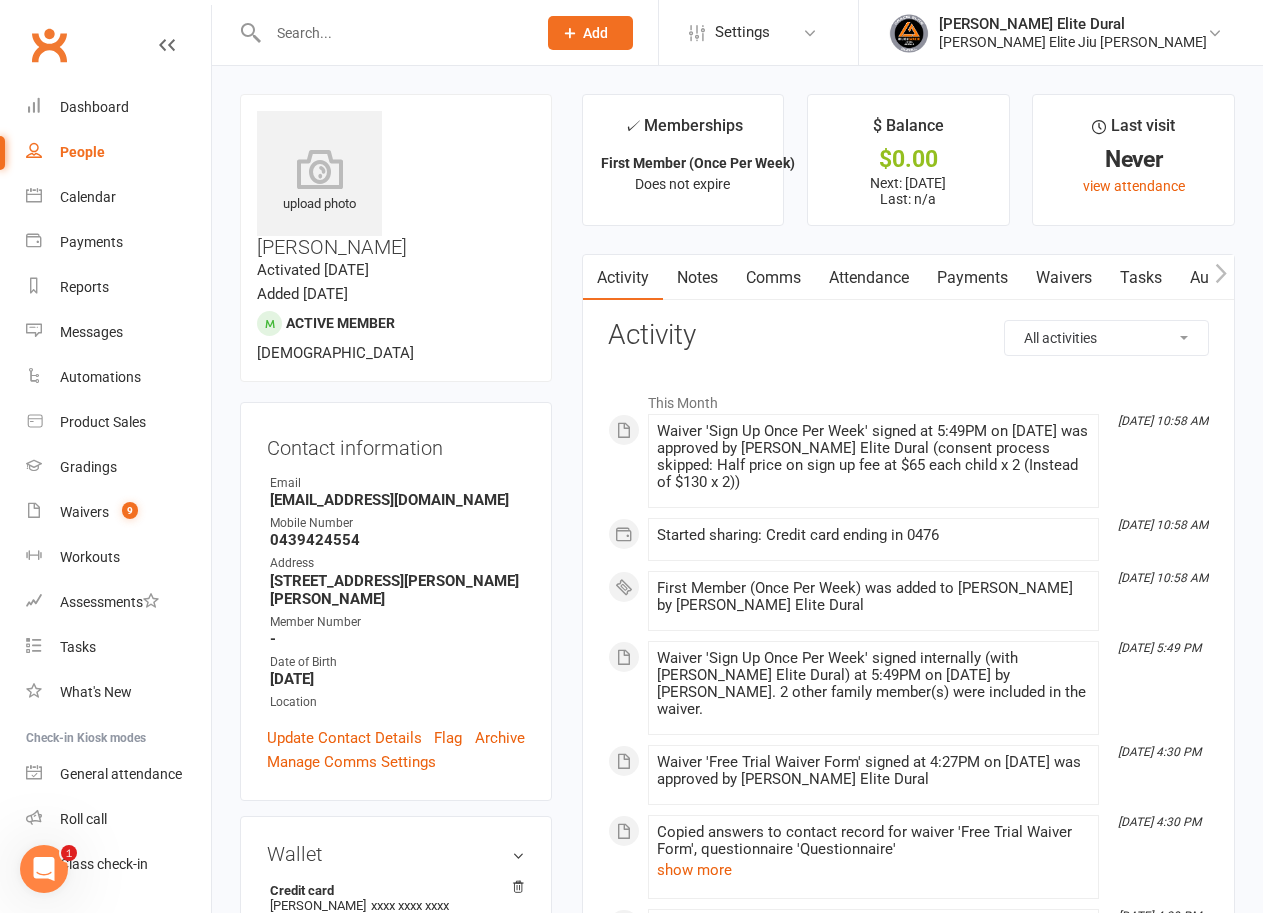 click on "Payments" at bounding box center (972, 278) 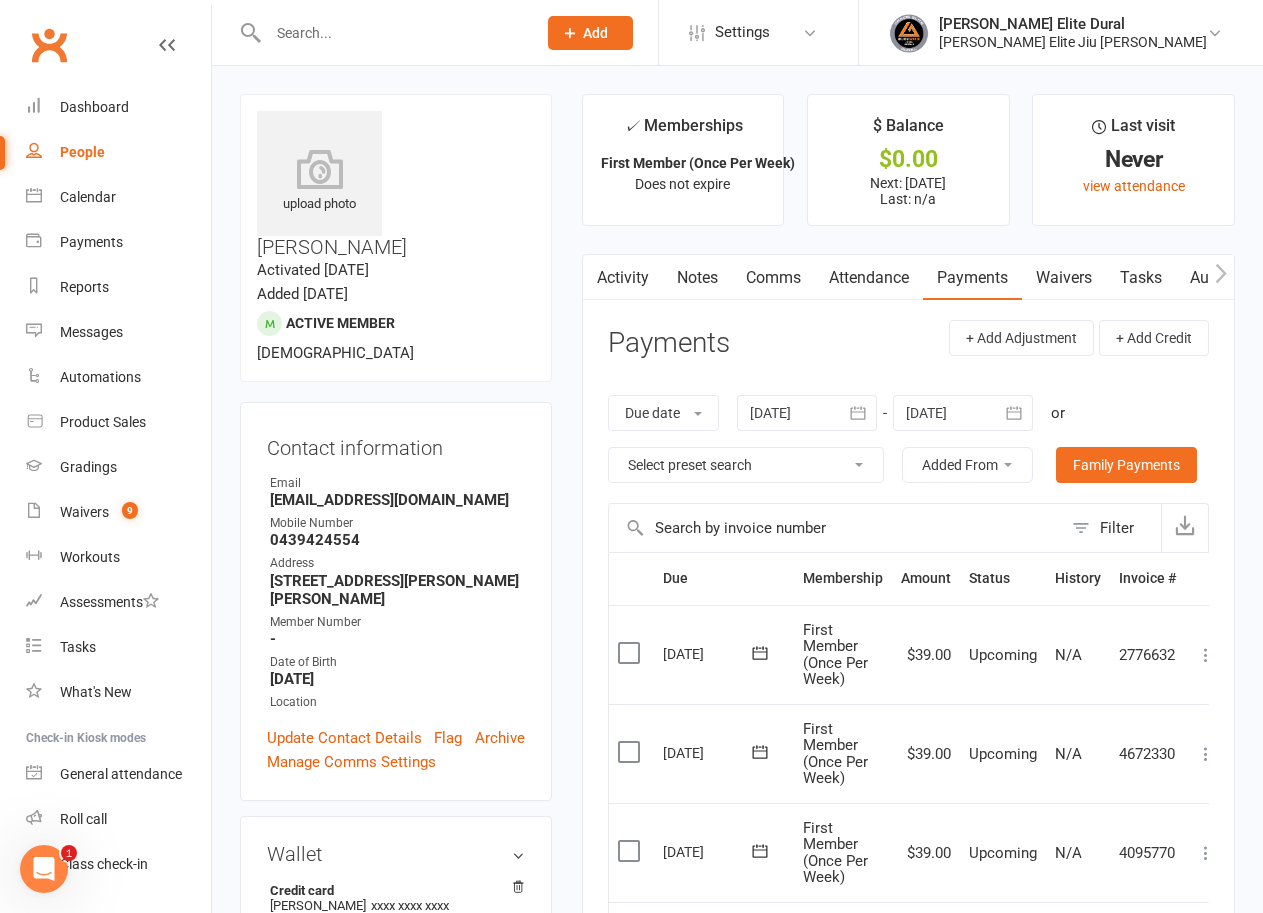scroll, scrollTop: 200, scrollLeft: 0, axis: vertical 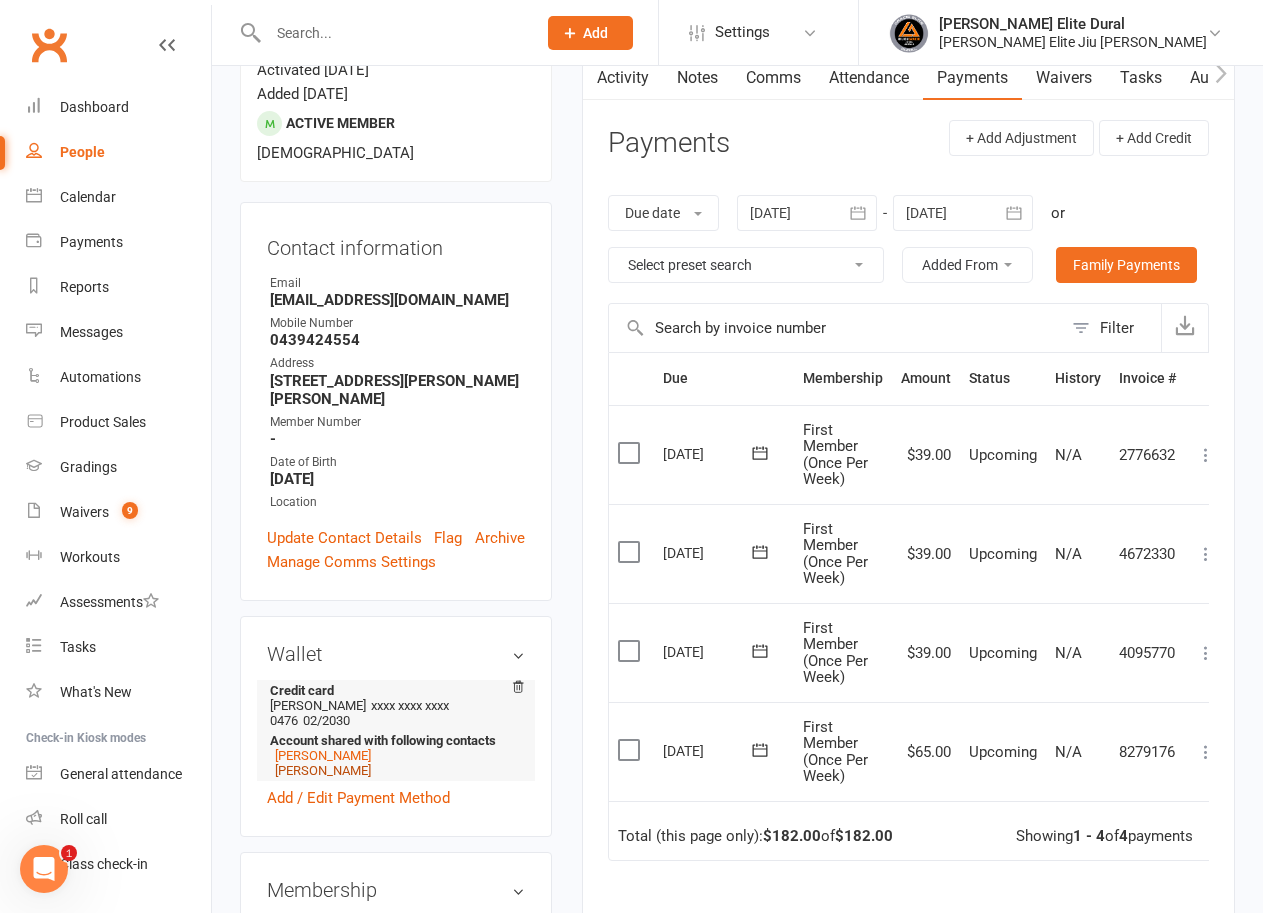 click on "[PERSON_NAME]" at bounding box center (323, 770) 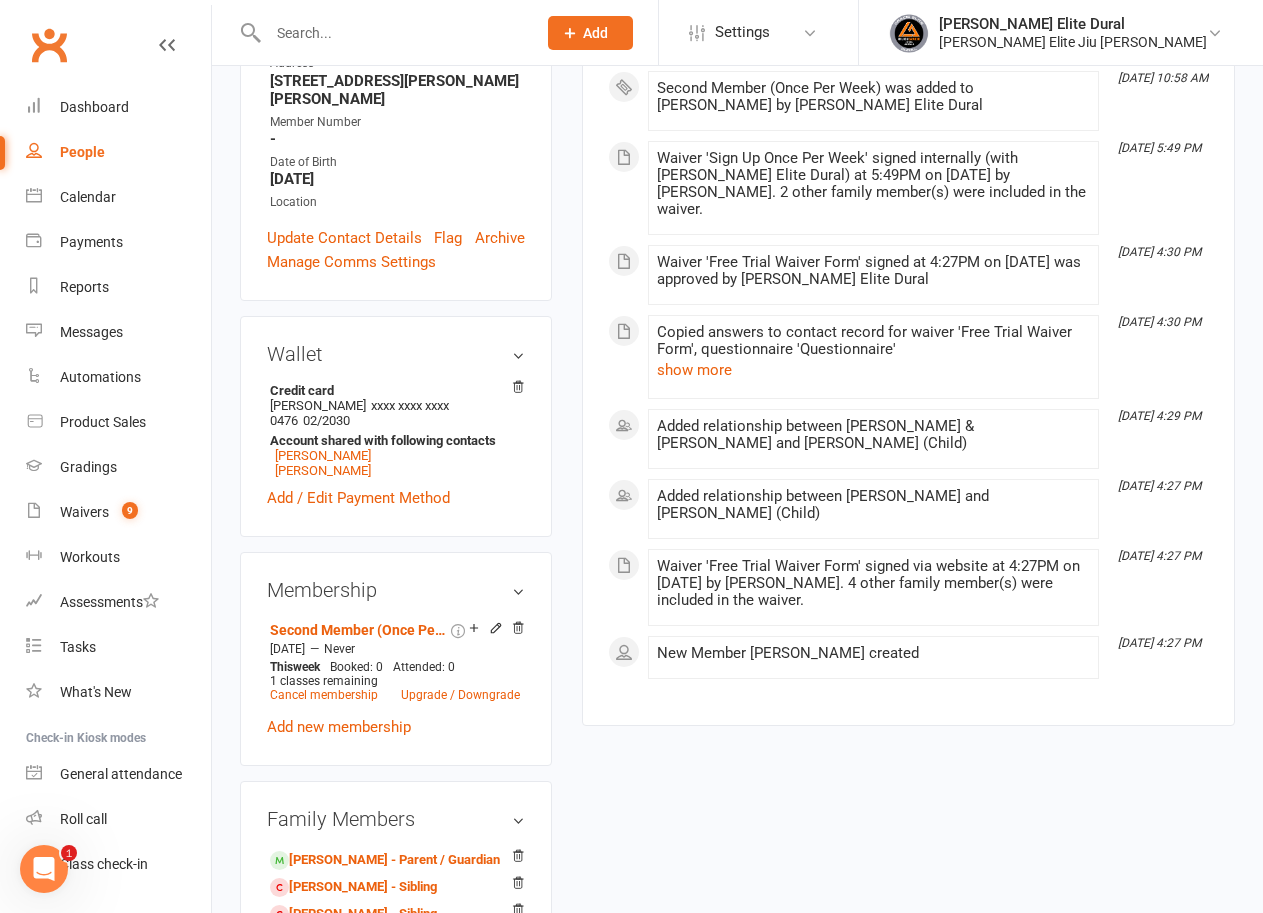scroll, scrollTop: 0, scrollLeft: 0, axis: both 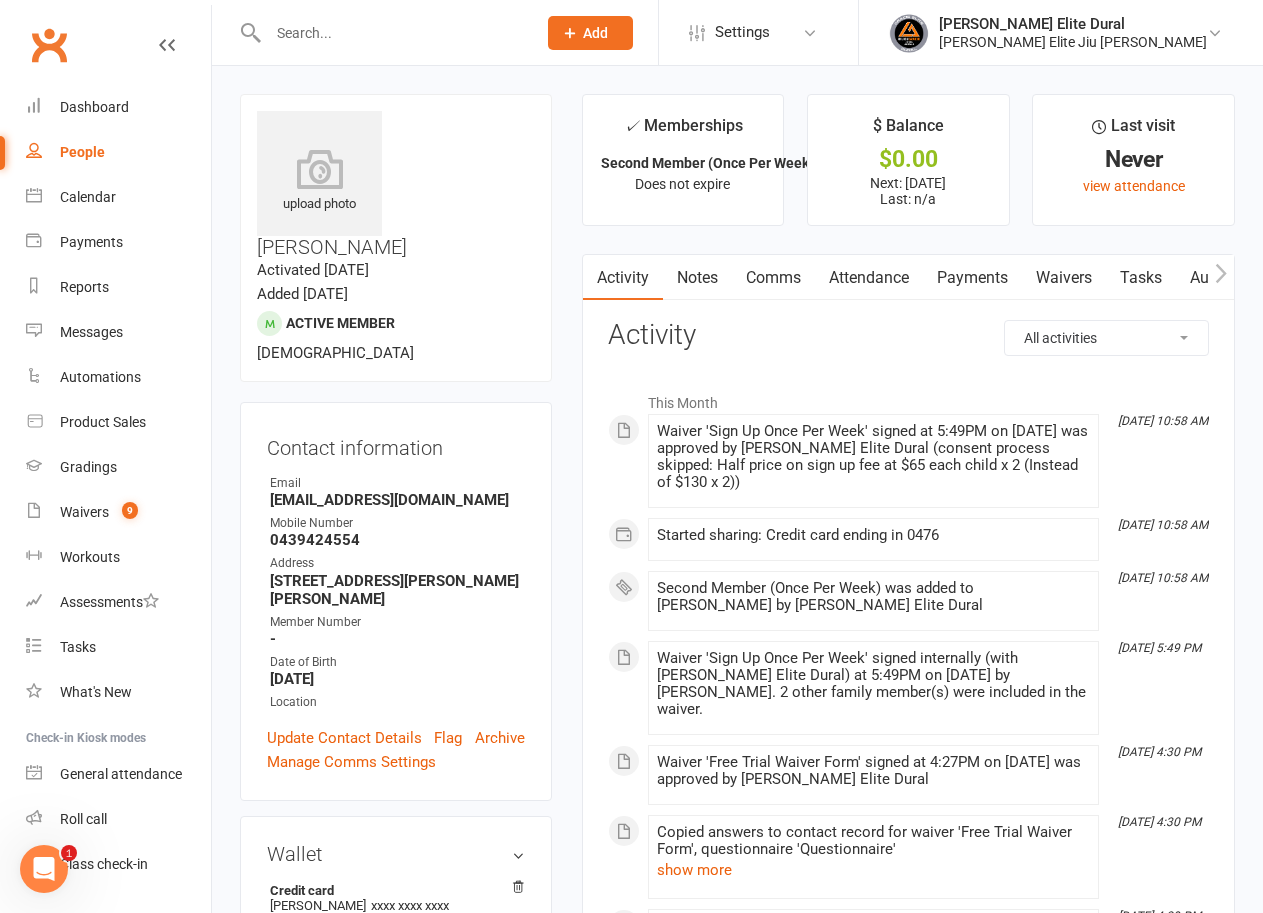 click on "Payments" at bounding box center (972, 278) 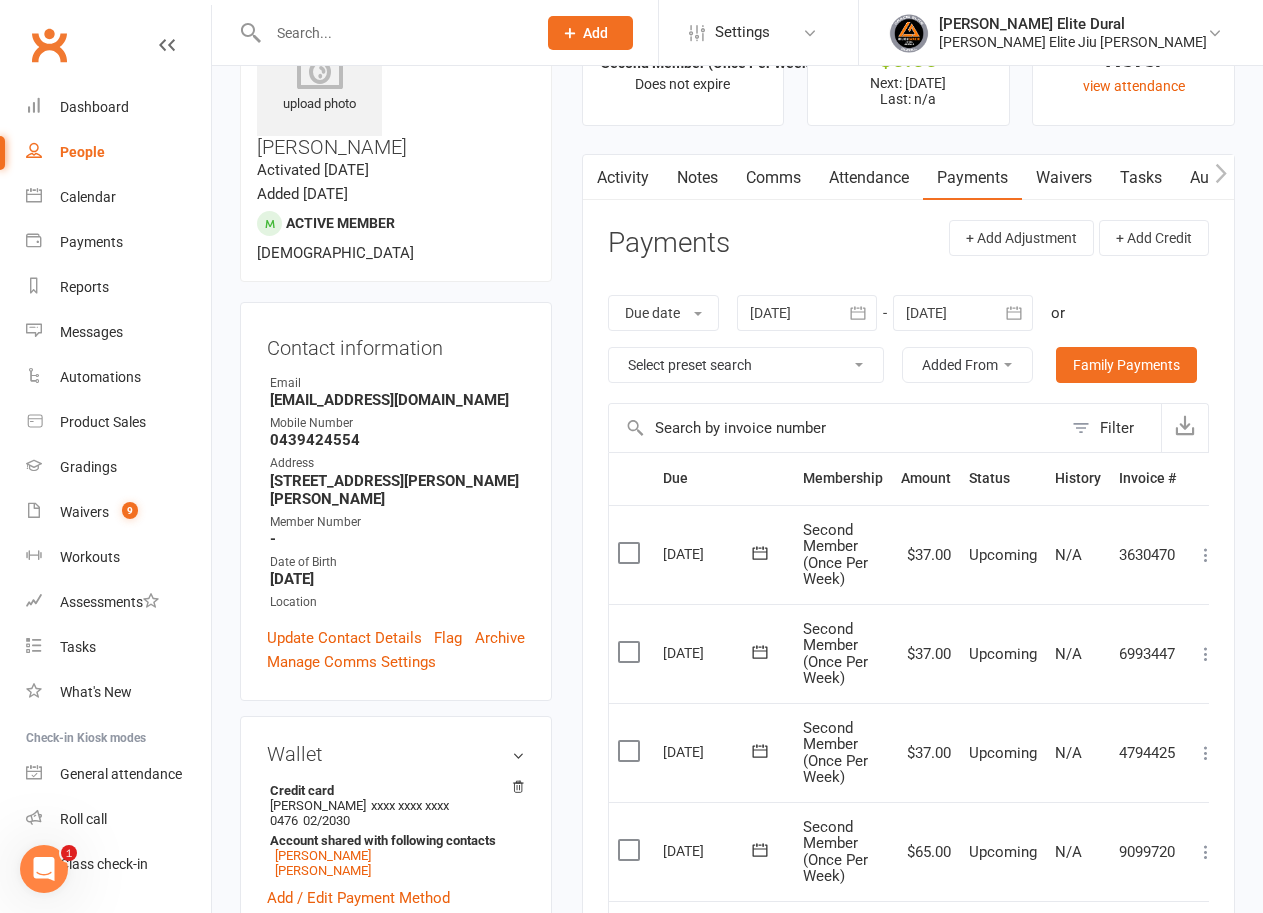 scroll, scrollTop: 0, scrollLeft: 0, axis: both 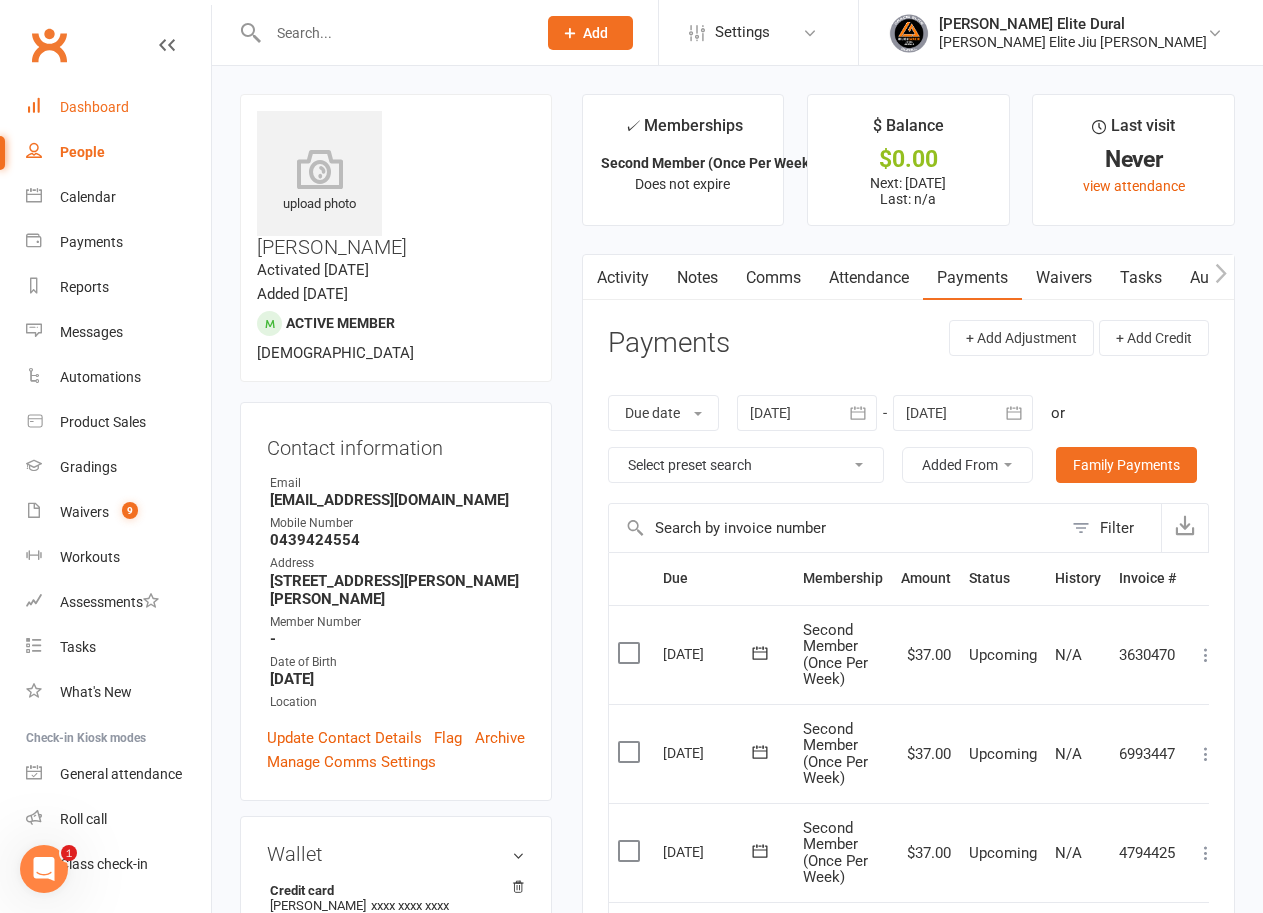 click on "Dashboard" at bounding box center (94, 107) 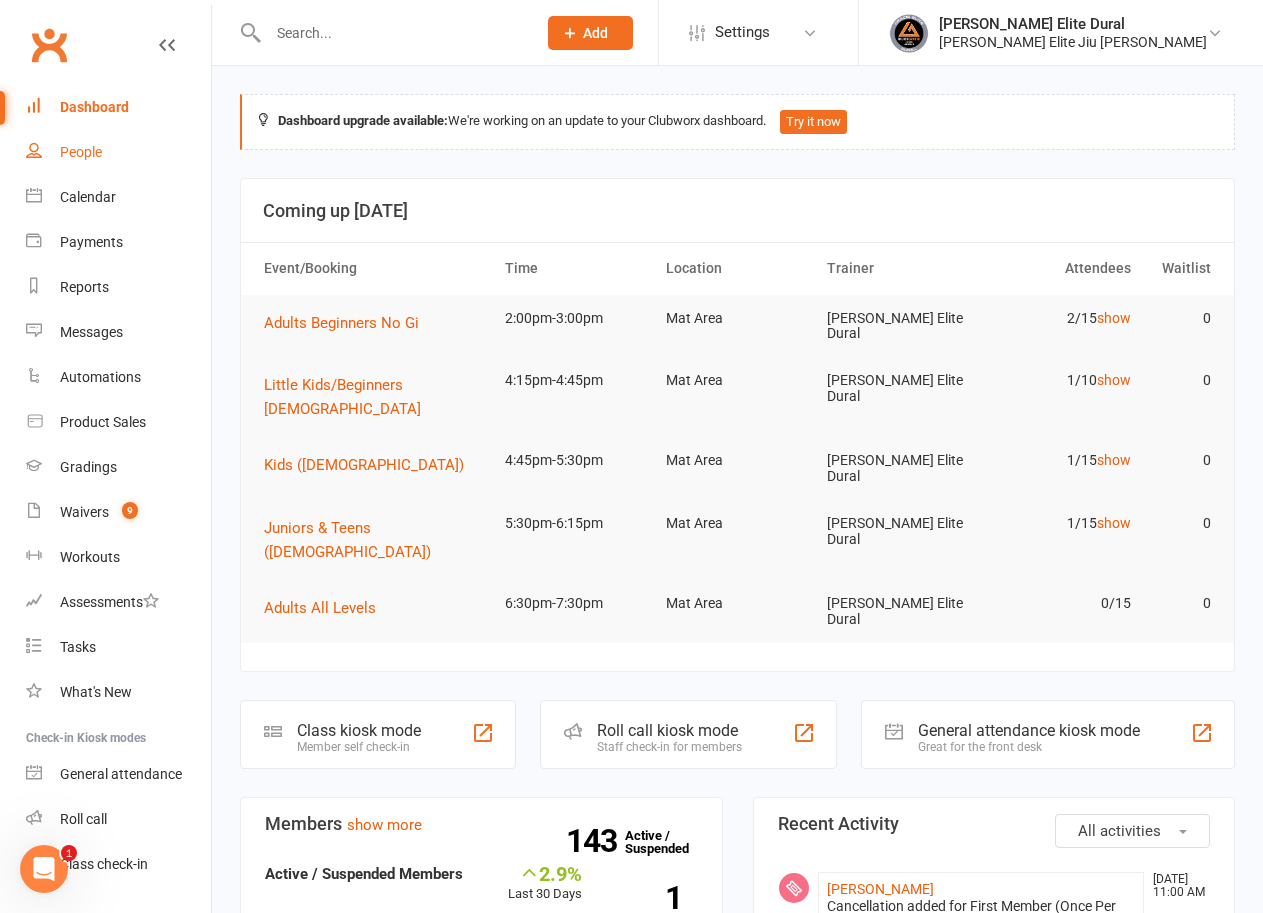 click on "People" at bounding box center [118, 152] 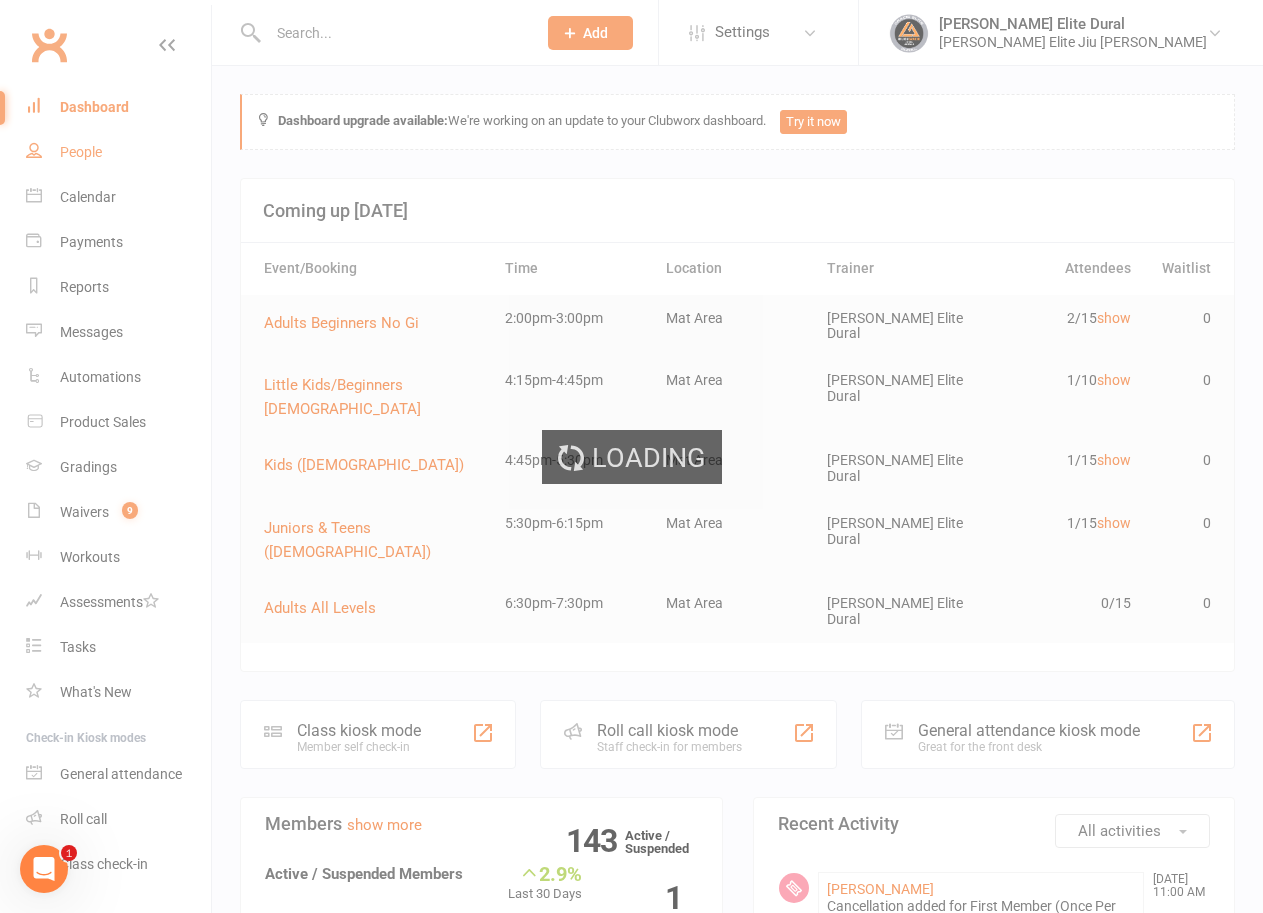 select on "100" 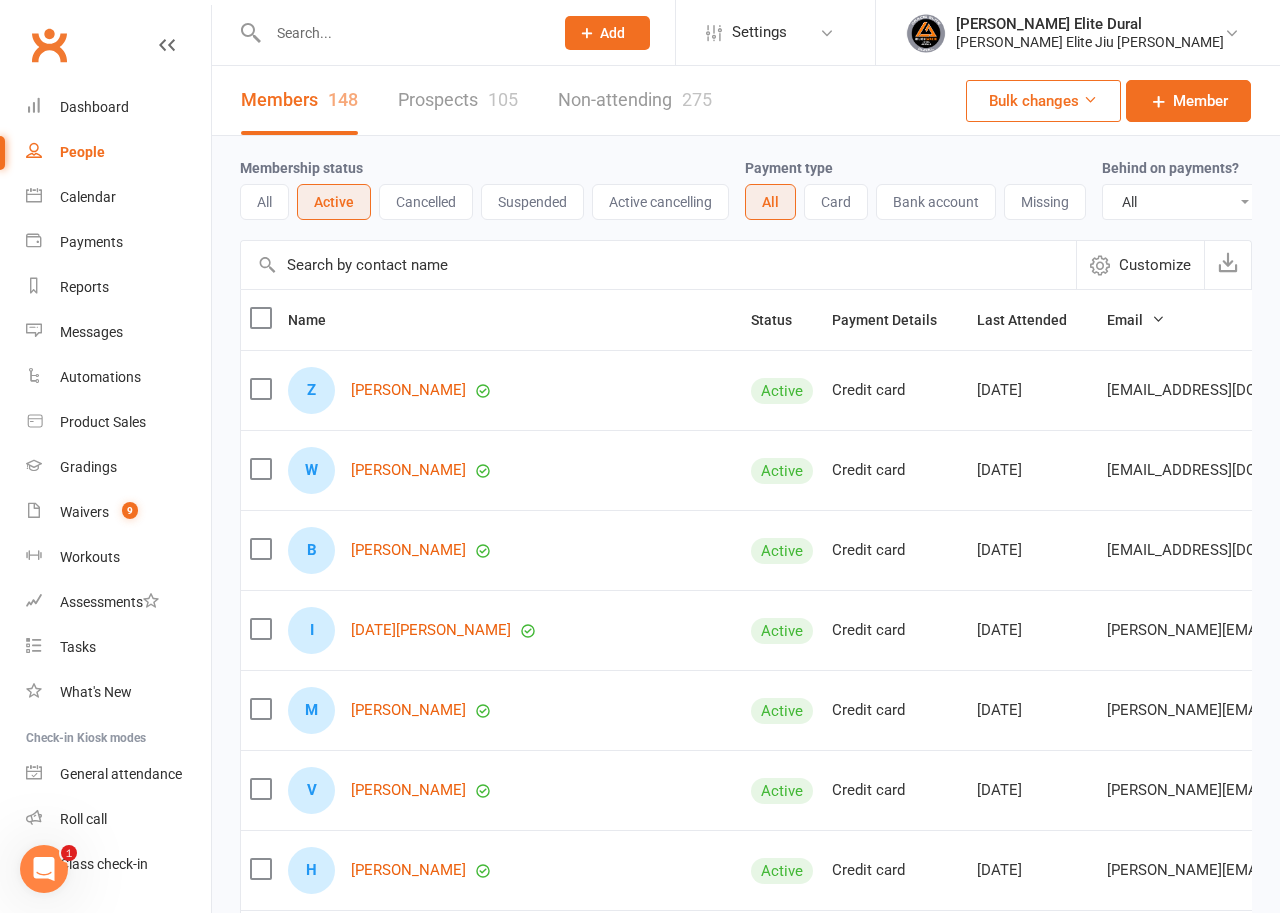 click at bounding box center [400, 33] 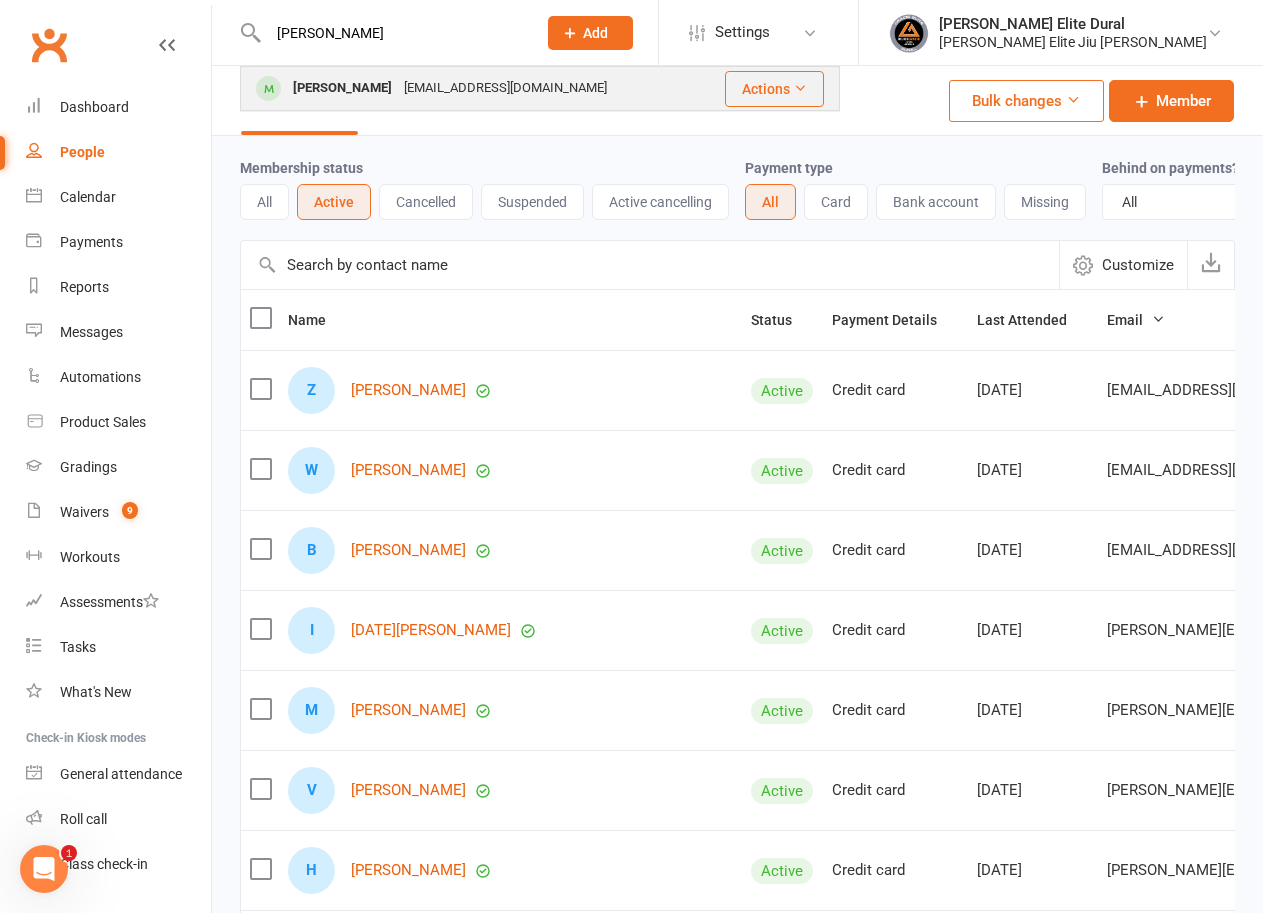 type on "[PERSON_NAME]" 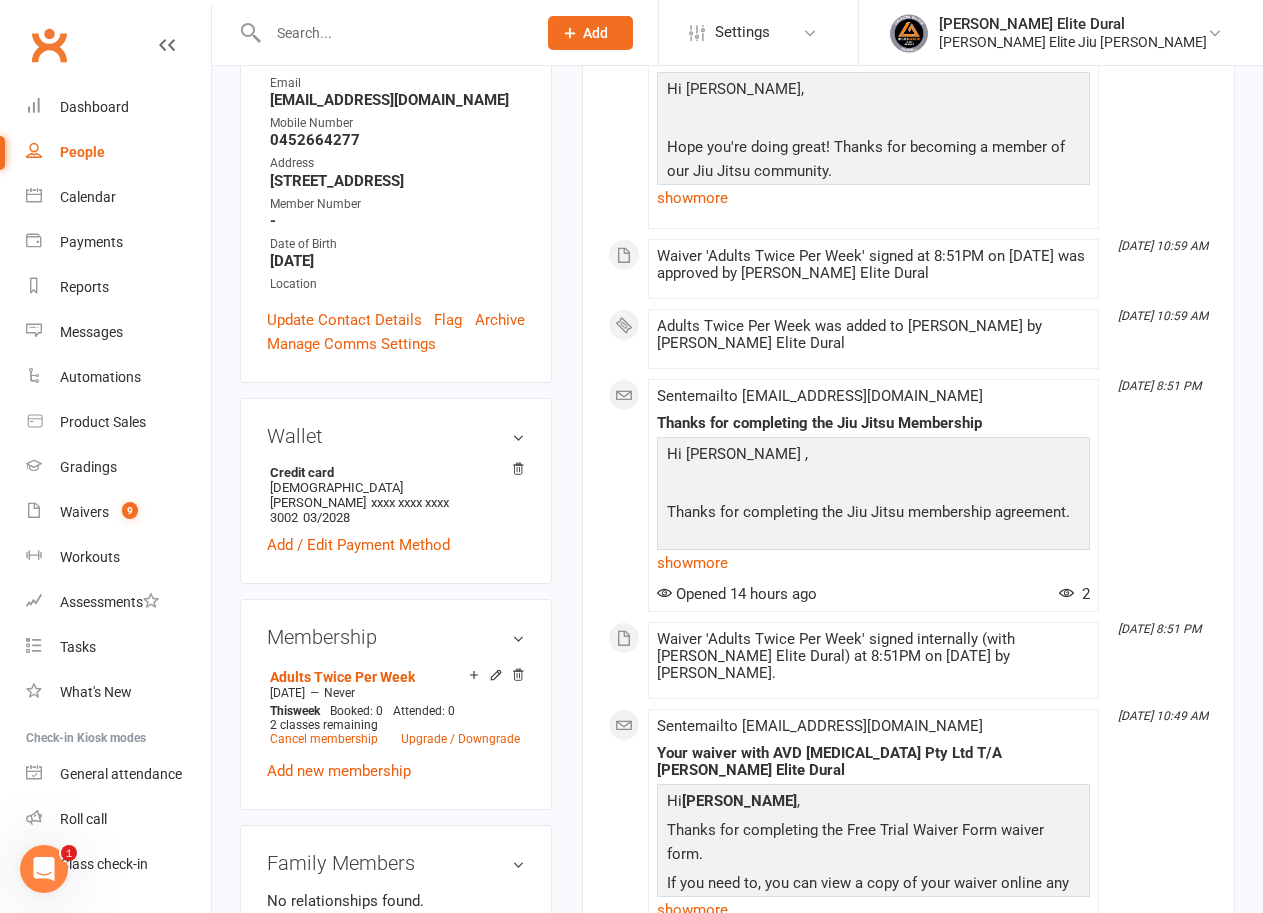scroll, scrollTop: 0, scrollLeft: 0, axis: both 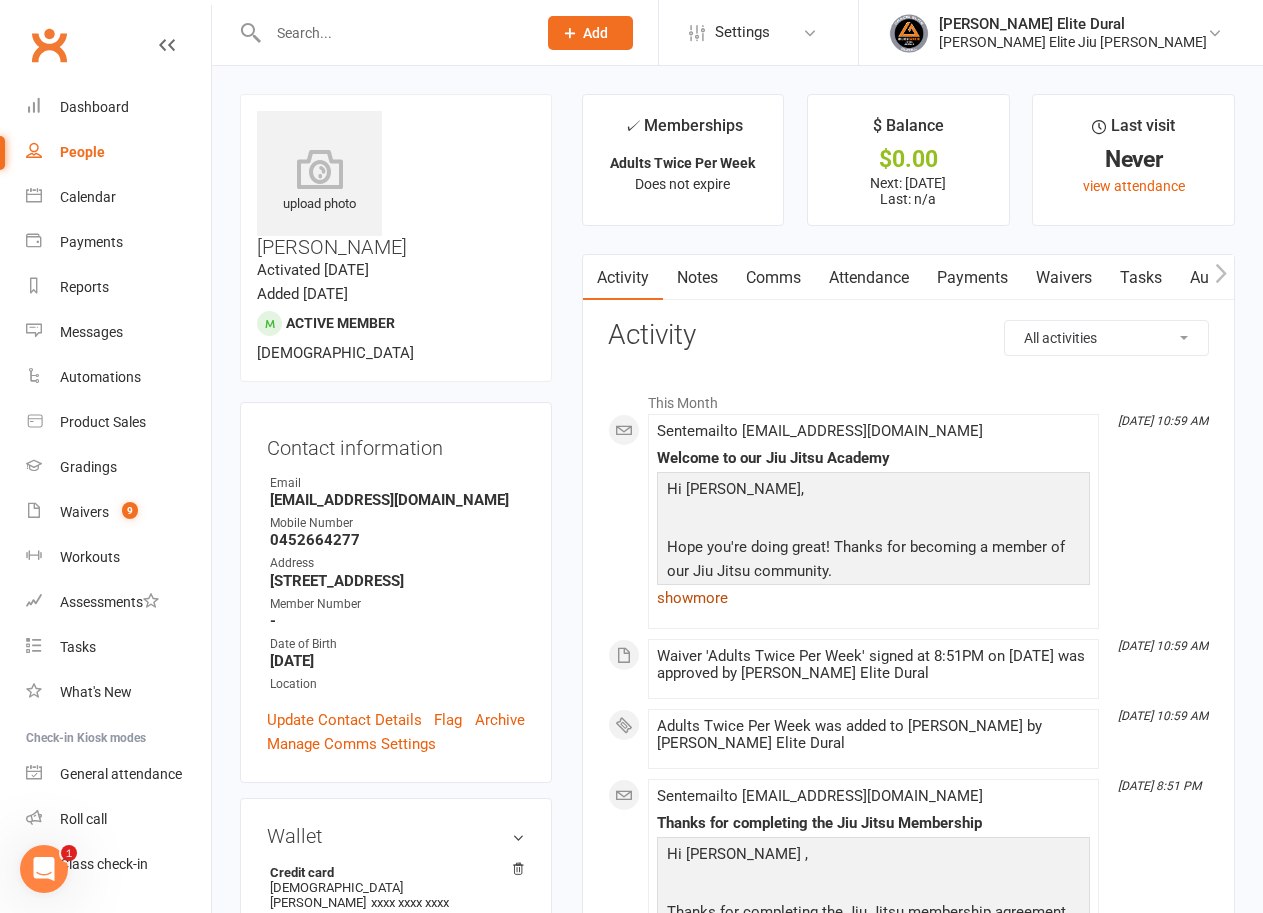 click on "show  more" at bounding box center (873, 598) 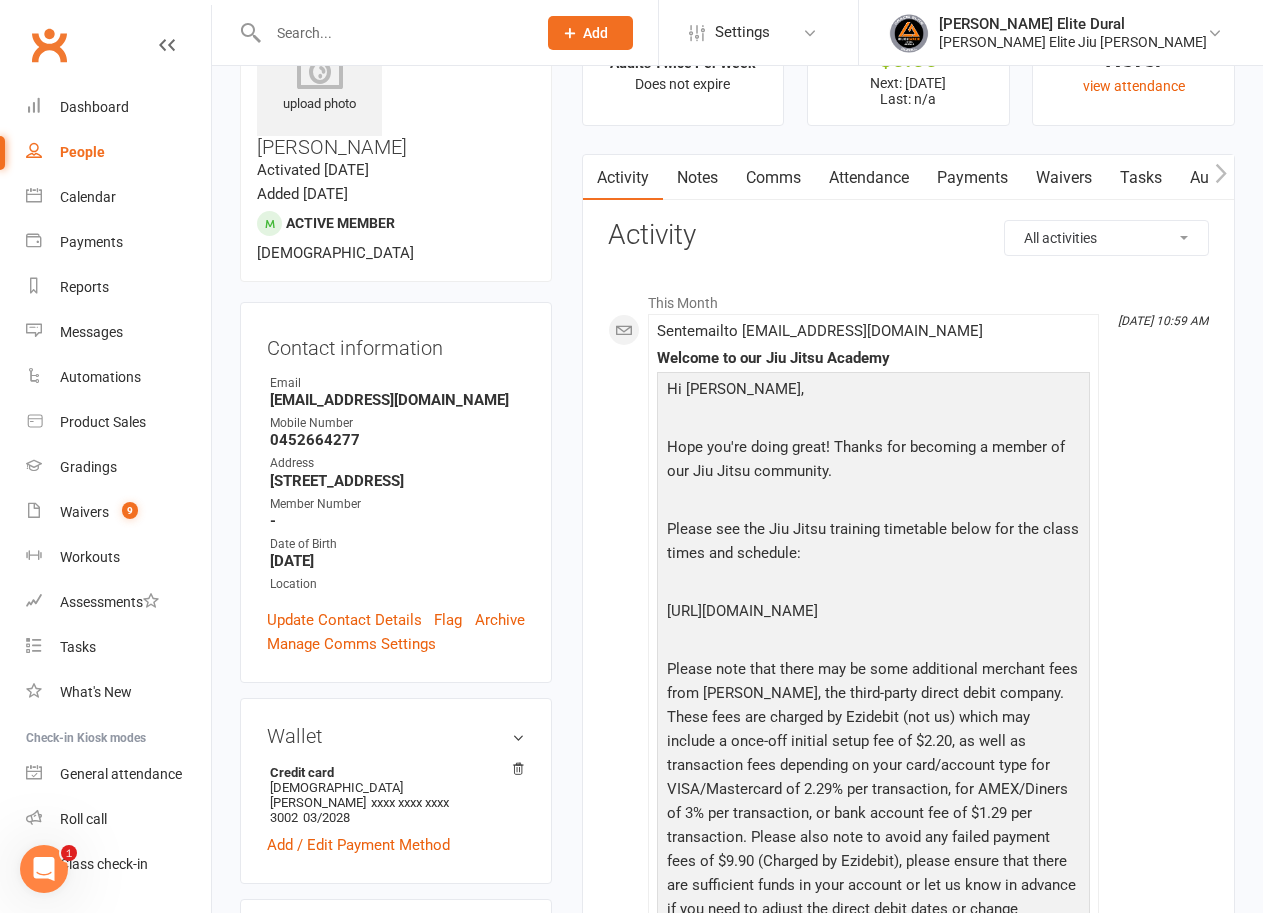 scroll, scrollTop: 0, scrollLeft: 0, axis: both 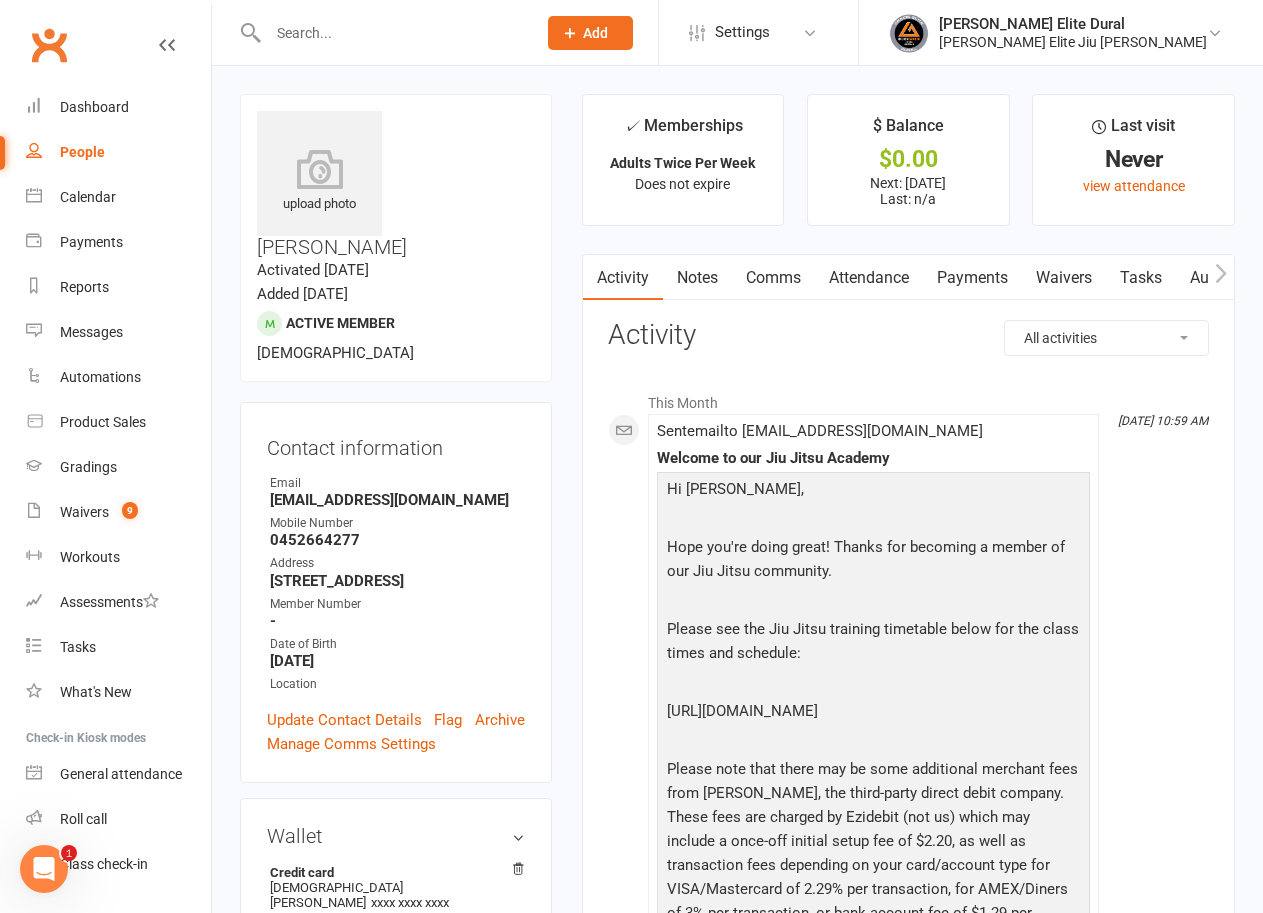 click on "Payments" at bounding box center [972, 278] 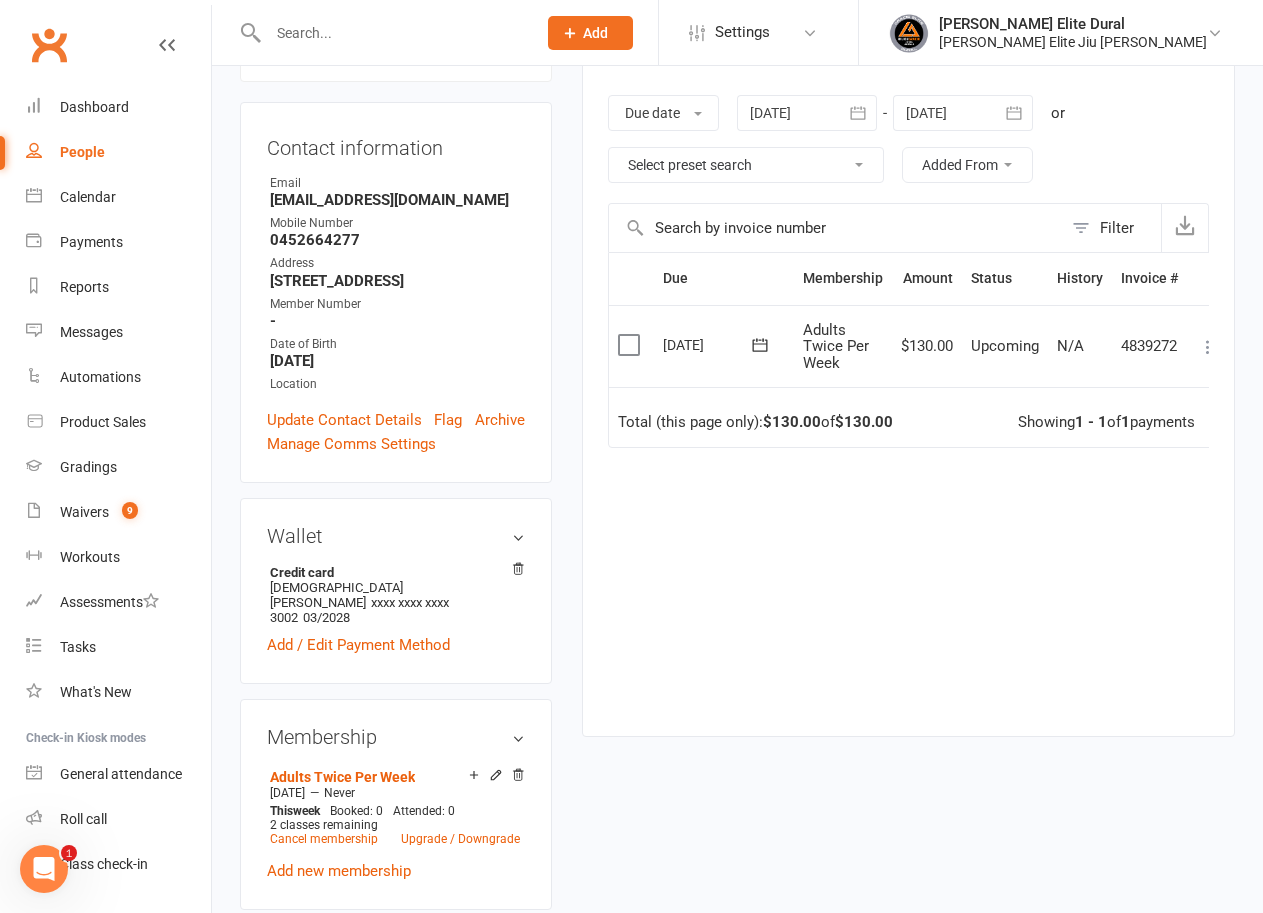scroll, scrollTop: 0, scrollLeft: 0, axis: both 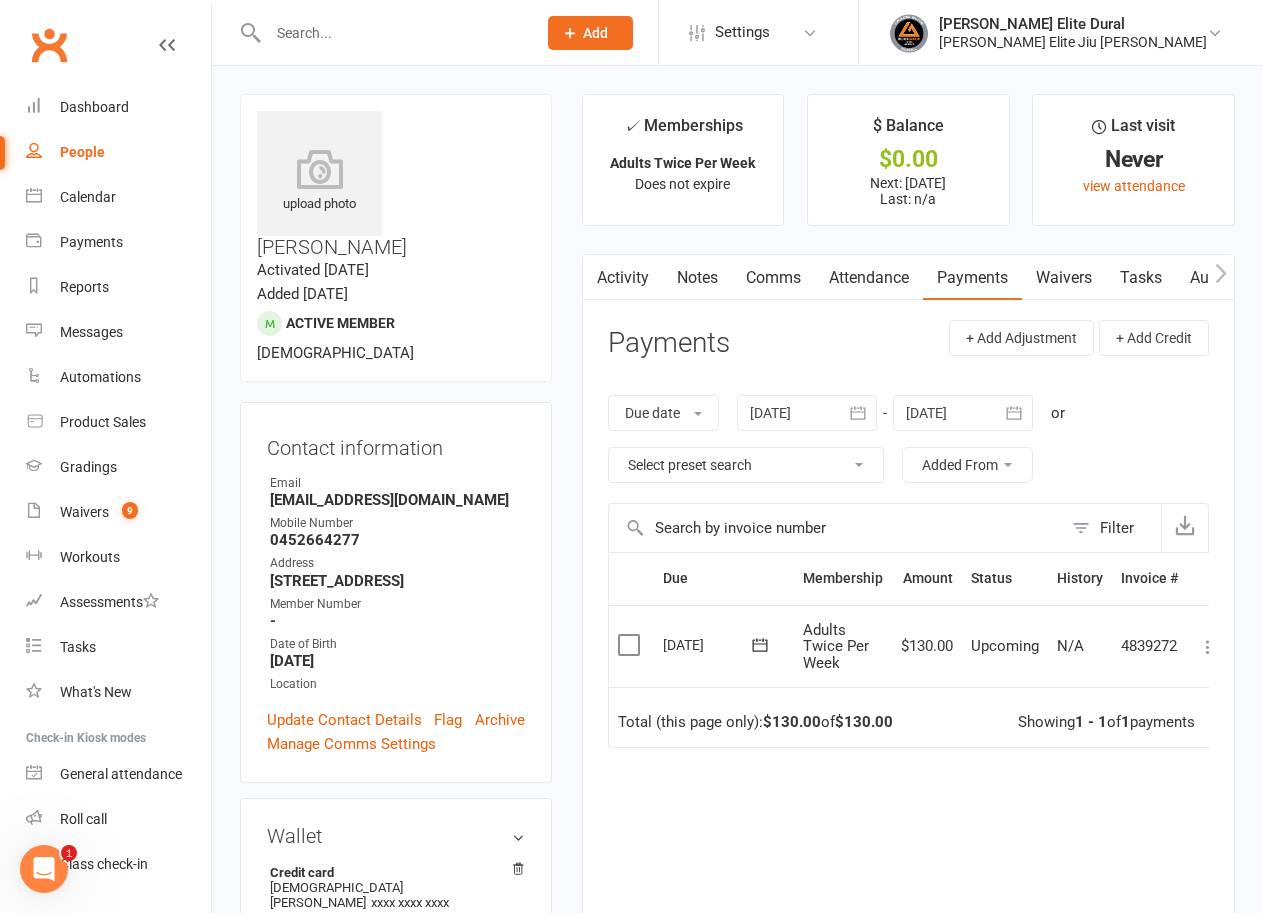 click at bounding box center (392, 33) 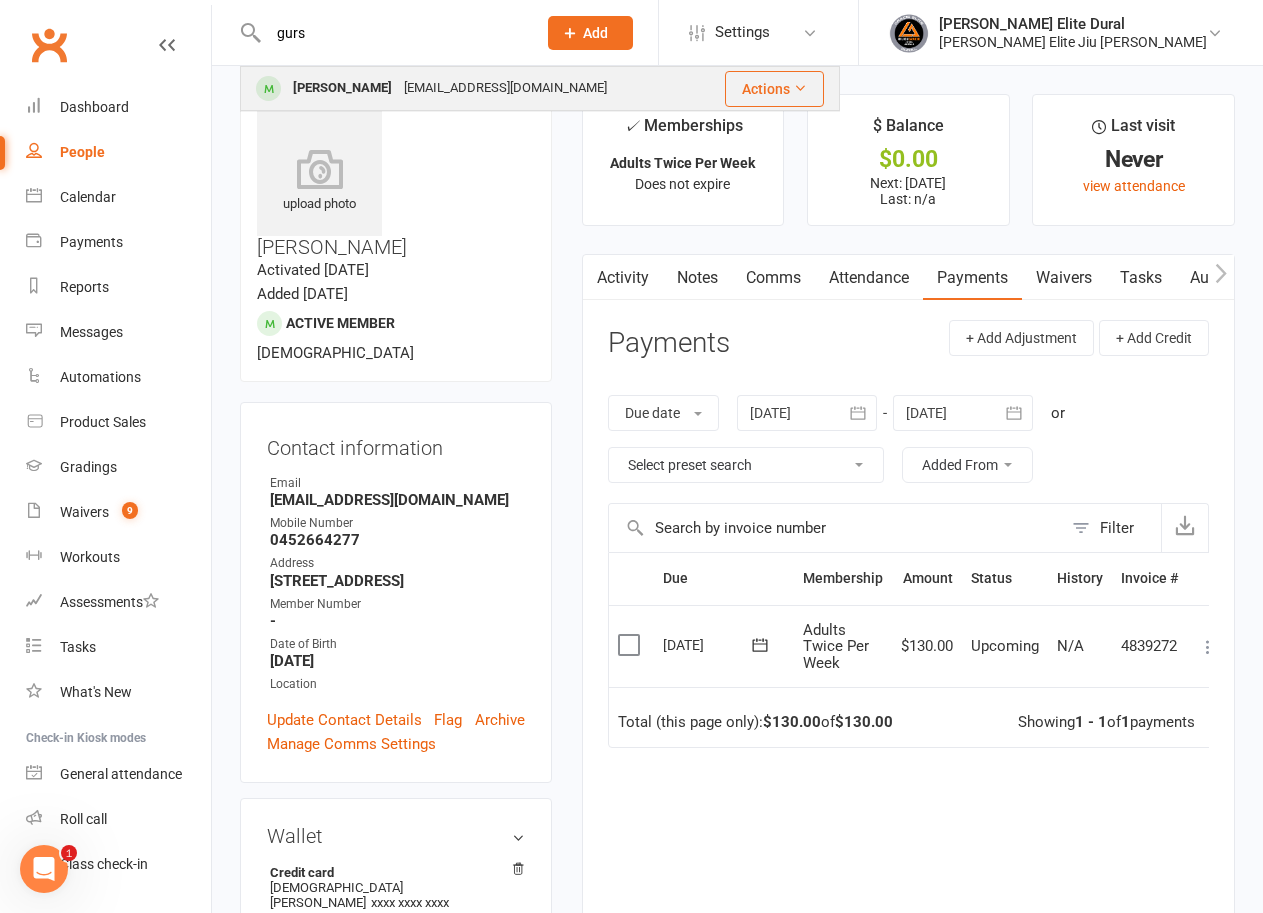 type on "gurs" 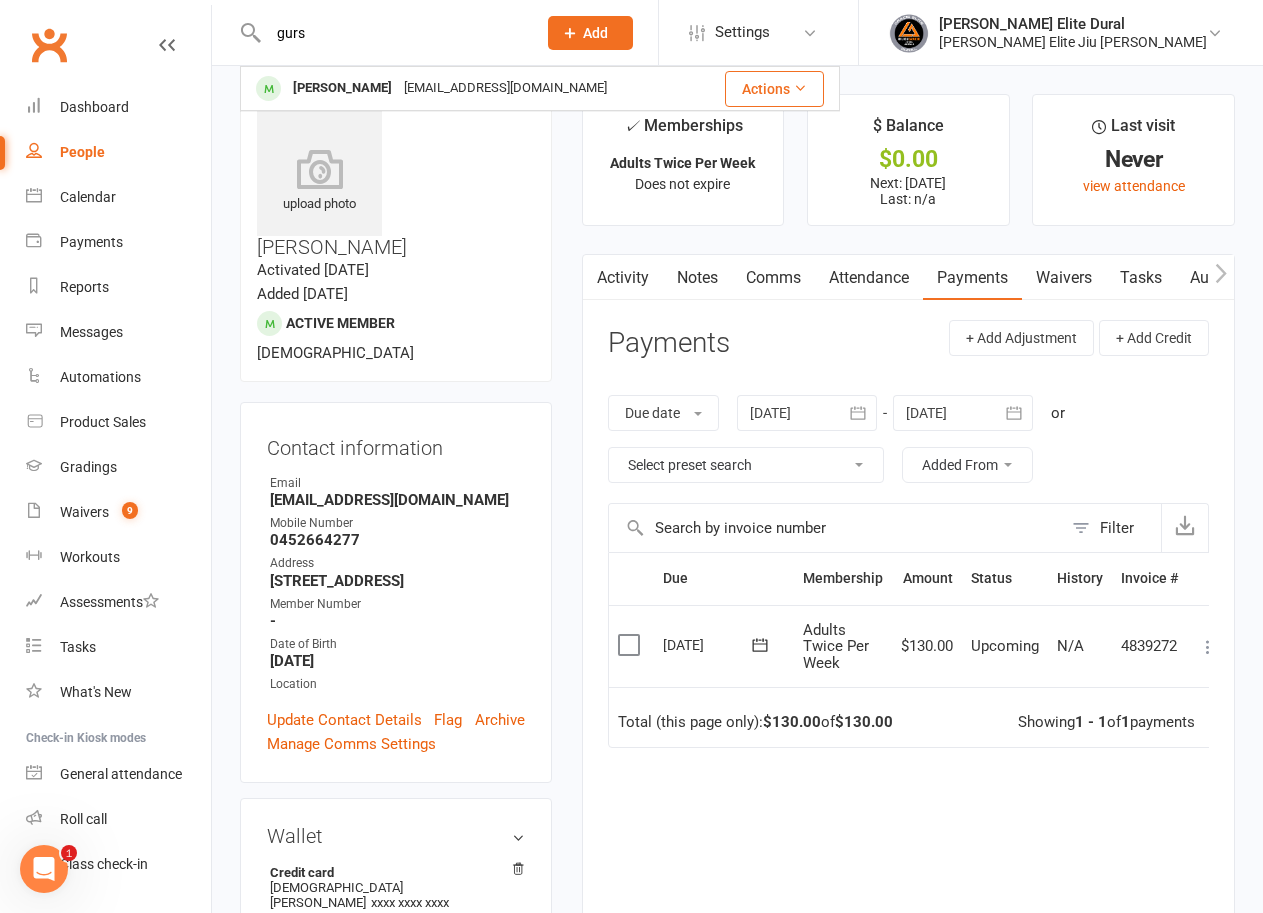 type 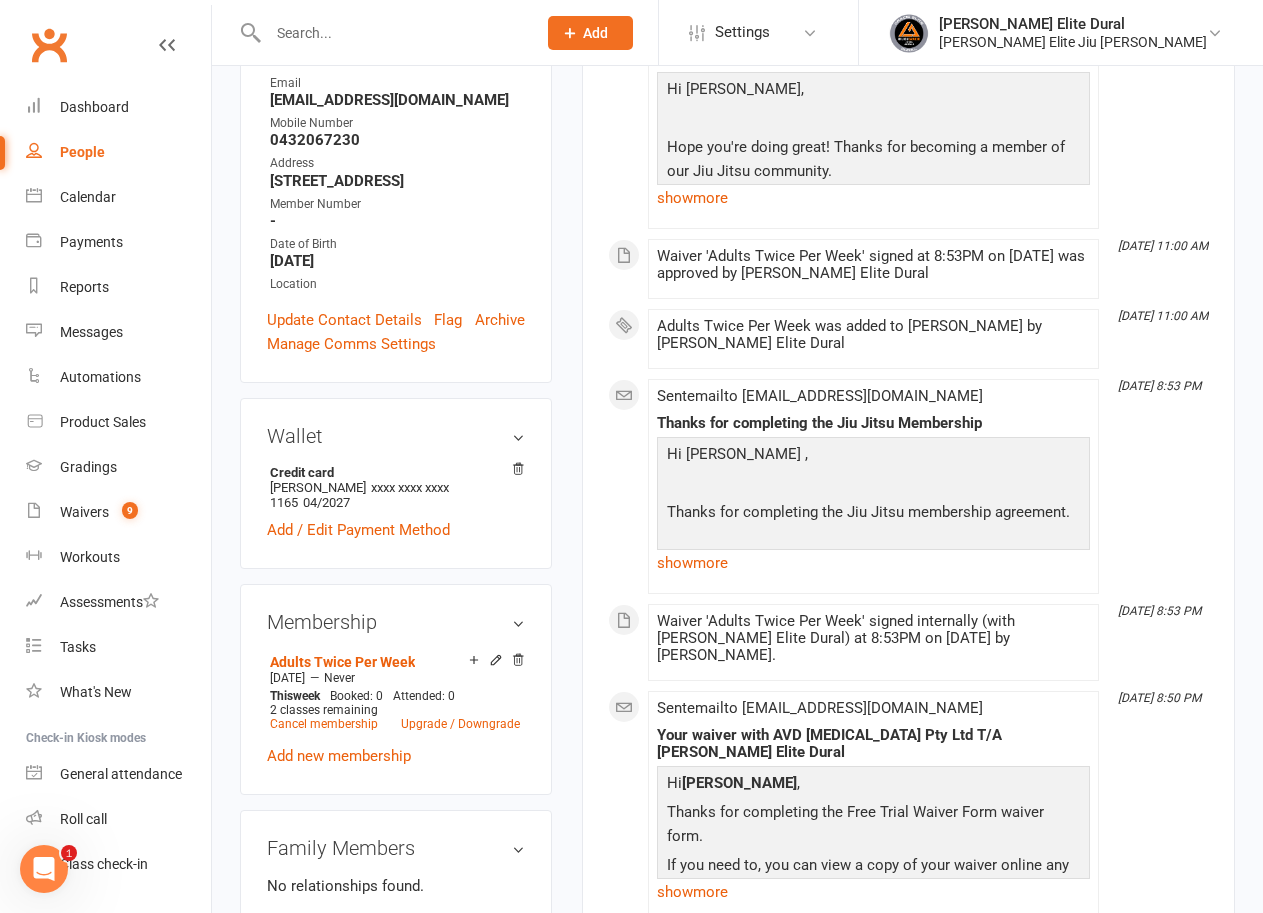 scroll, scrollTop: 0, scrollLeft: 0, axis: both 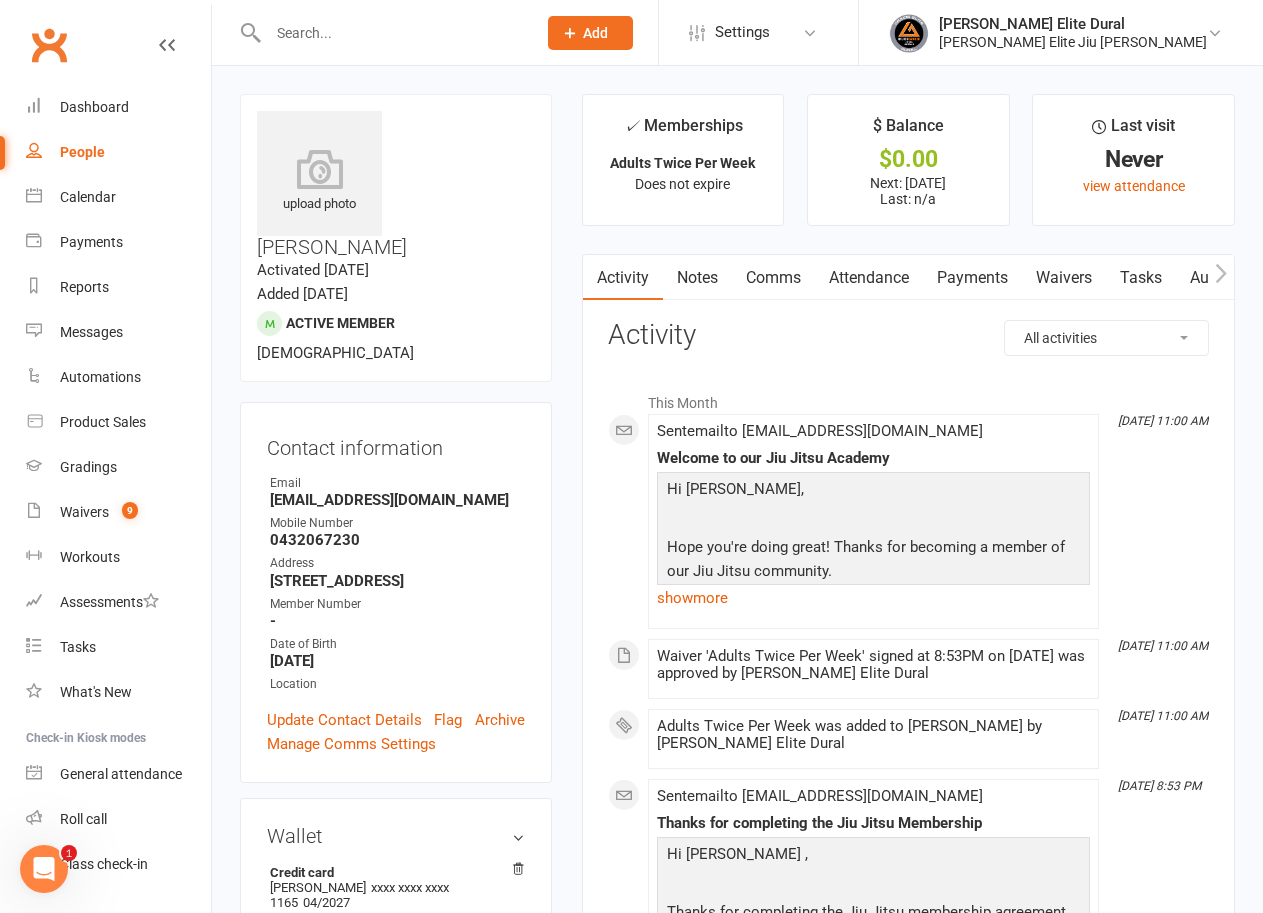click on "Payments" at bounding box center (972, 278) 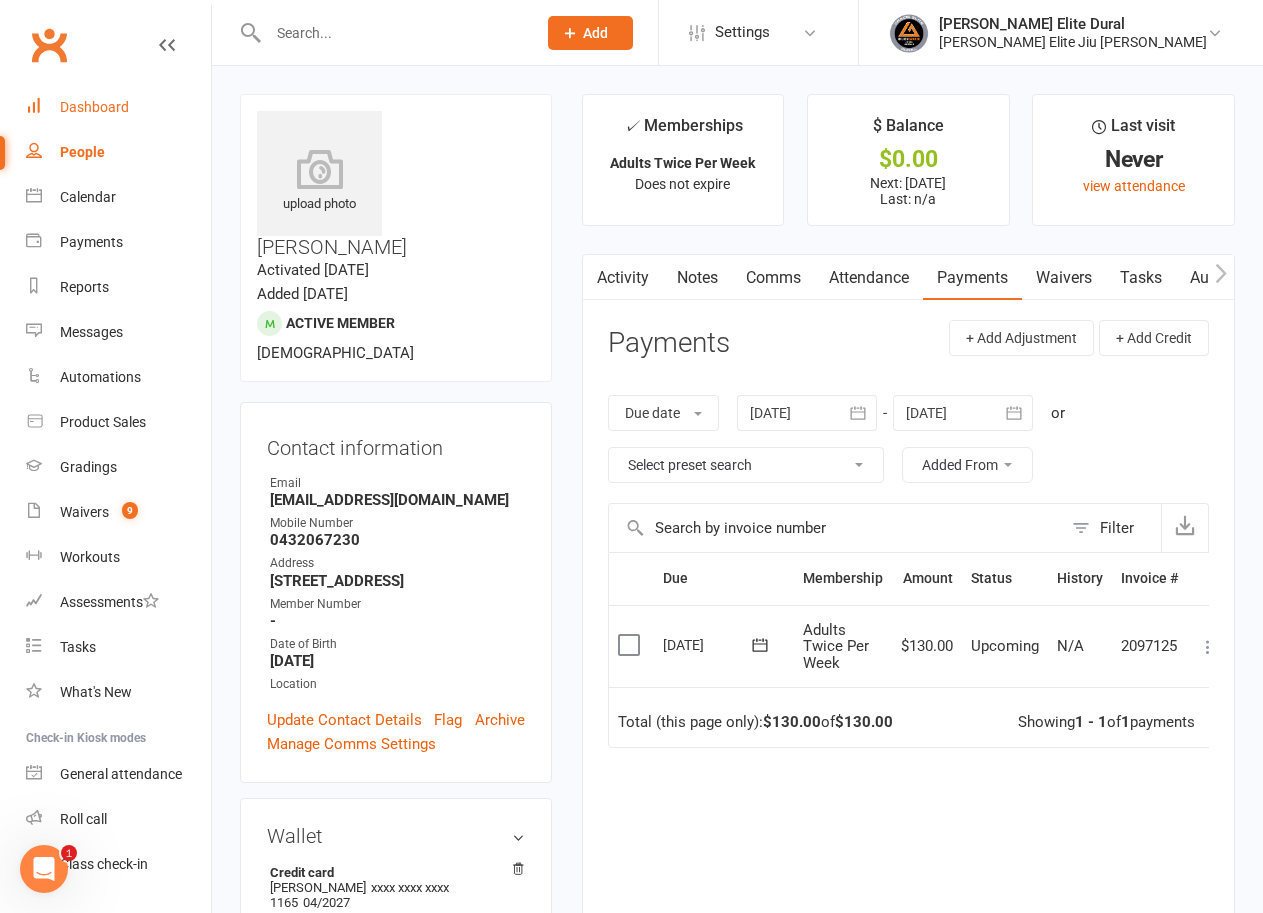 click on "Dashboard" at bounding box center [94, 107] 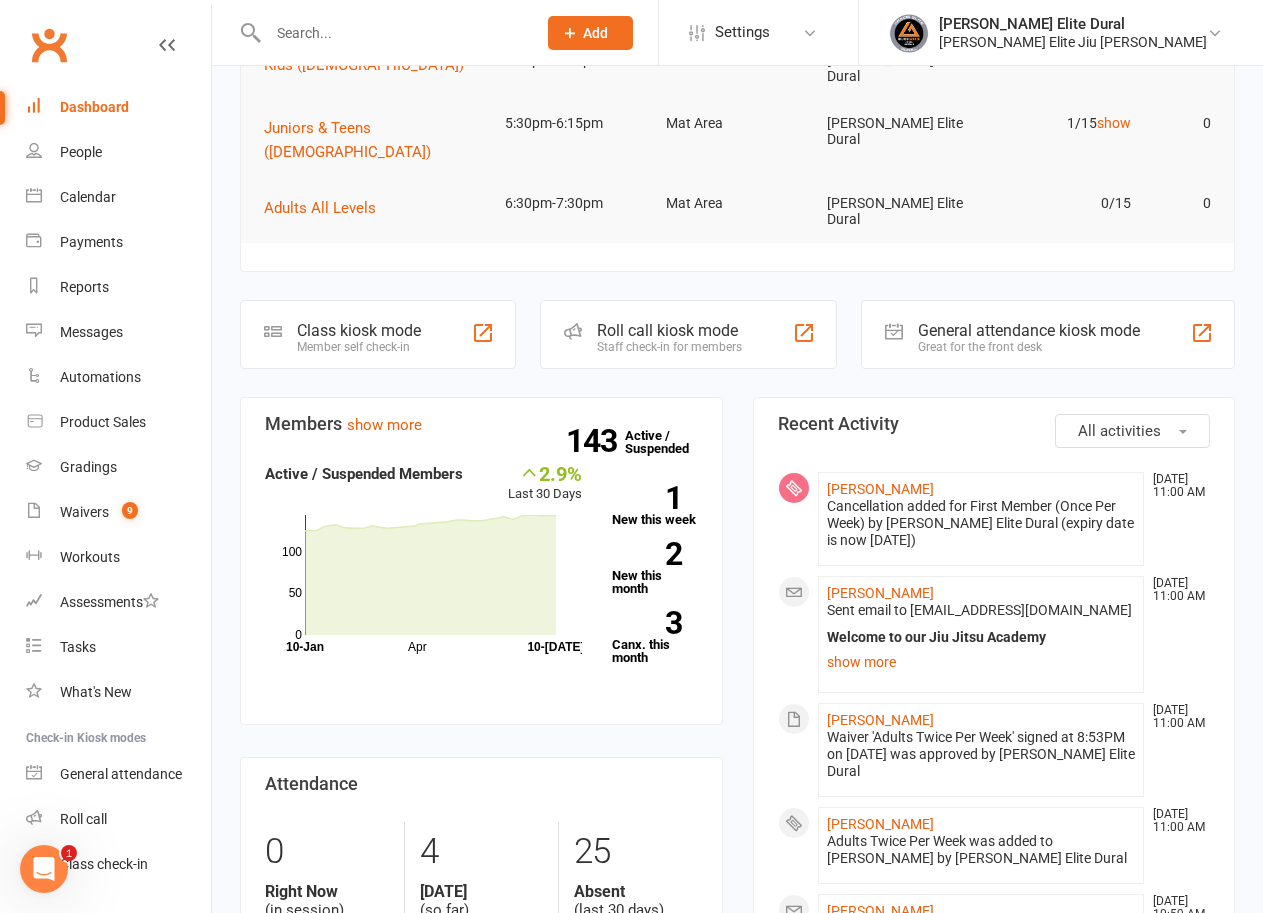 scroll, scrollTop: 1000, scrollLeft: 0, axis: vertical 